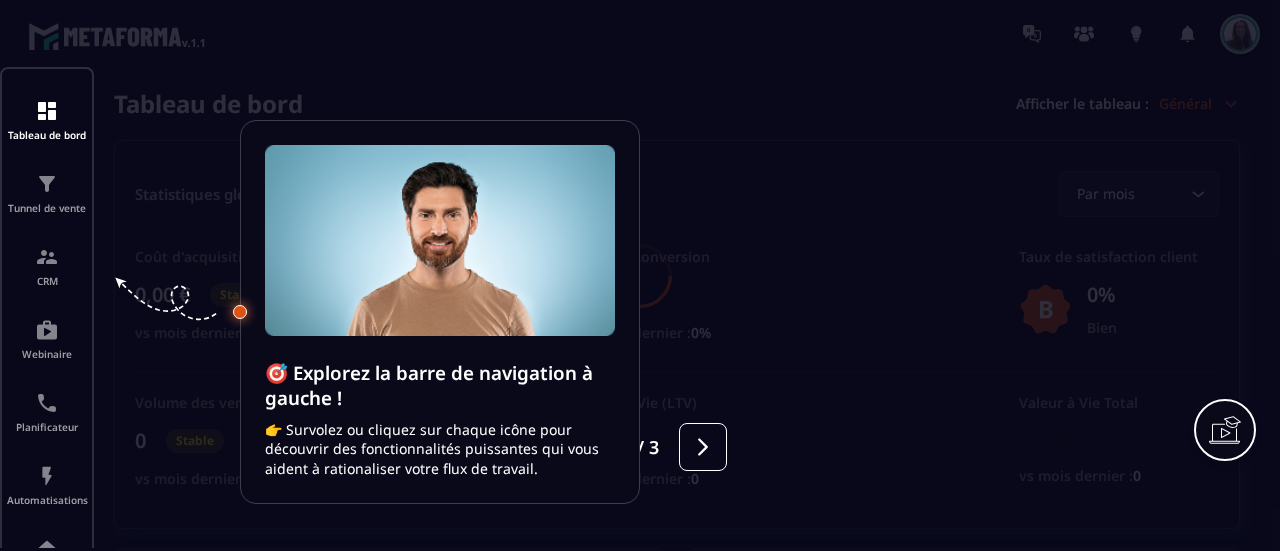 scroll, scrollTop: 0, scrollLeft: 0, axis: both 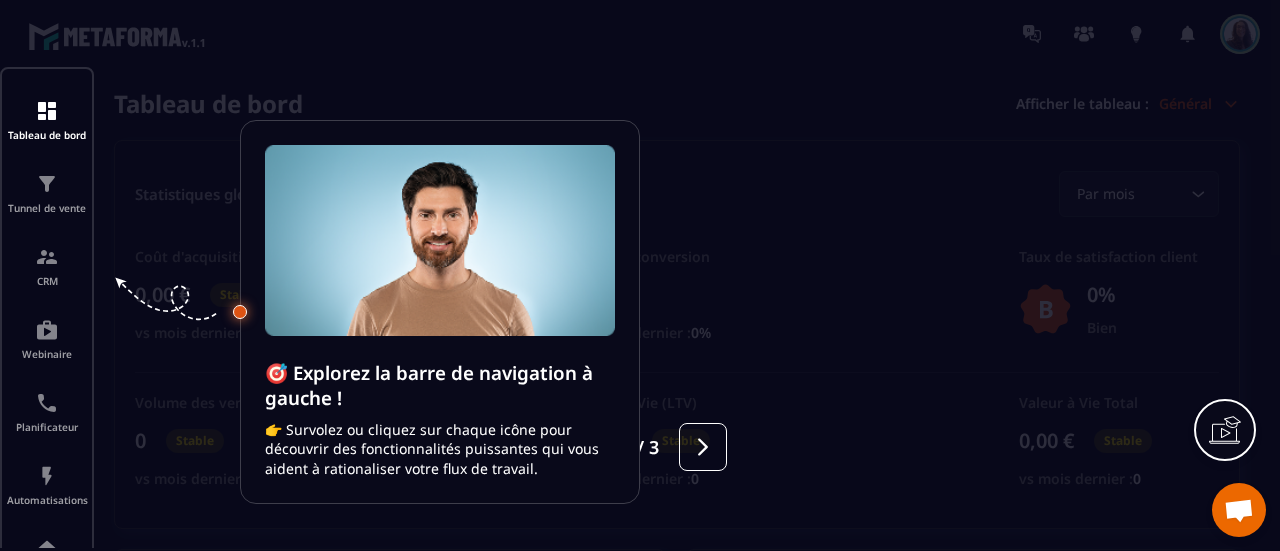 click at bounding box center [640, 275] 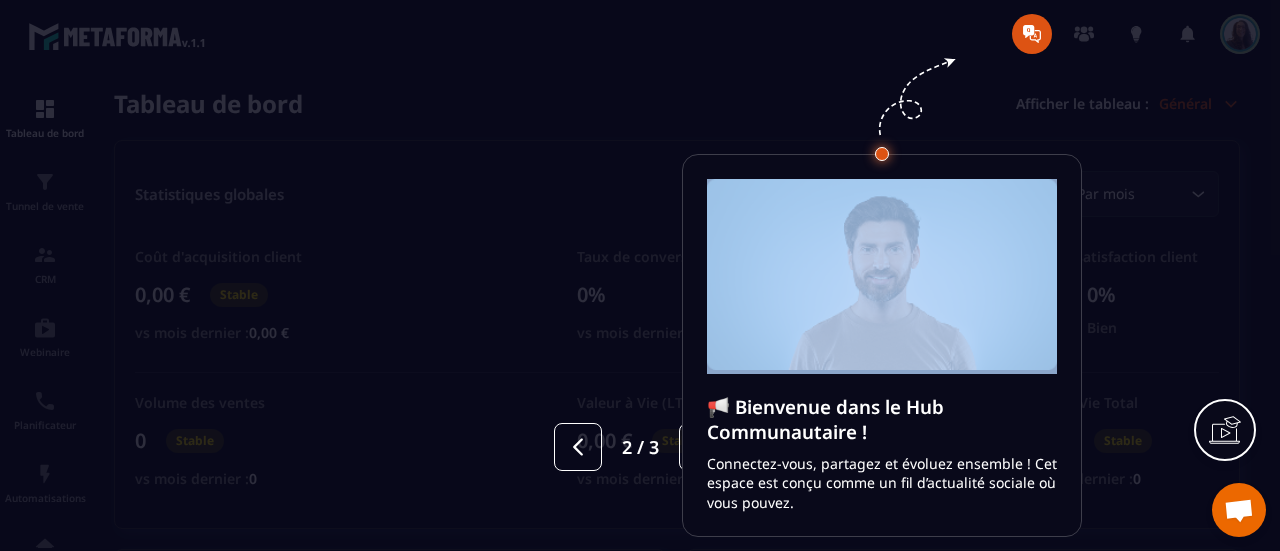 click at bounding box center [640, 275] 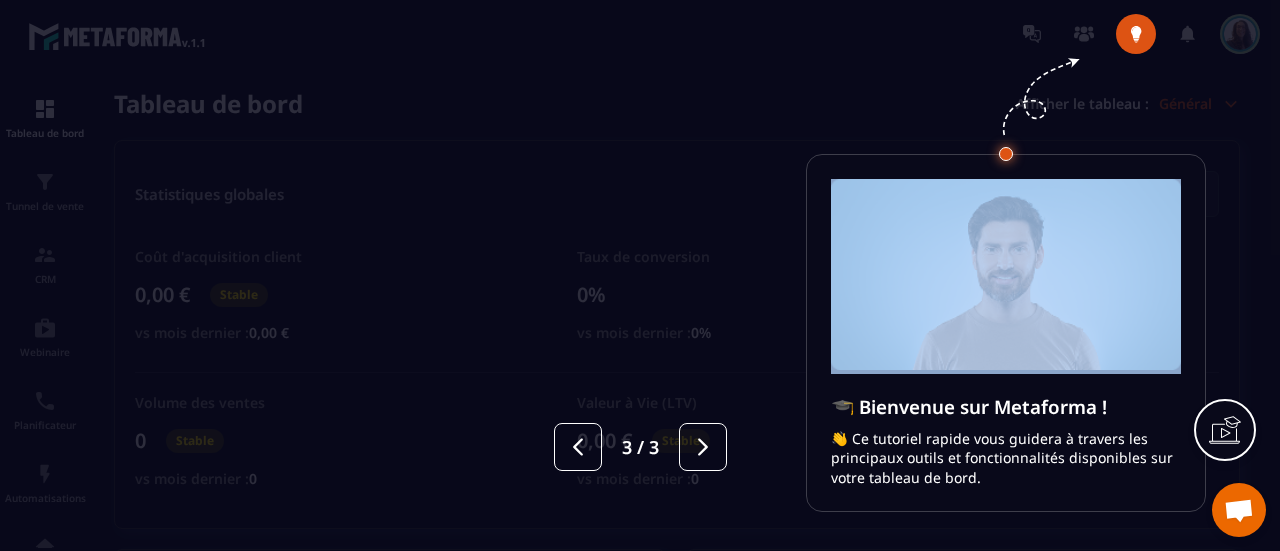 click at bounding box center [640, 275] 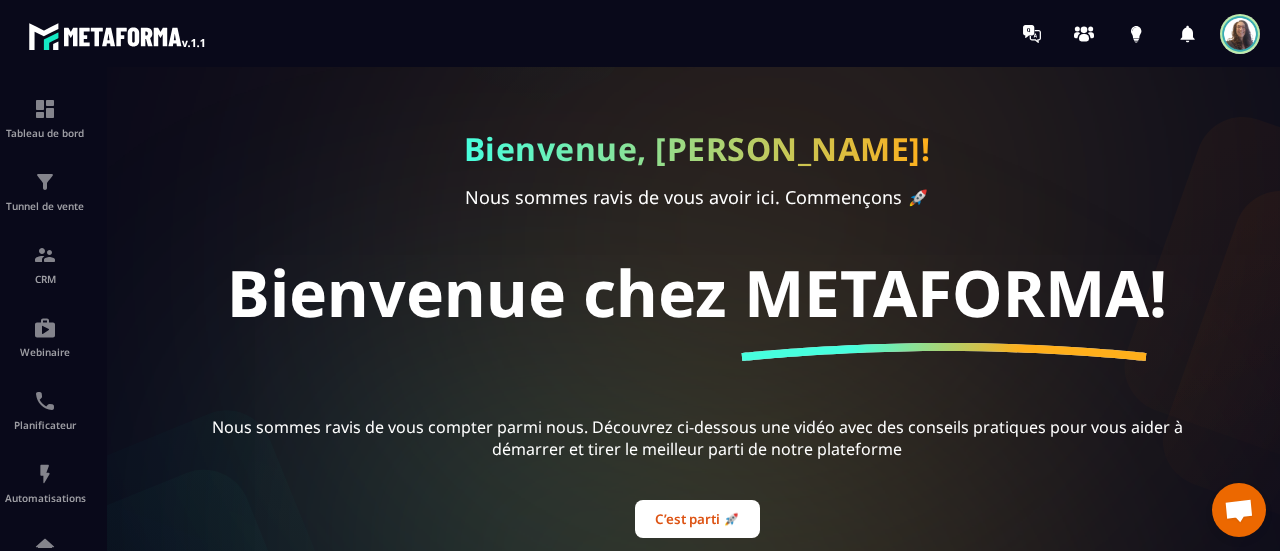 click at bounding box center [1239, 512] 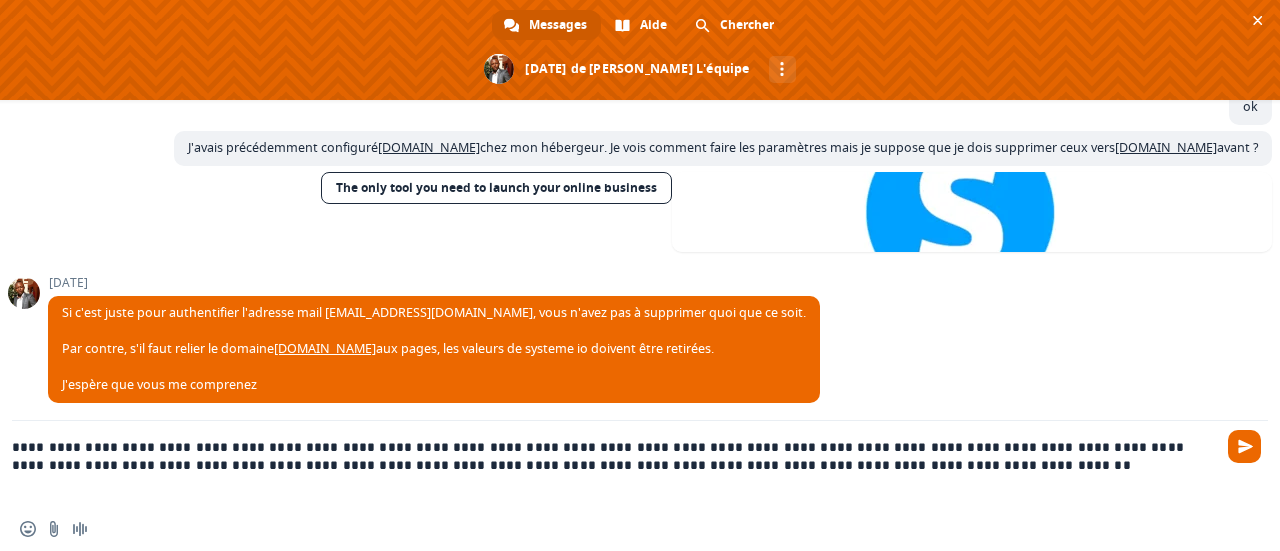 click on "**********" at bounding box center (616, 464) 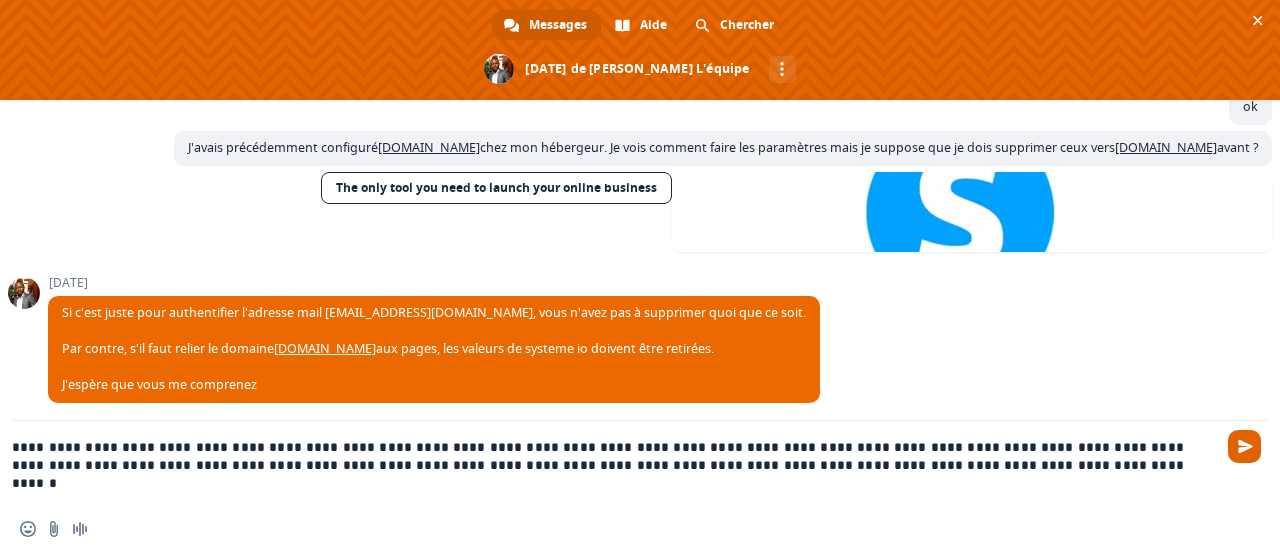 type on "**********" 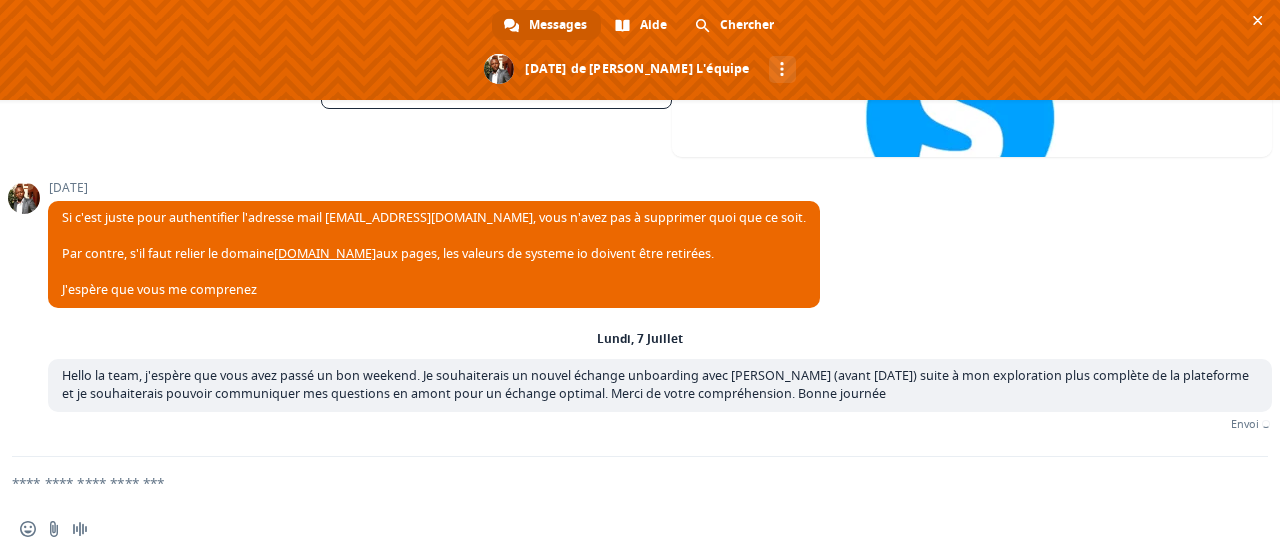 scroll, scrollTop: 2152, scrollLeft: 0, axis: vertical 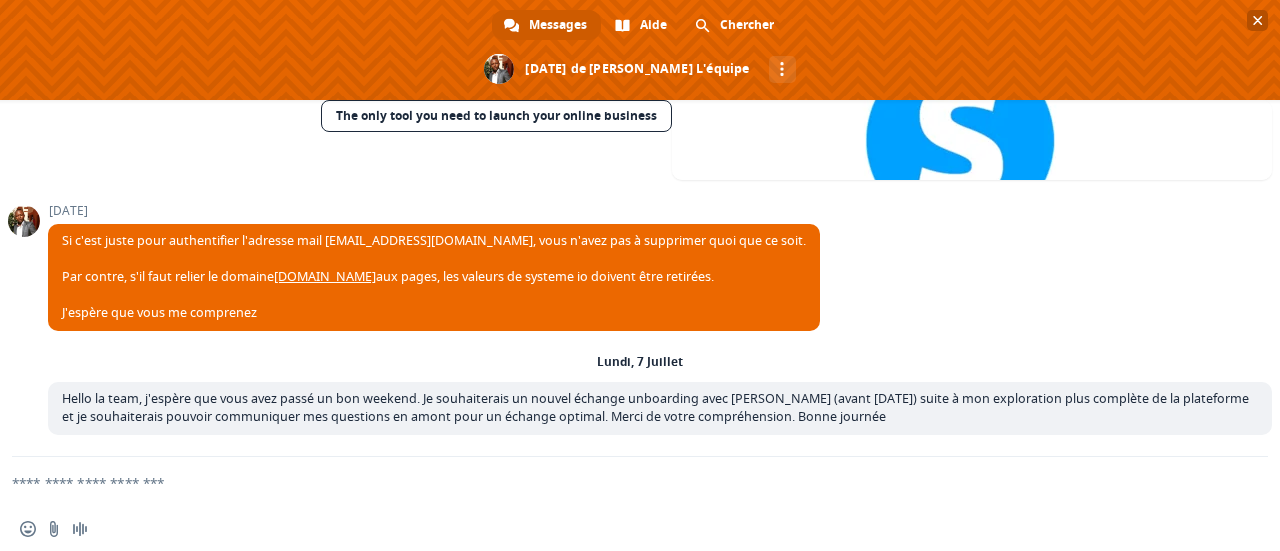 click at bounding box center [1257, 20] 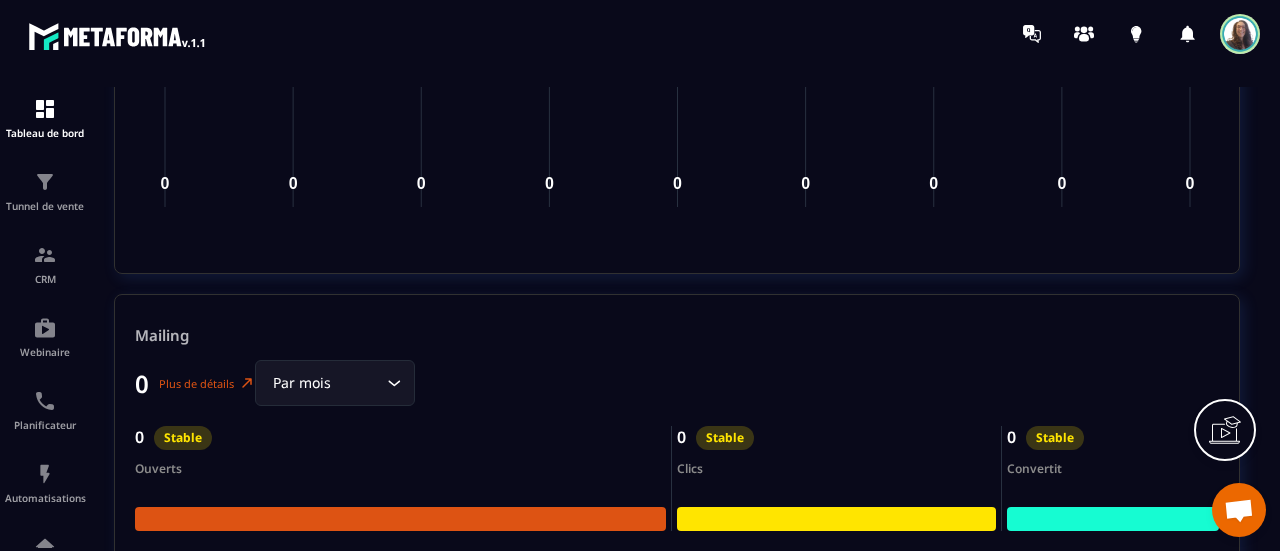 scroll, scrollTop: 3600, scrollLeft: 0, axis: vertical 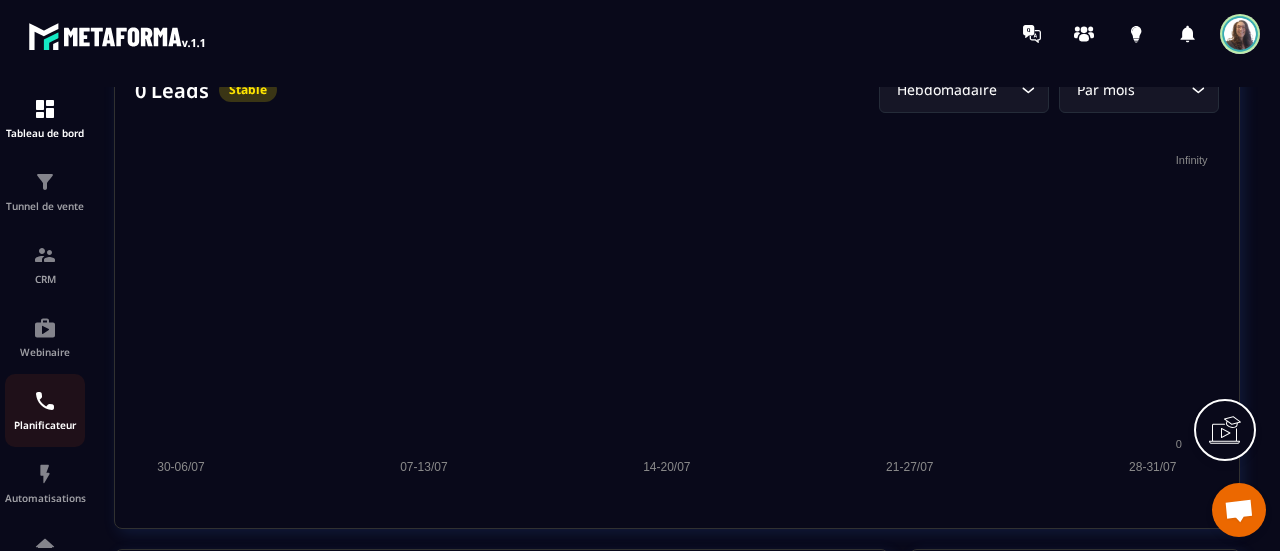 click on "Planificateur" at bounding box center (45, 425) 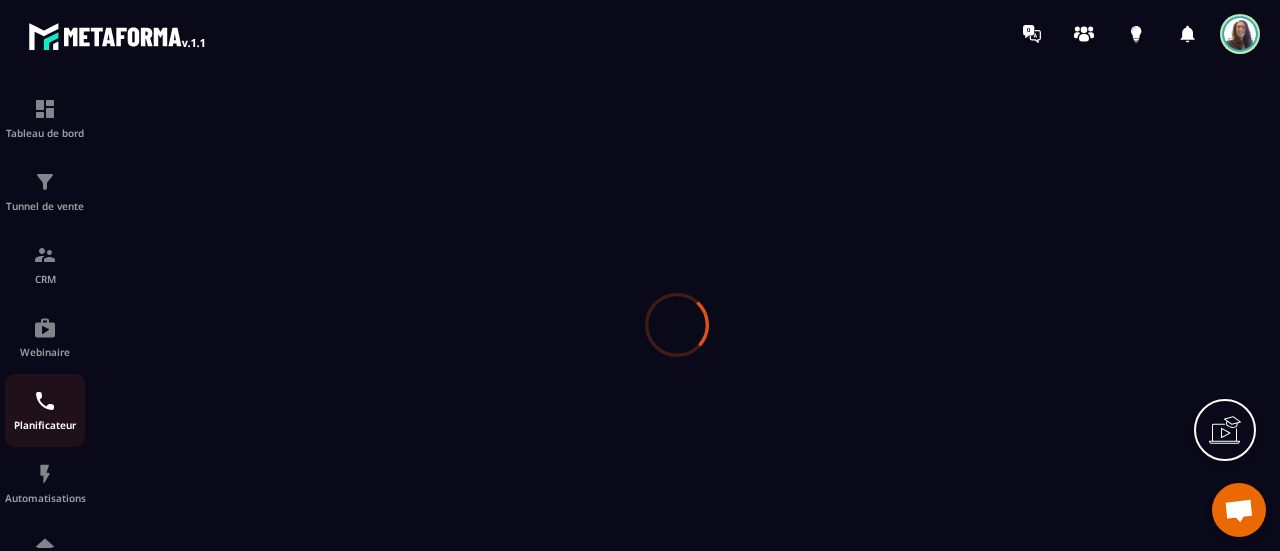 scroll, scrollTop: 0, scrollLeft: 0, axis: both 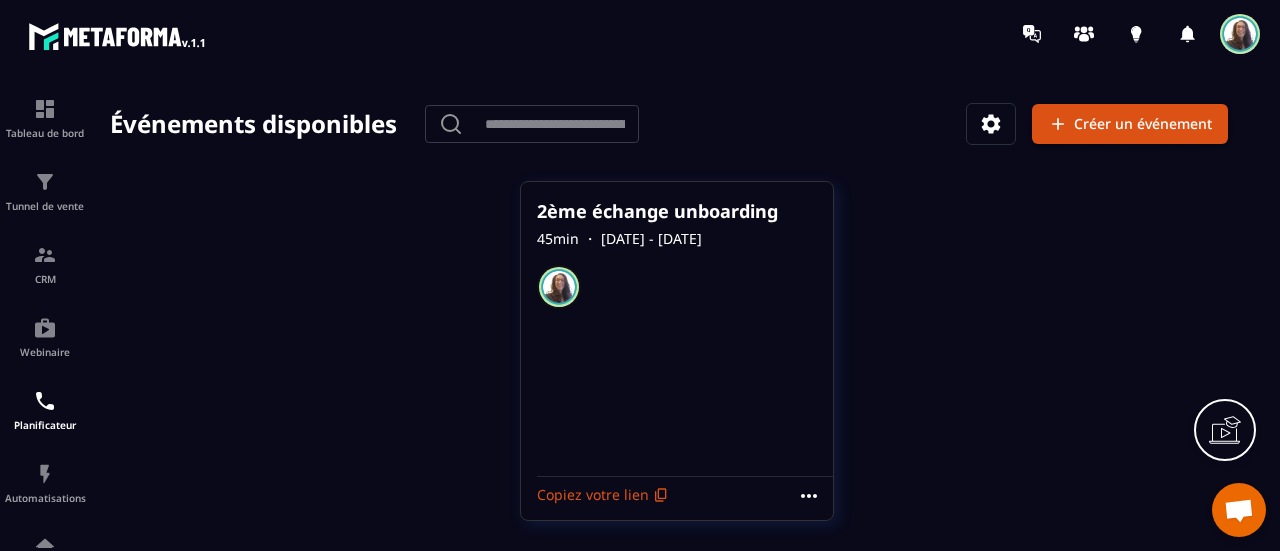 click 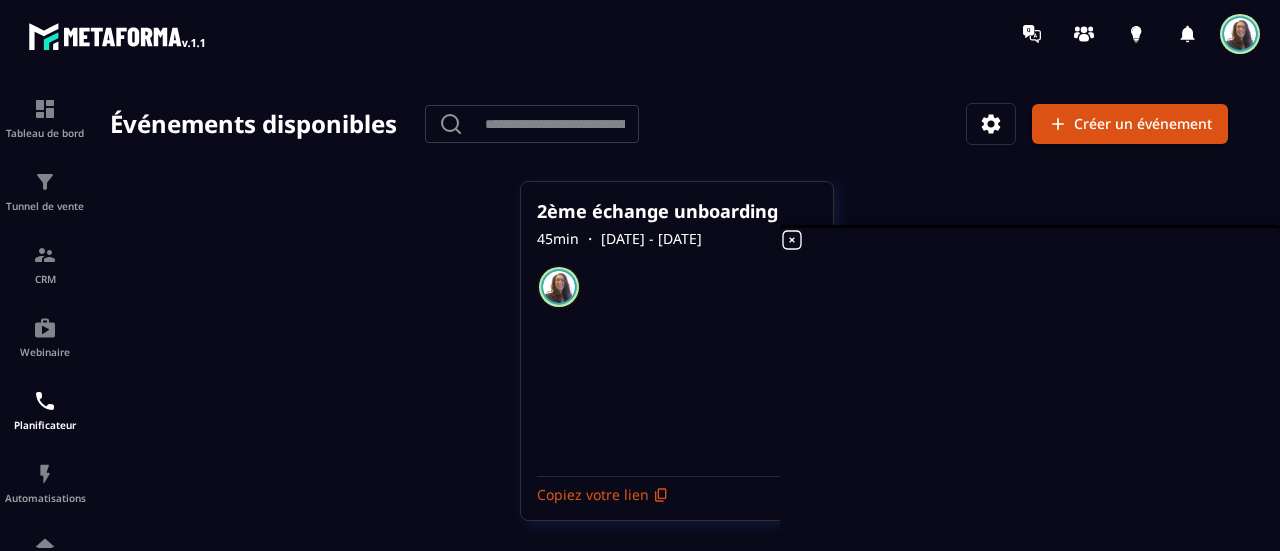 click at bounding box center [991, 124] 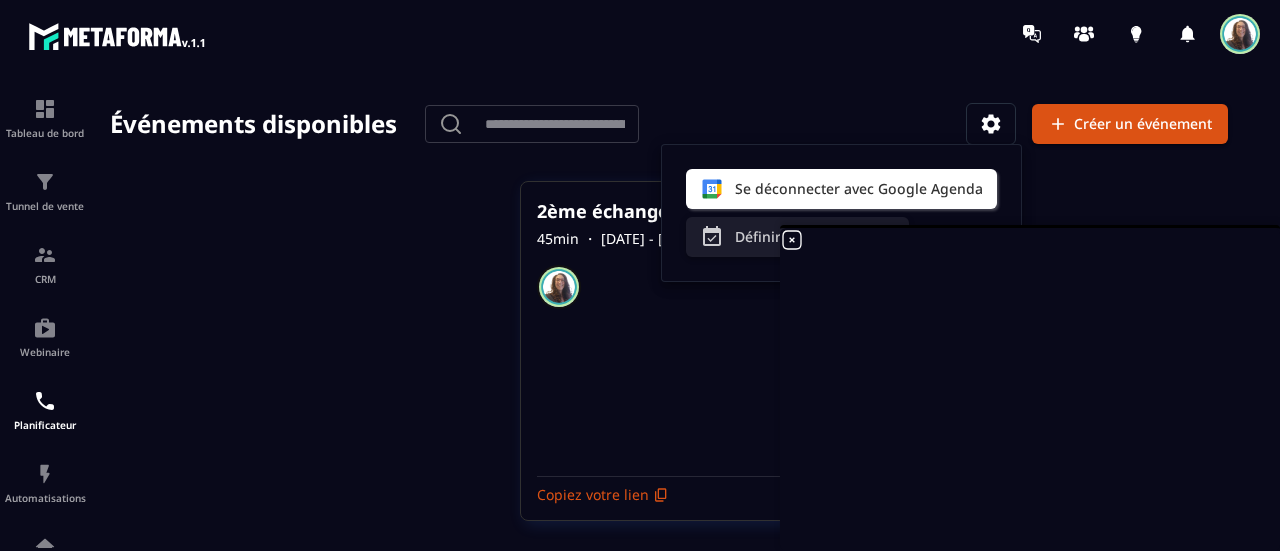 click on "Définir ma disponibilité" at bounding box center [797, 237] 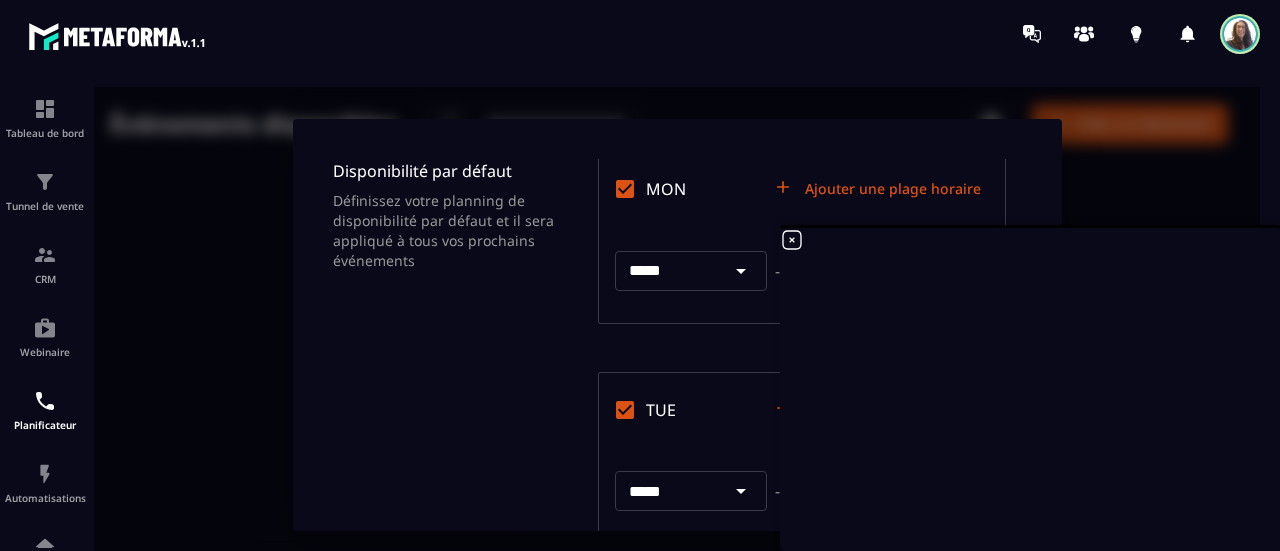 scroll, scrollTop: 0, scrollLeft: 0, axis: both 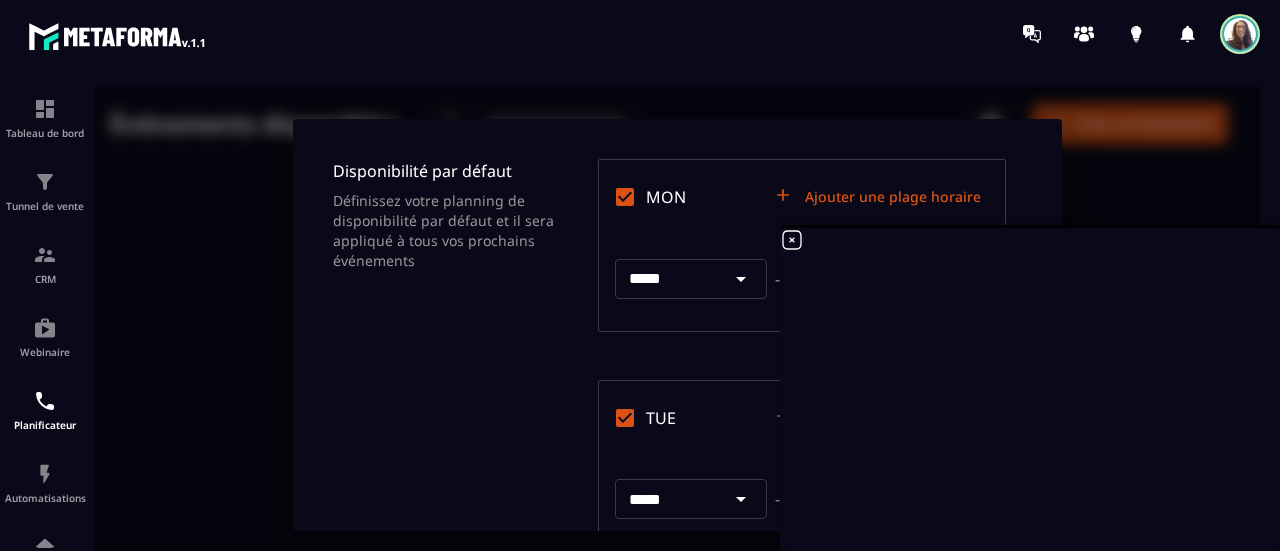 click on "Disponibilité par défaut Définissez votre planning de disponibilité par défaut et il sera appliqué à tous vos prochains événements MON Ajouter une plage horaire ***** ​ - ***** ​ TUE Ajouter une plage horaire ***** ​ - ***** ​ WED THU Ajouter une plage horaire ***** ​ - ***** ​ FRI Ajouter une plage horaire ***** ​ - ***** ​ SAT SUN Annuler Enregistrer les modifications" at bounding box center [677, 325] 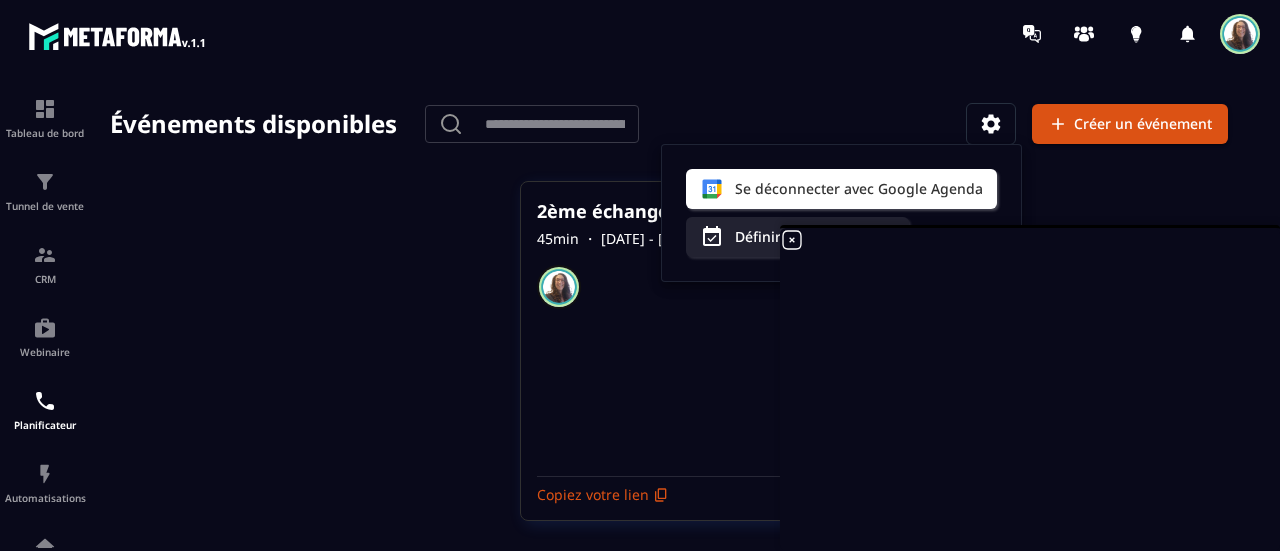 click 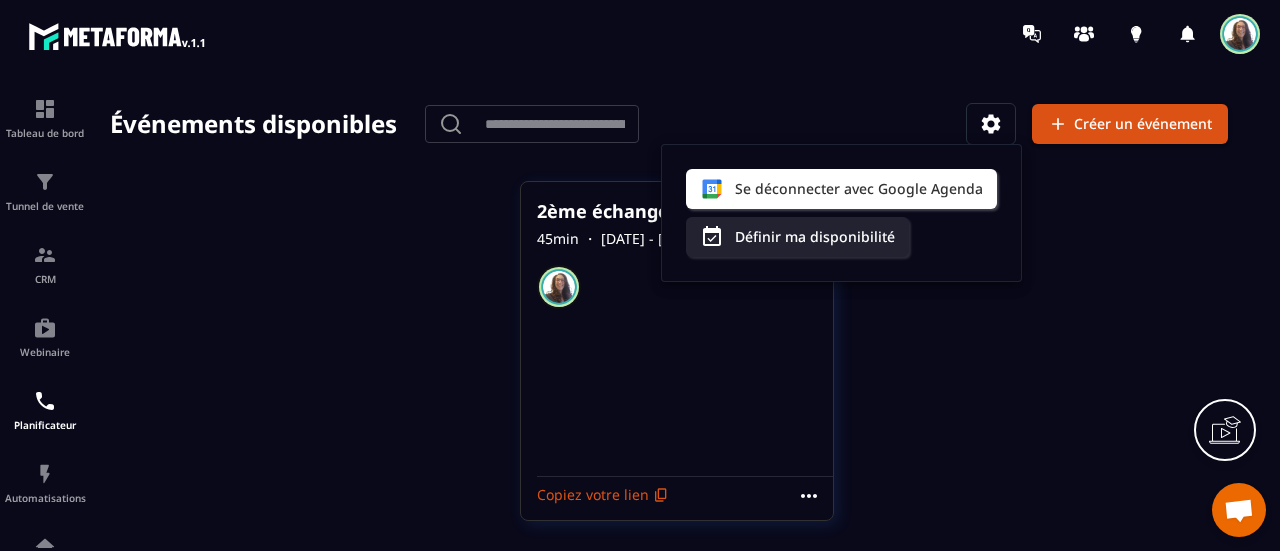 click at bounding box center (677, 325) 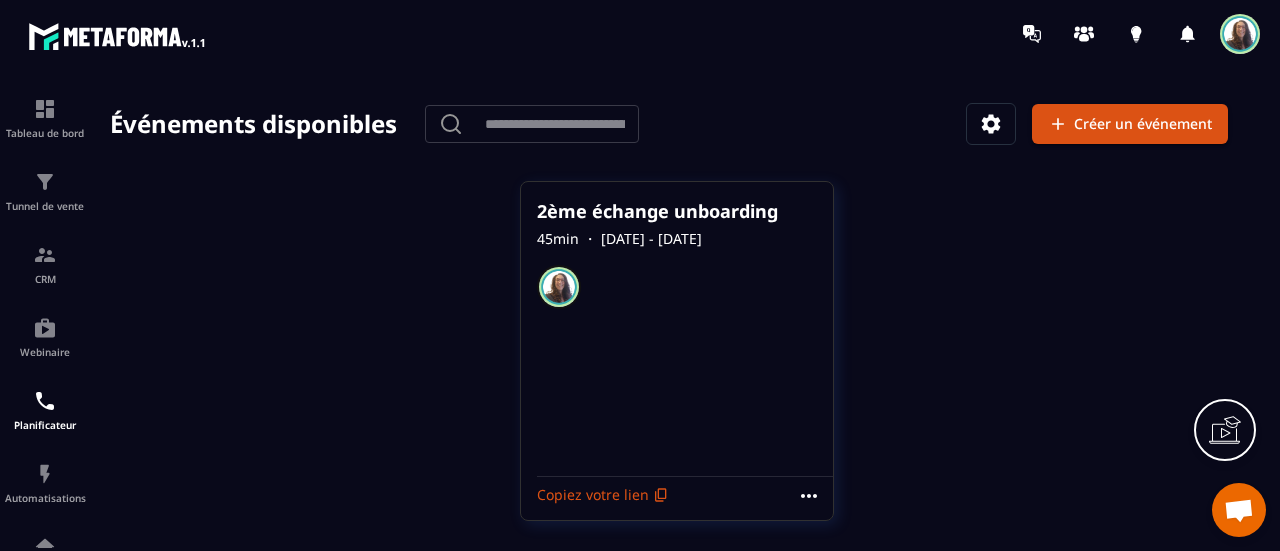 click 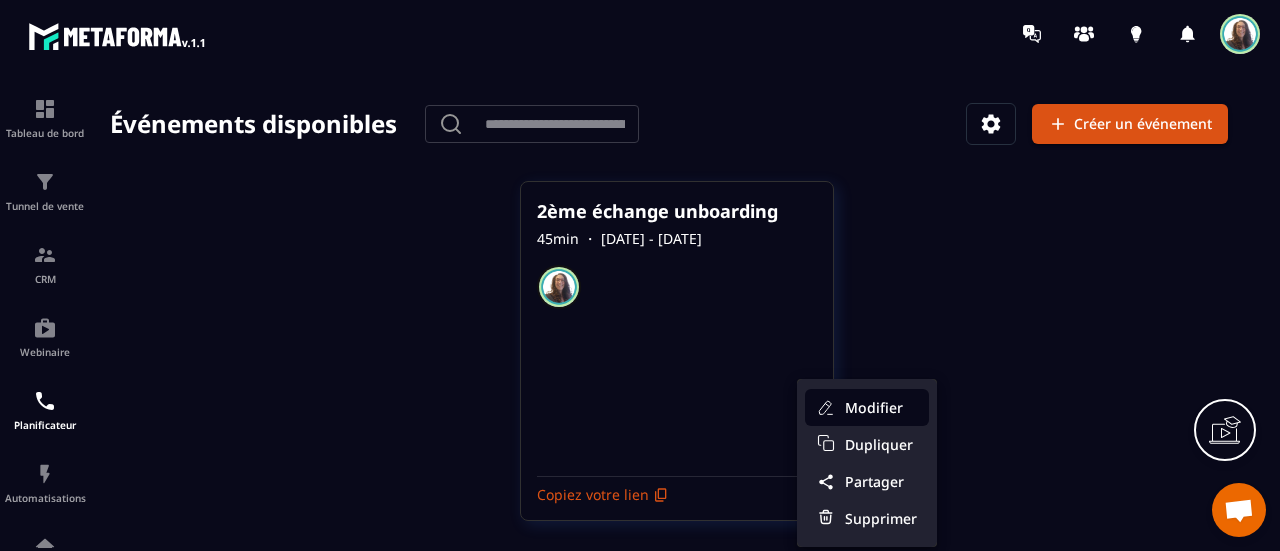 click on "Modifier" at bounding box center (867, 407) 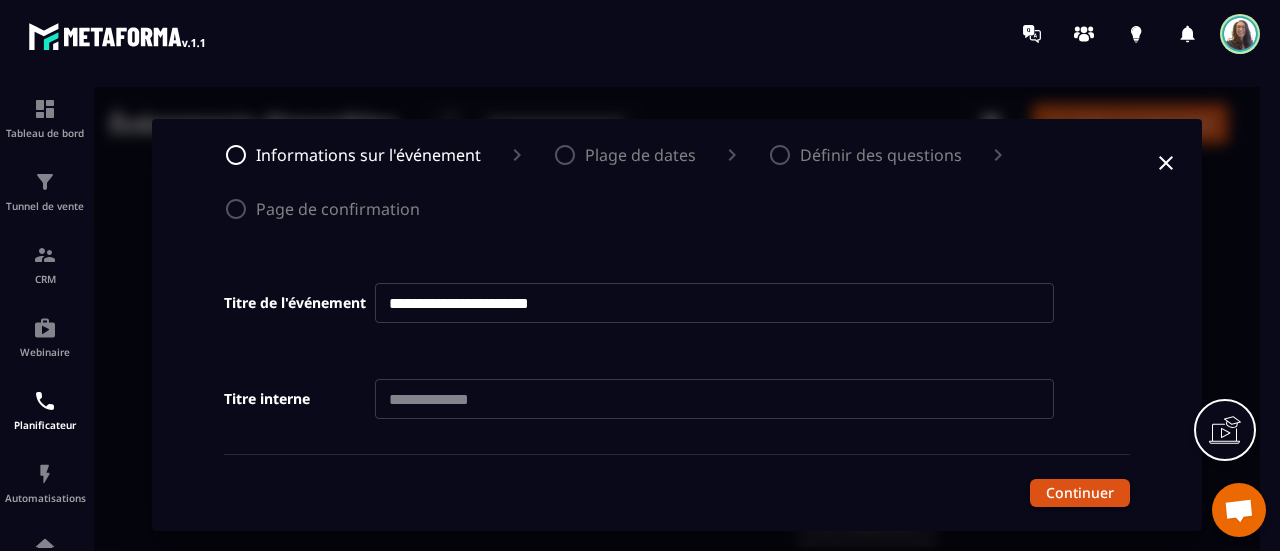 drag, startPoint x: 688, startPoint y: 308, endPoint x: 361, endPoint y: 307, distance: 327.00153 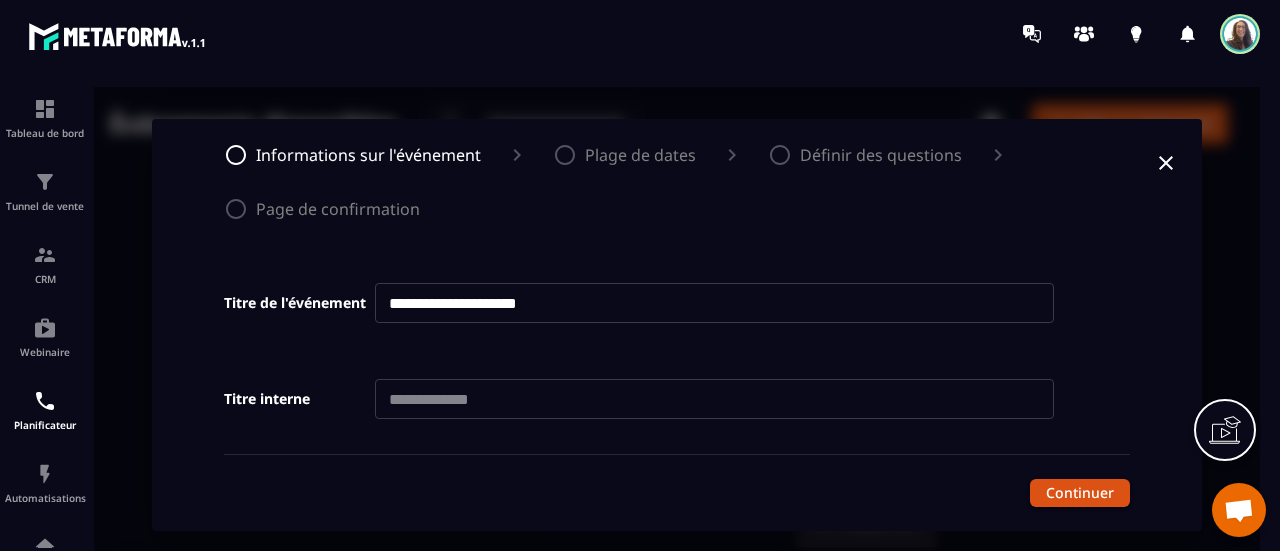type on "**********" 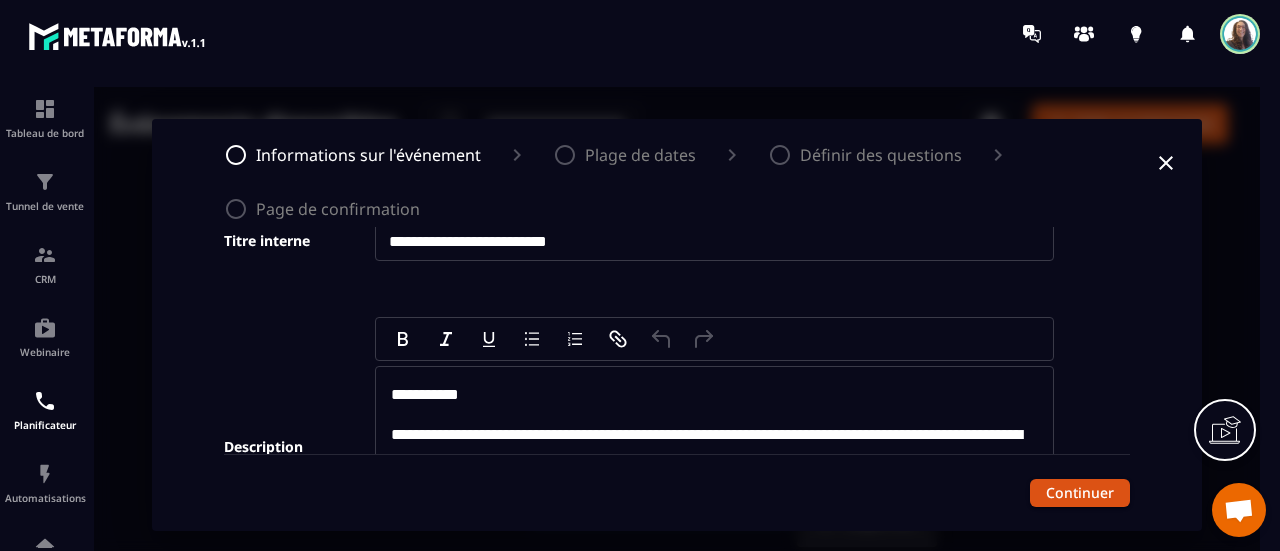 scroll, scrollTop: 200, scrollLeft: 0, axis: vertical 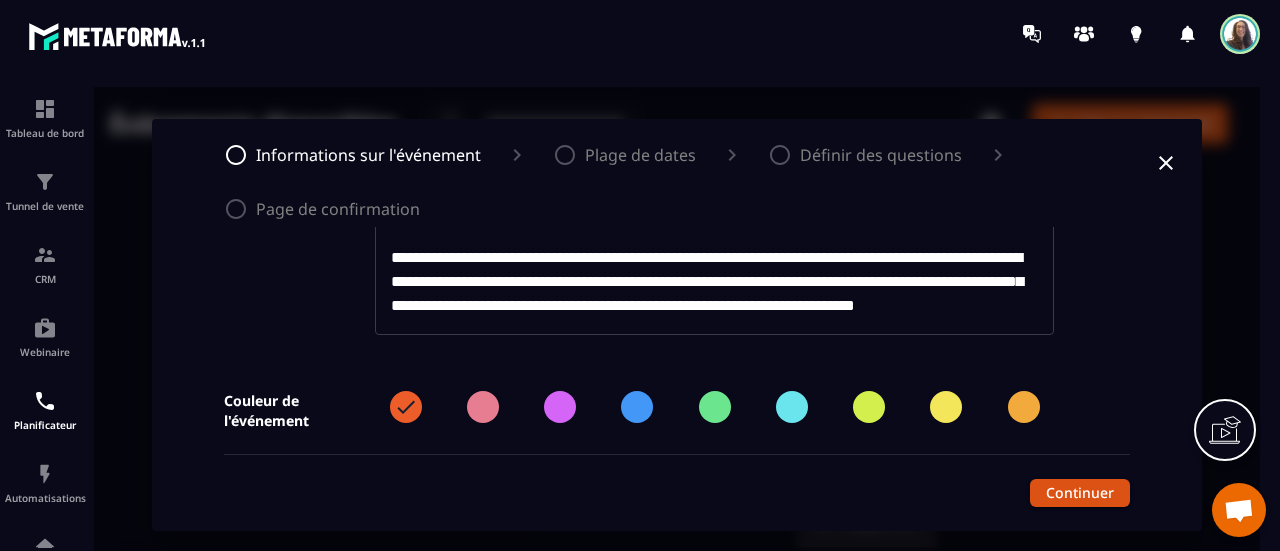 type on "**********" 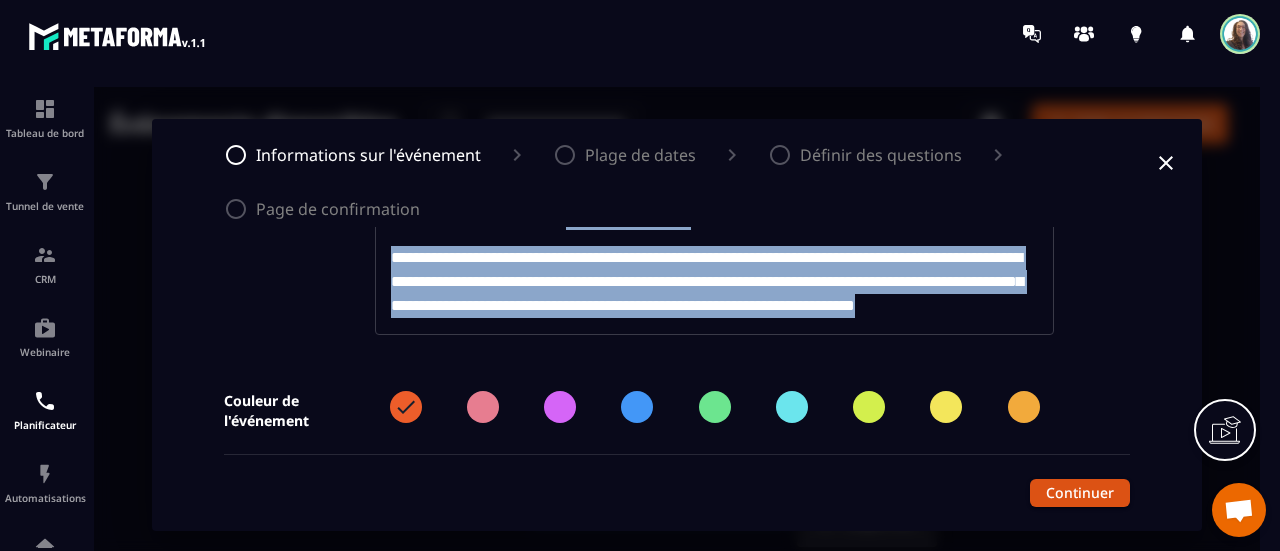 scroll, scrollTop: 296, scrollLeft: 0, axis: vertical 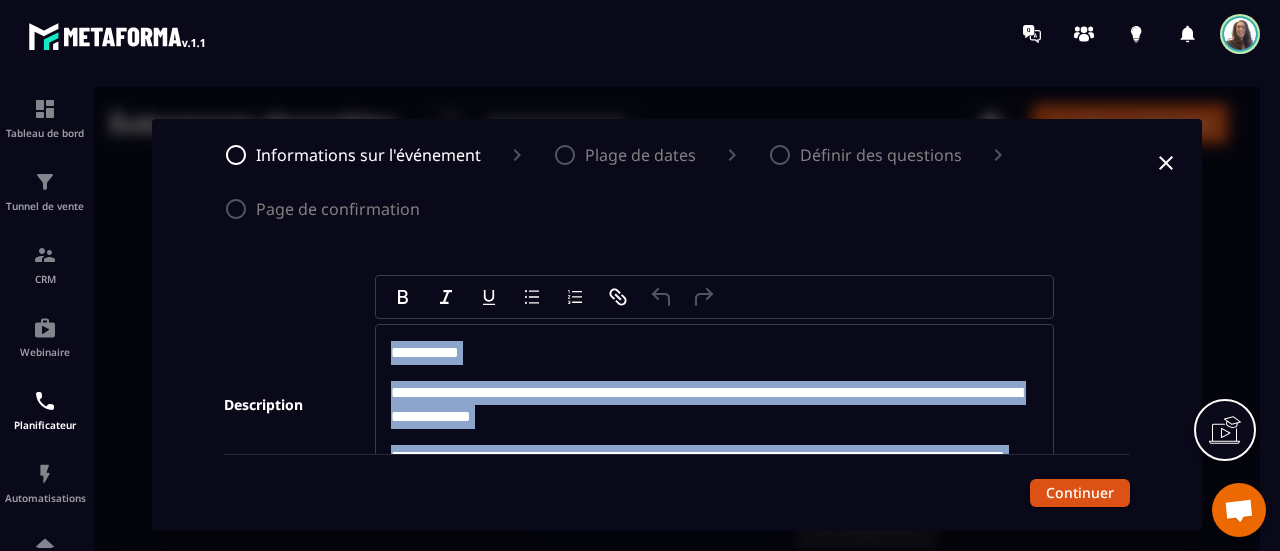 drag, startPoint x: 776, startPoint y: 305, endPoint x: 369, endPoint y: 345, distance: 408.96088 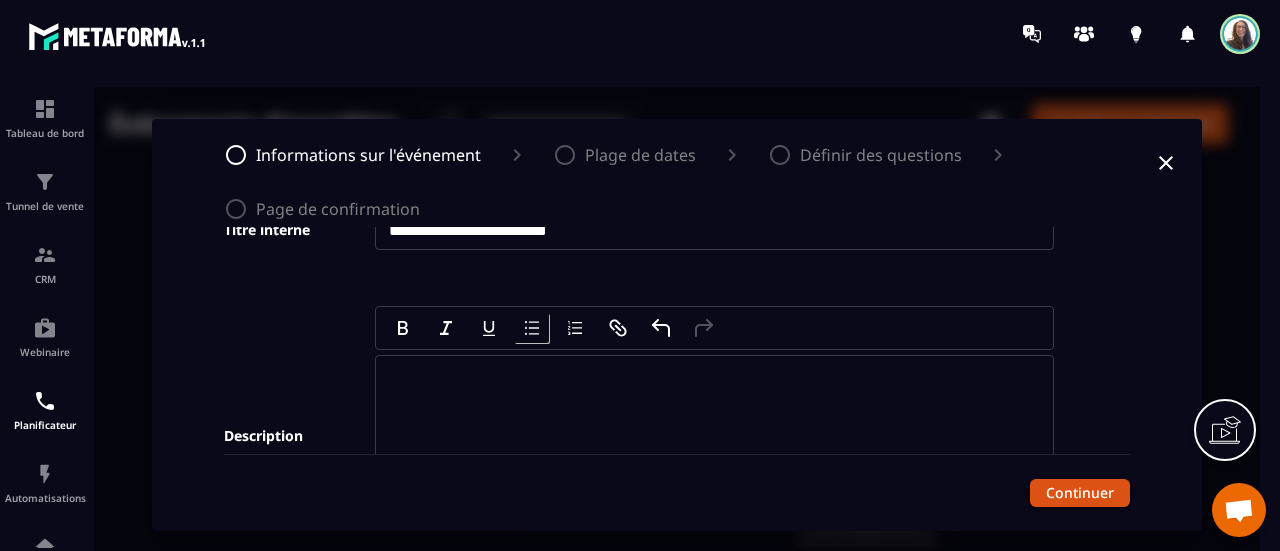 scroll, scrollTop: 200, scrollLeft: 0, axis: vertical 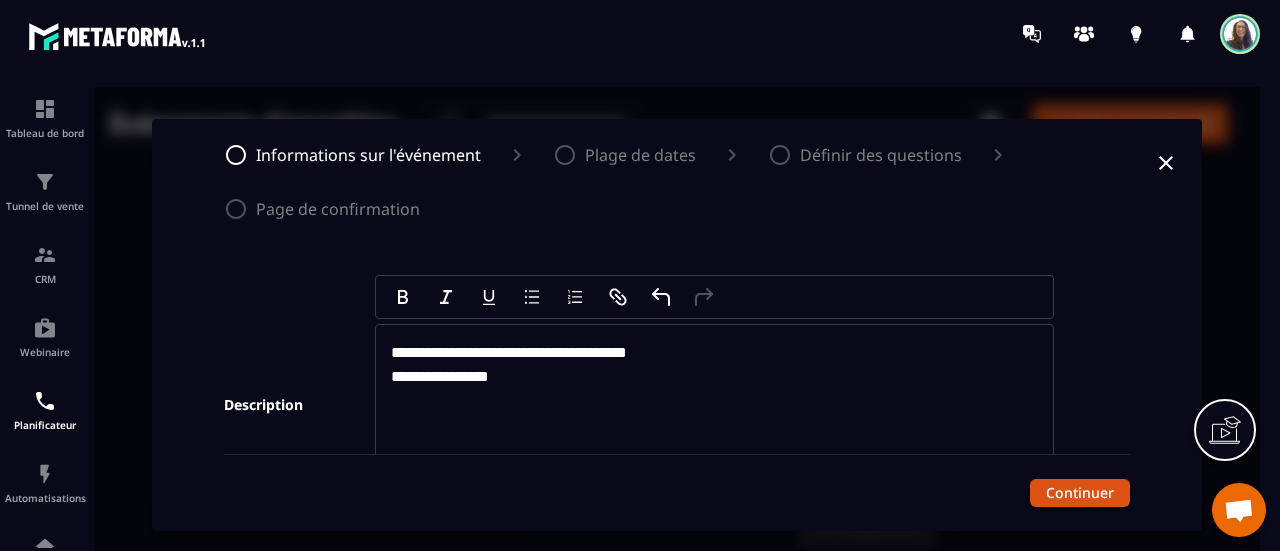 click on "**********" at bounding box center [509, 364] 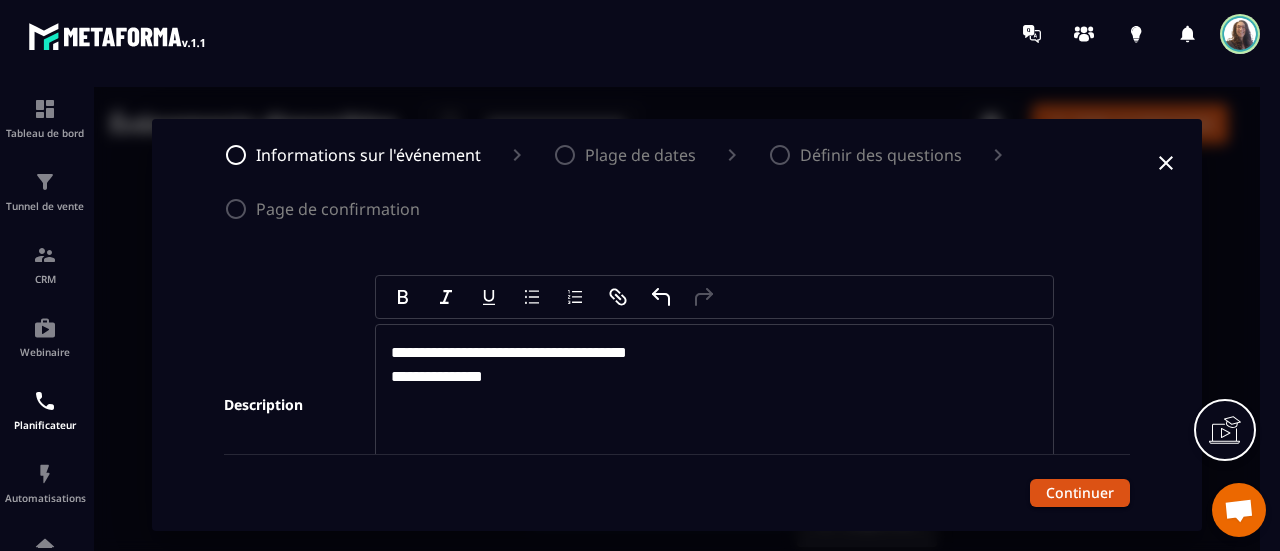 click on "**********" at bounding box center [715, 365] 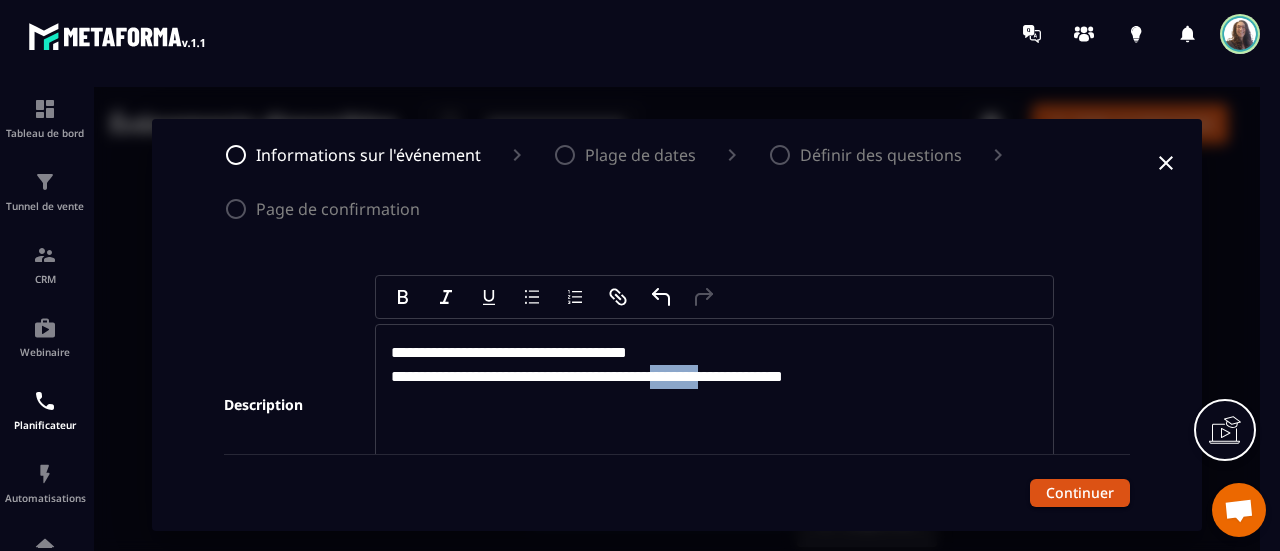 drag, startPoint x: 713, startPoint y: 377, endPoint x: 767, endPoint y: 376, distance: 54.00926 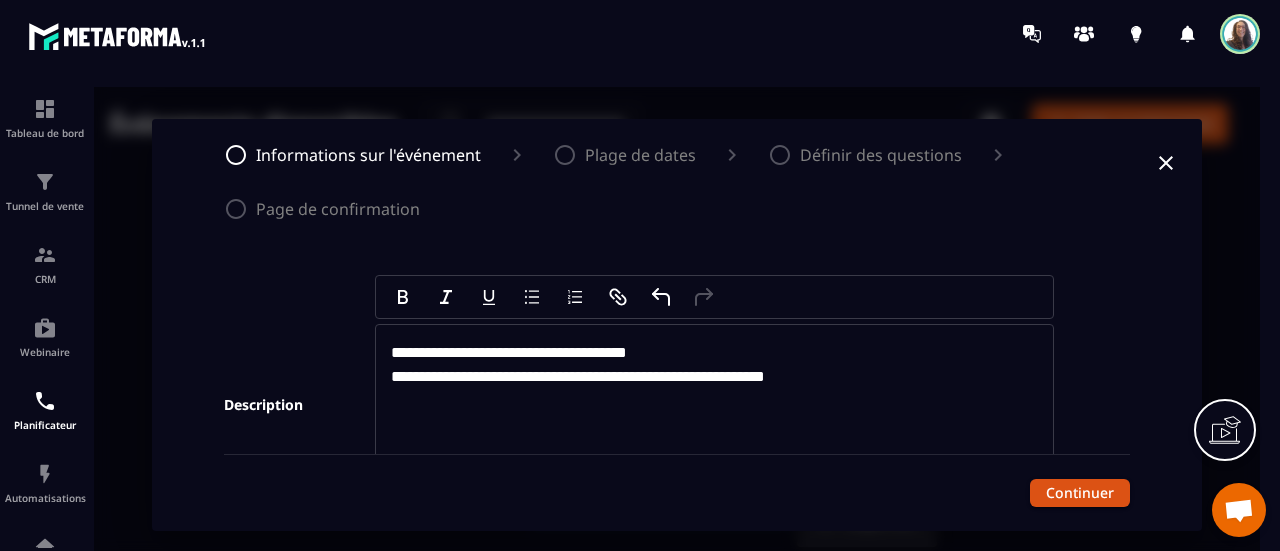click on "**********" at bounding box center (715, 365) 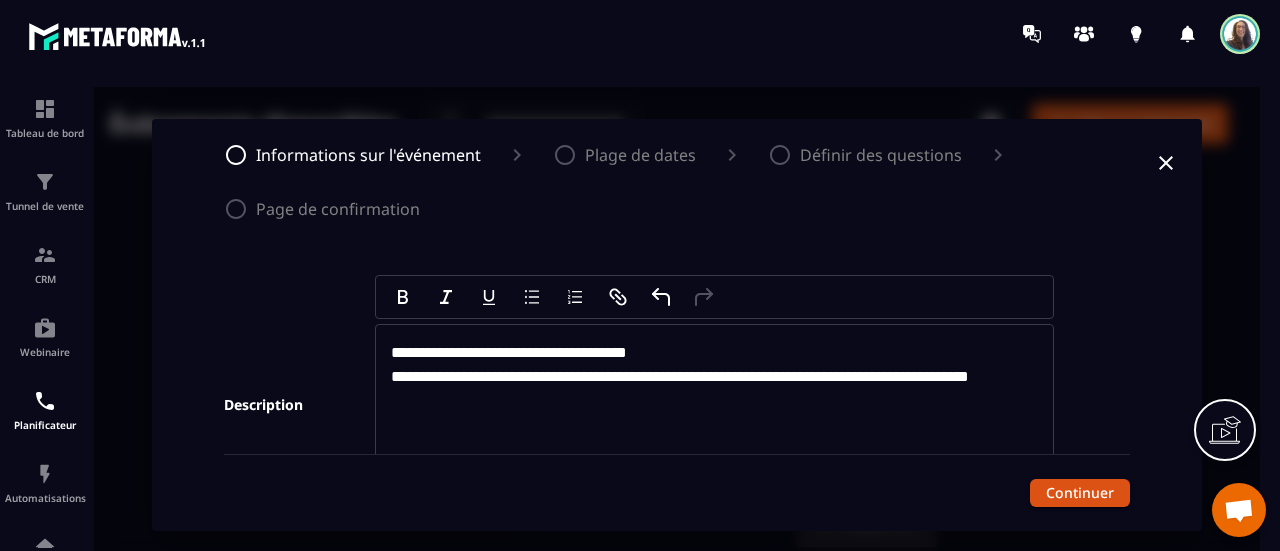 click on "**********" at bounding box center (680, 364) 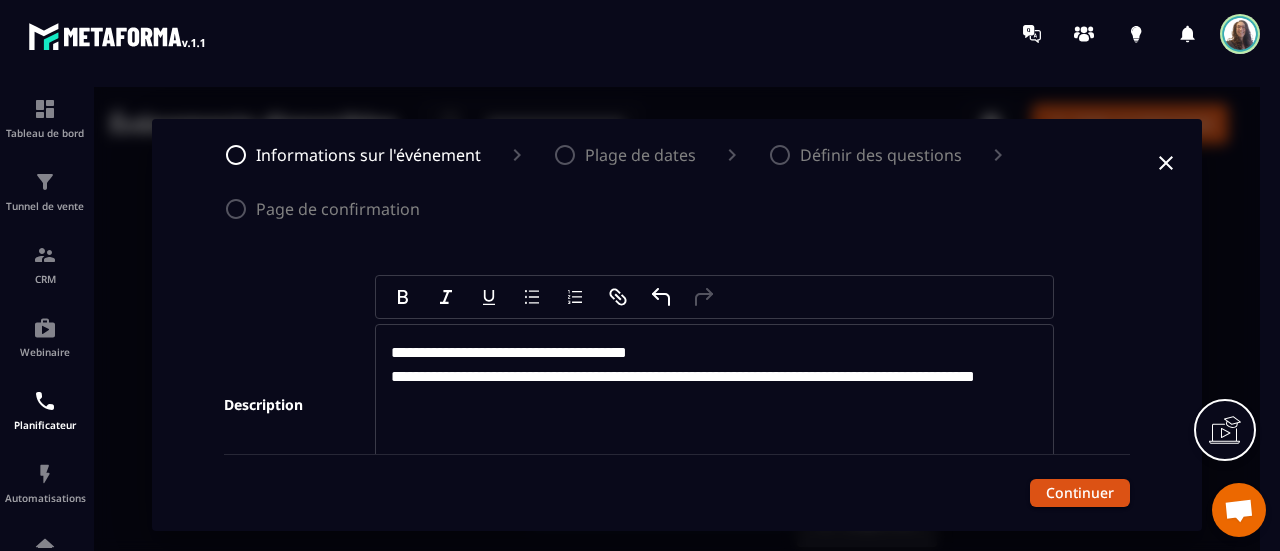 click on "**********" at bounding box center [715, 365] 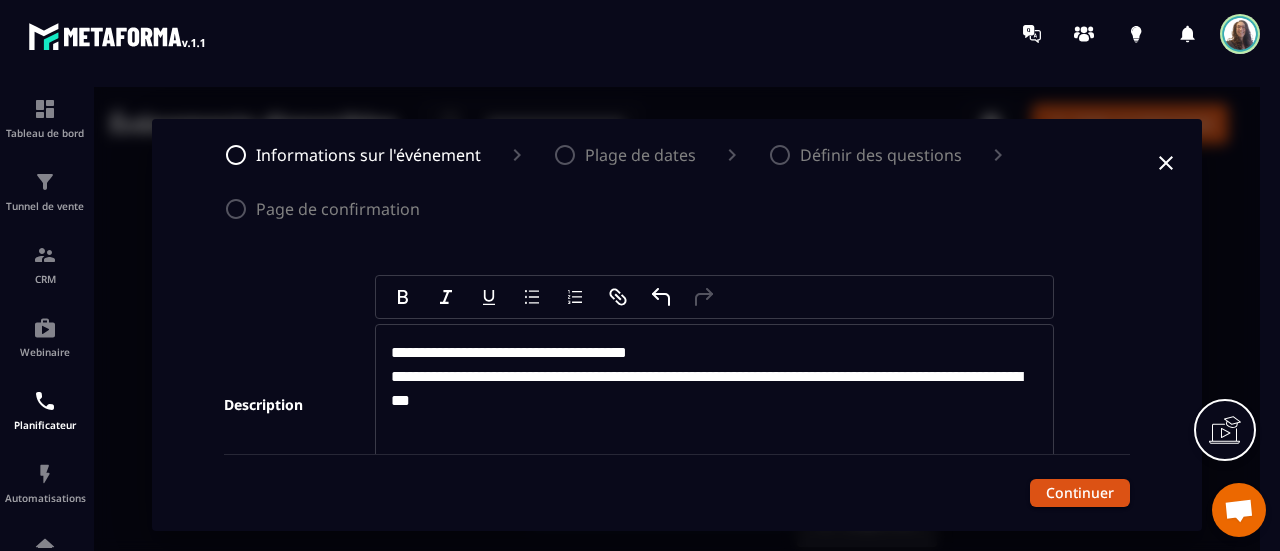 click on "**********" at bounding box center [706, 376] 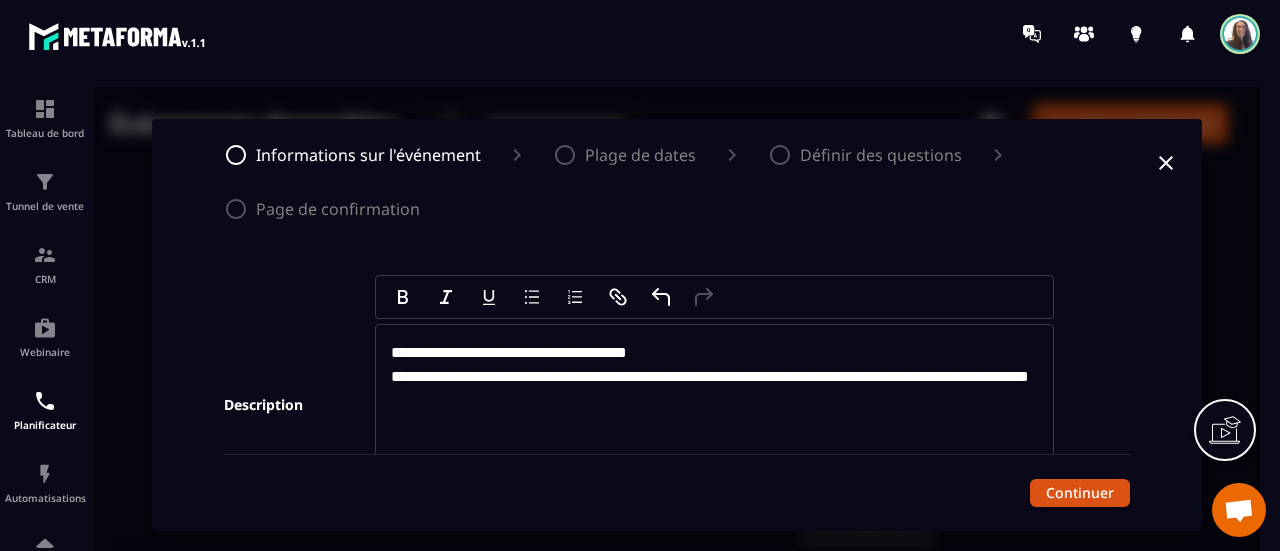 click on "**********" at bounding box center [715, 365] 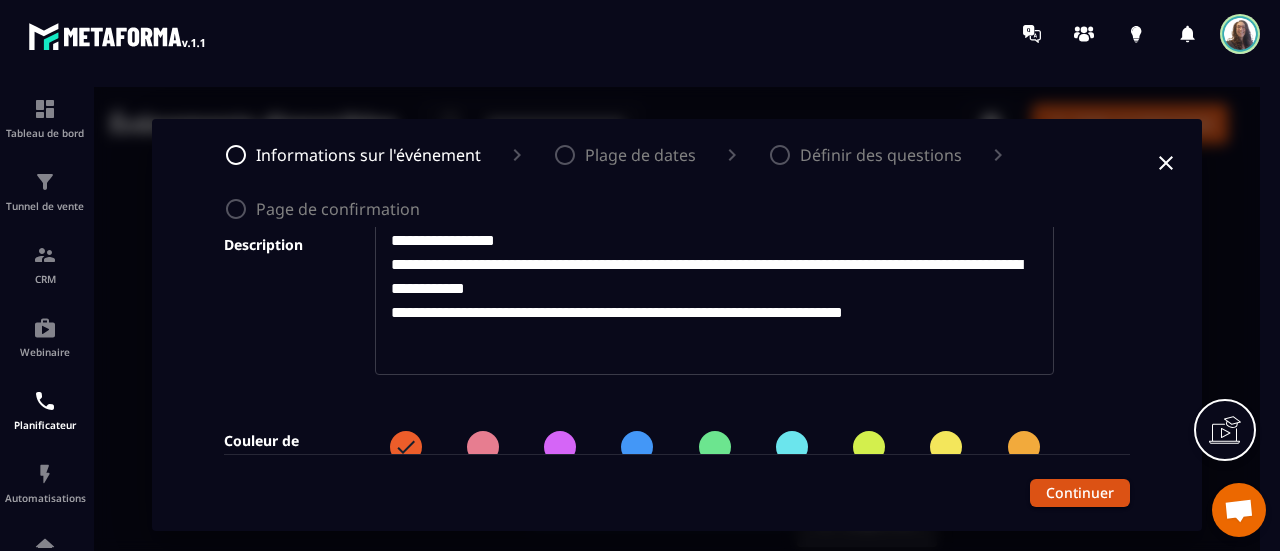 scroll, scrollTop: 404, scrollLeft: 0, axis: vertical 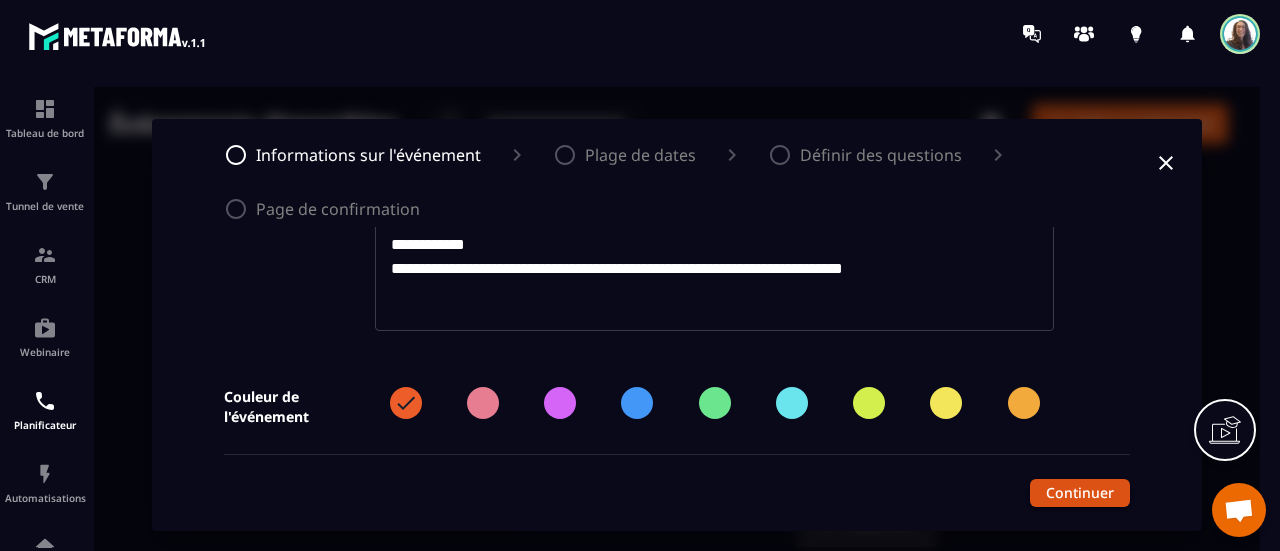 click at bounding box center [715, 403] 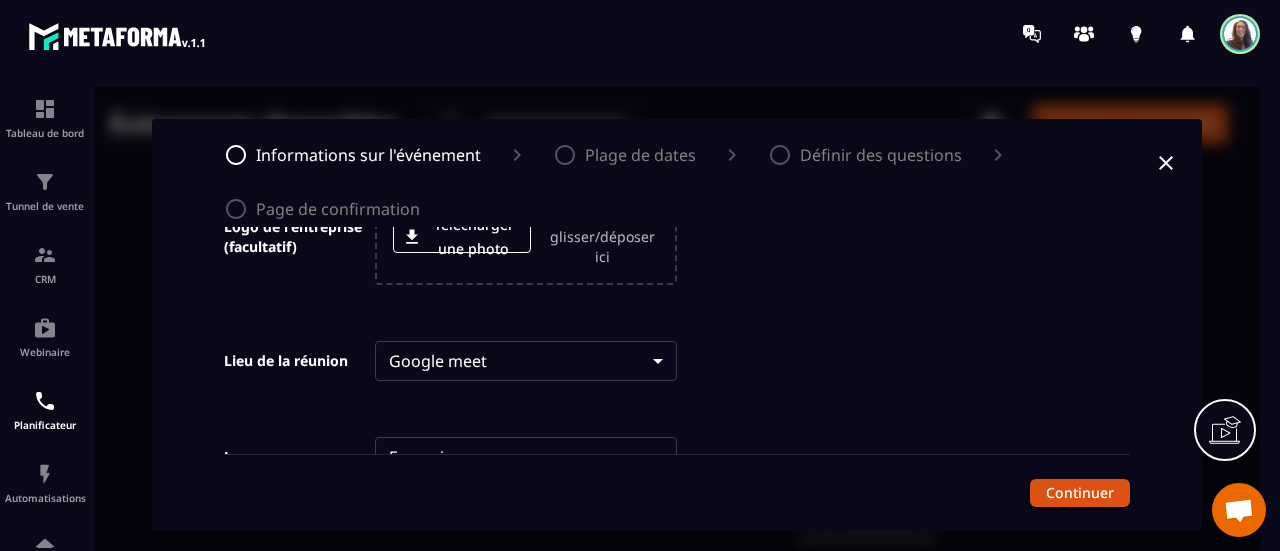 scroll, scrollTop: 704, scrollLeft: 0, axis: vertical 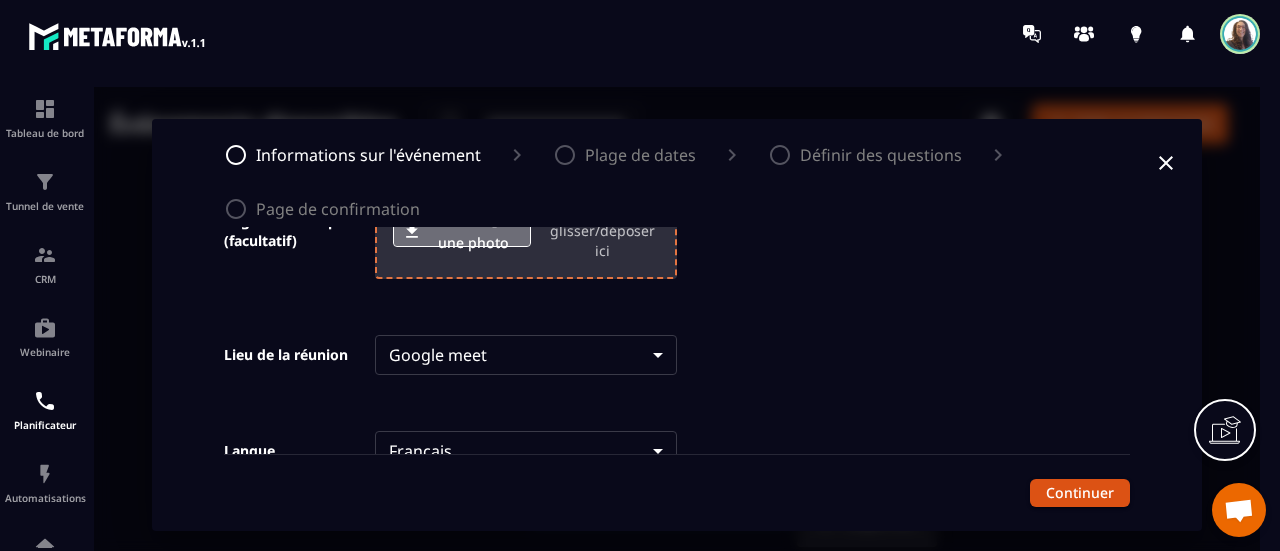 click on "Télécharger une photo" at bounding box center (462, 231) 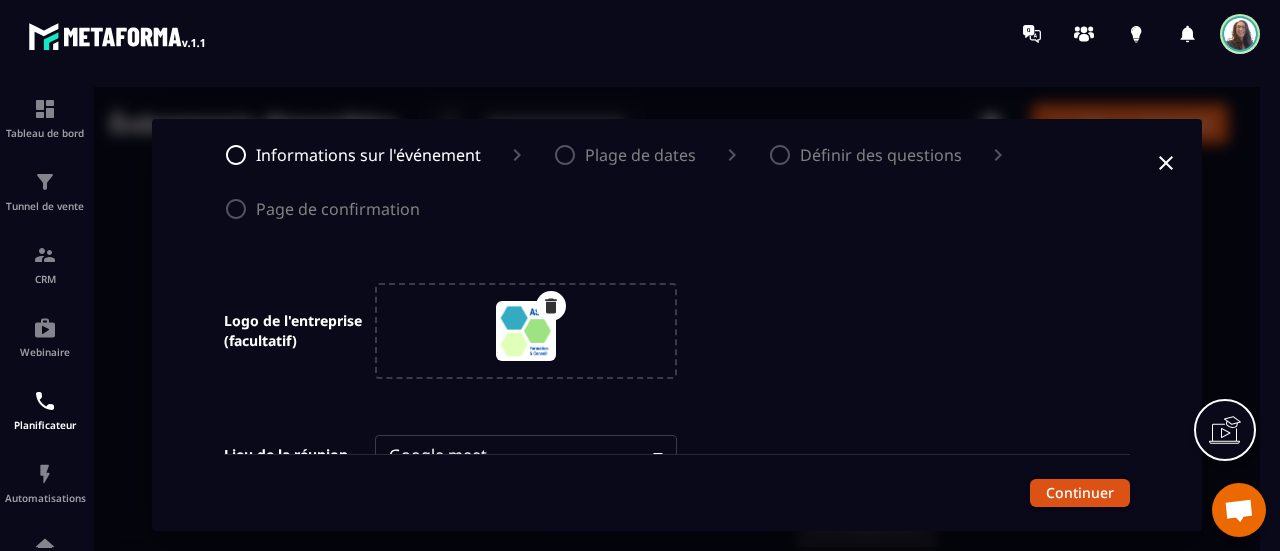 scroll, scrollTop: 704, scrollLeft: 0, axis: vertical 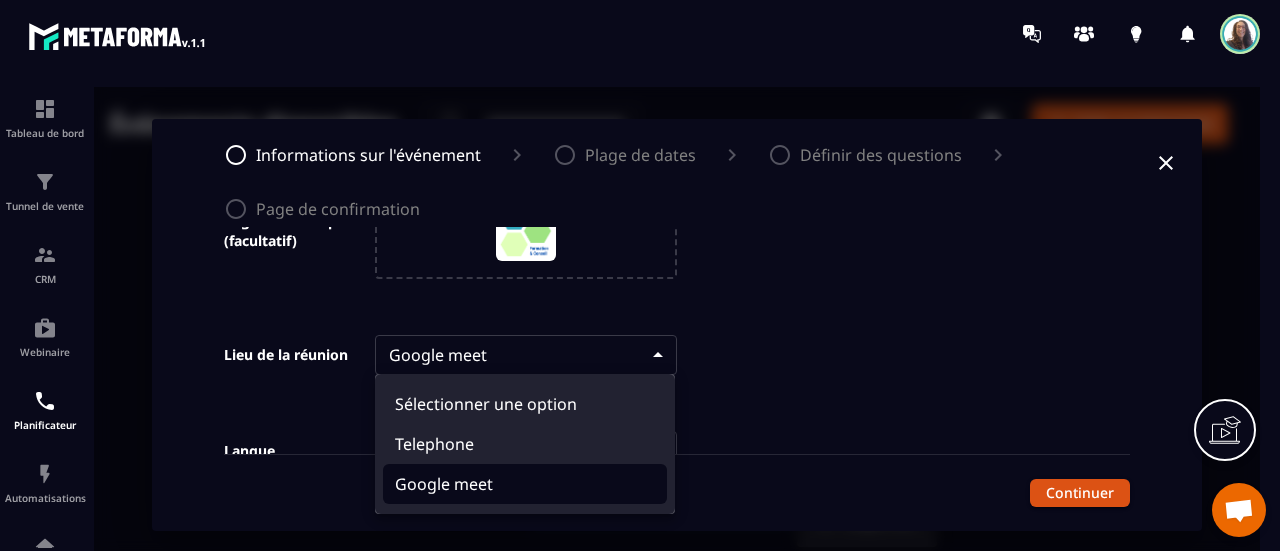click on "**********" at bounding box center [677, 325] 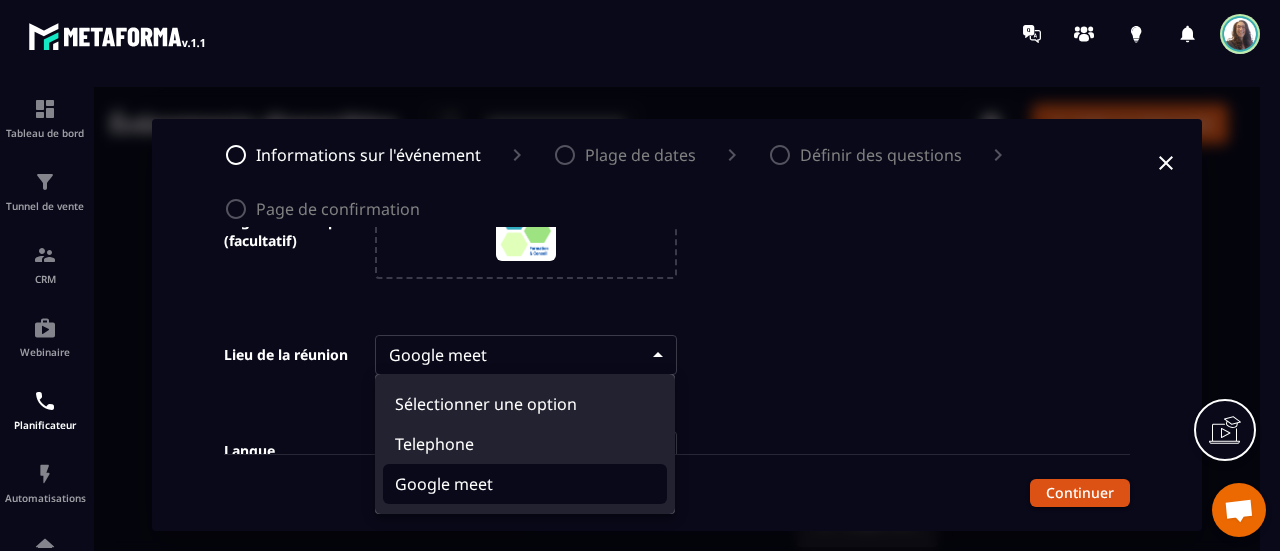click on "Google meet" at bounding box center [525, 484] 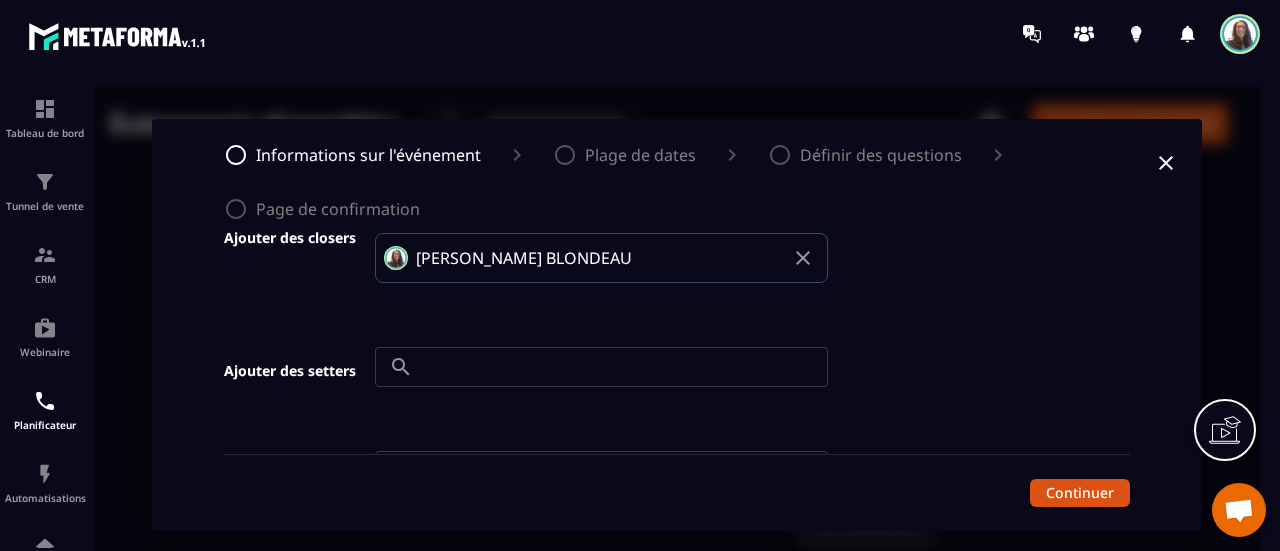 scroll, scrollTop: 1004, scrollLeft: 0, axis: vertical 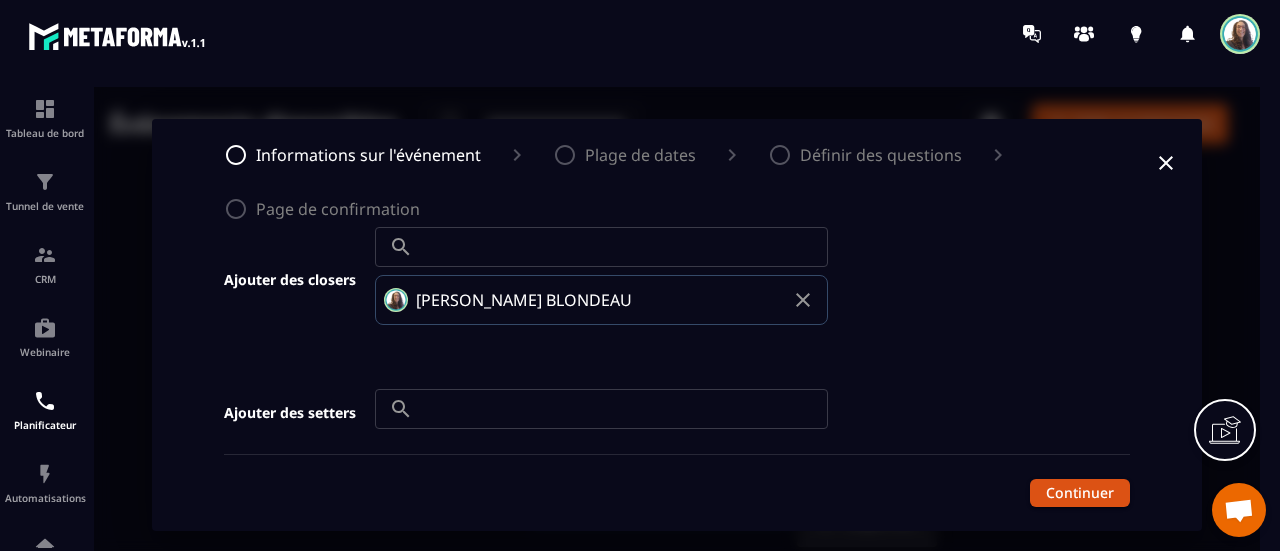 click at bounding box center (624, 409) 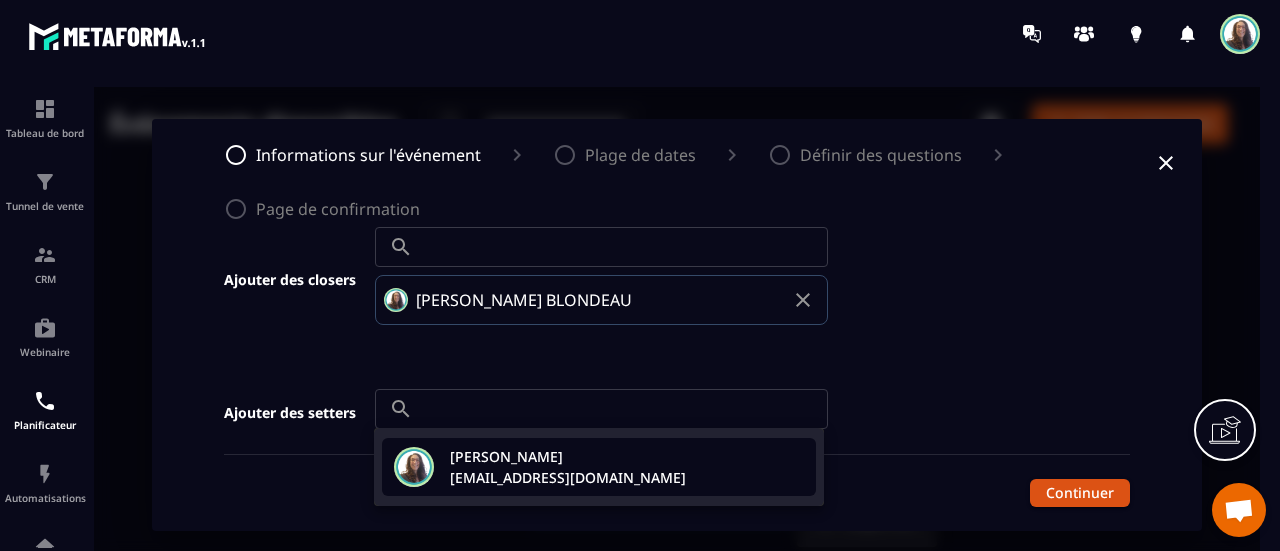 click on "contact@asd-oc.fr" at bounding box center [568, 477] 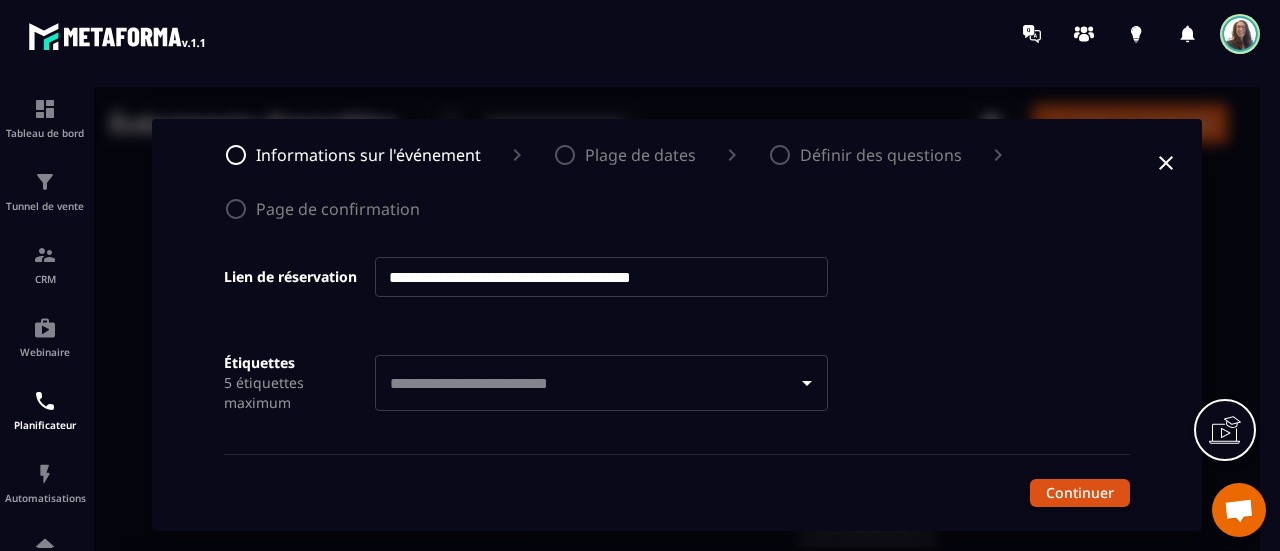 scroll, scrollTop: 1304, scrollLeft: 0, axis: vertical 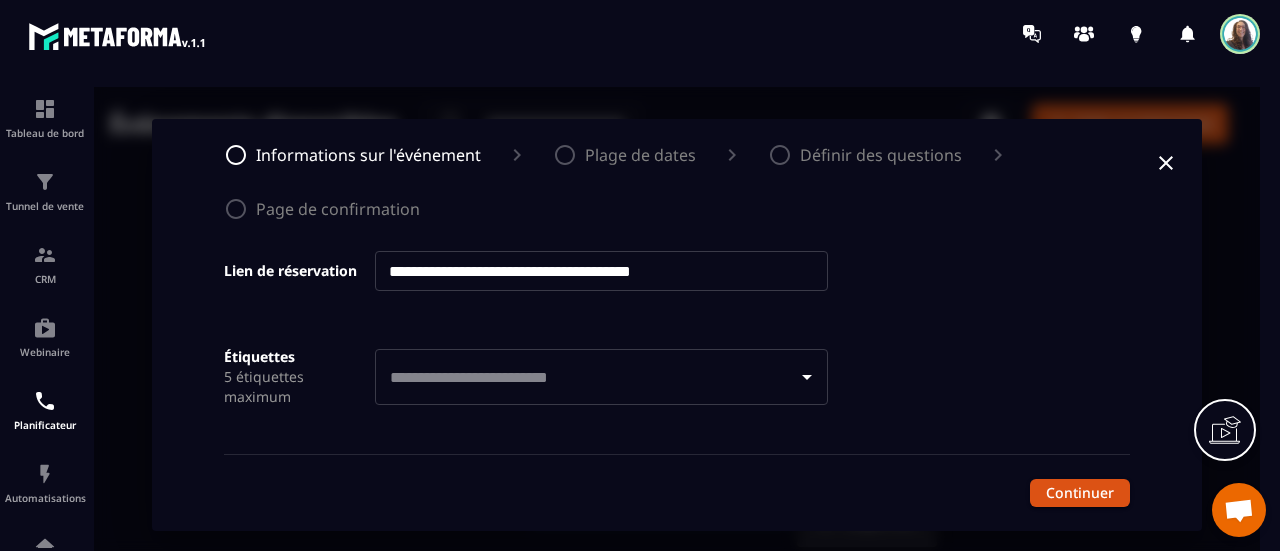 click at bounding box center [586, 377] 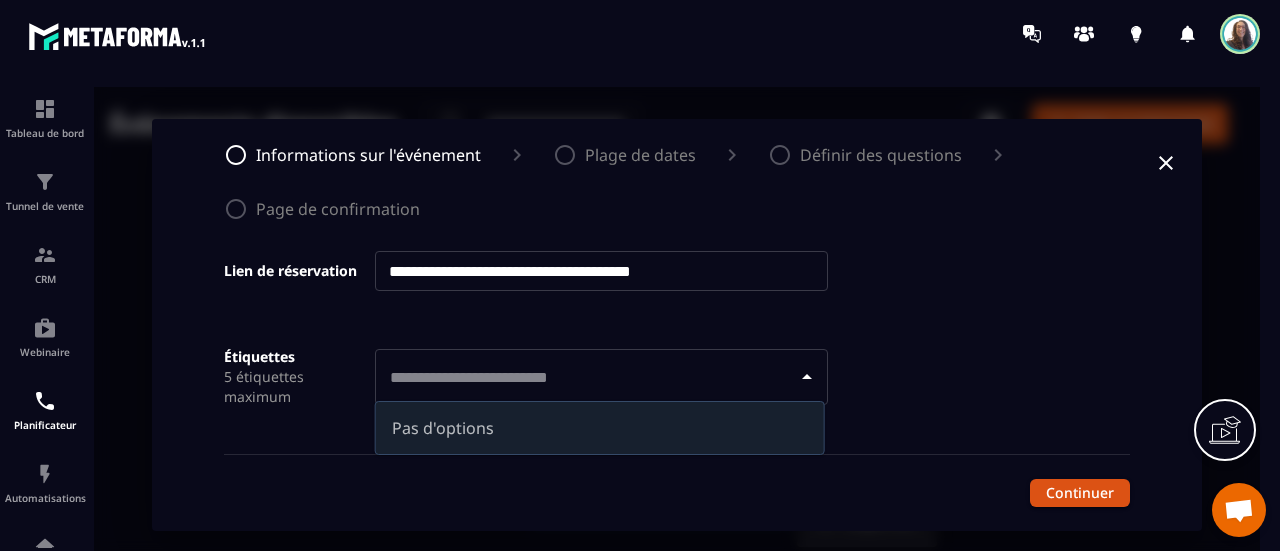 click at bounding box center (586, 377) 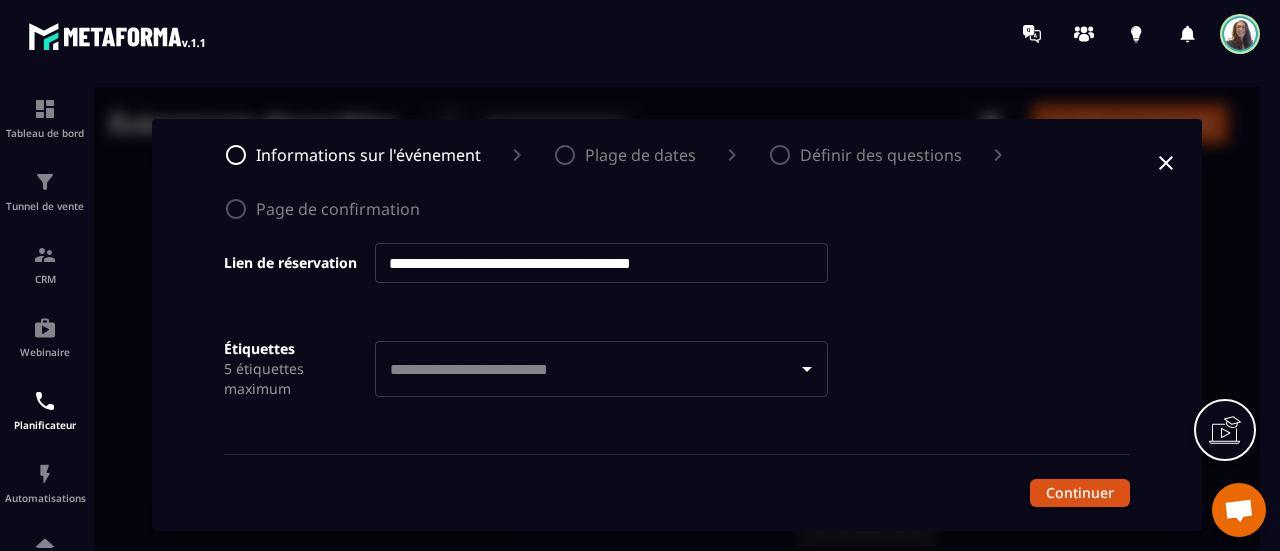 scroll, scrollTop: 1314, scrollLeft: 0, axis: vertical 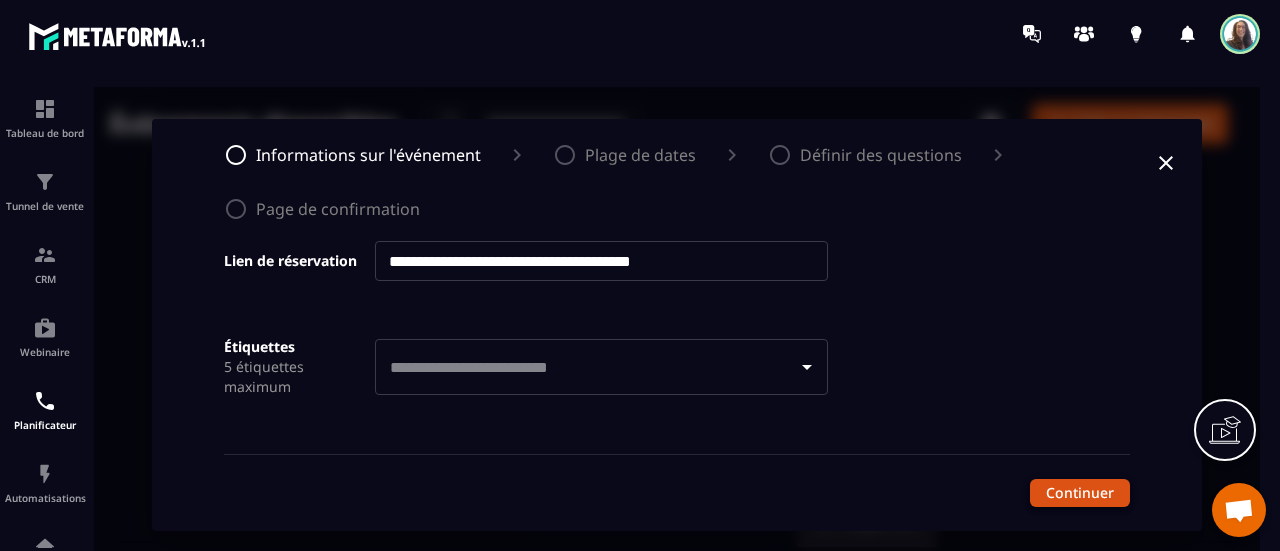 click on "Continuer" at bounding box center [1080, 493] 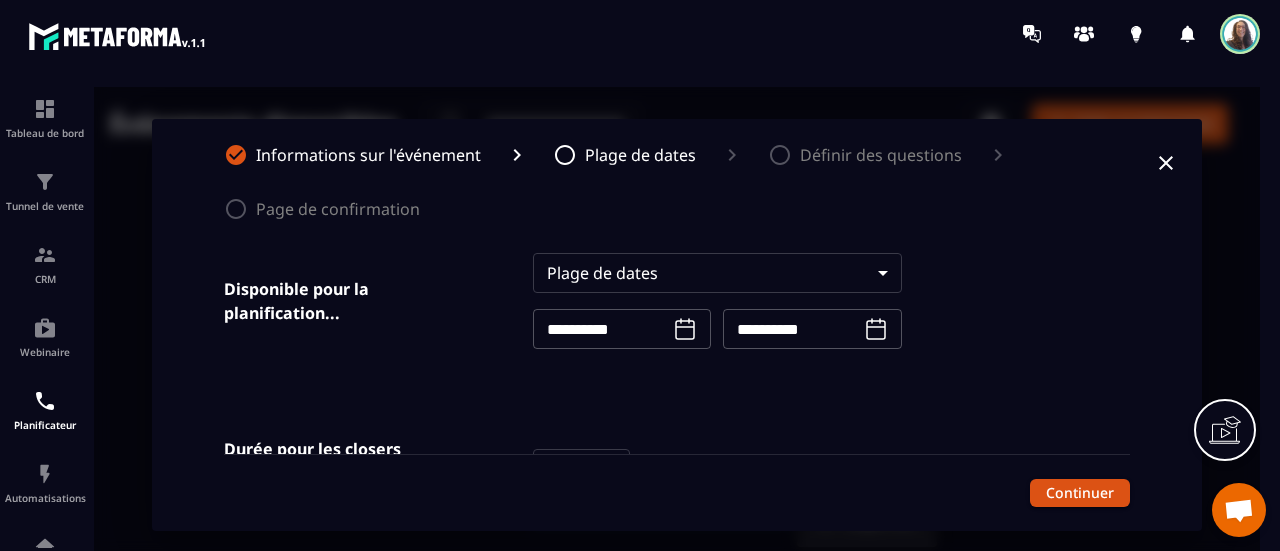 scroll, scrollTop: 0, scrollLeft: 0, axis: both 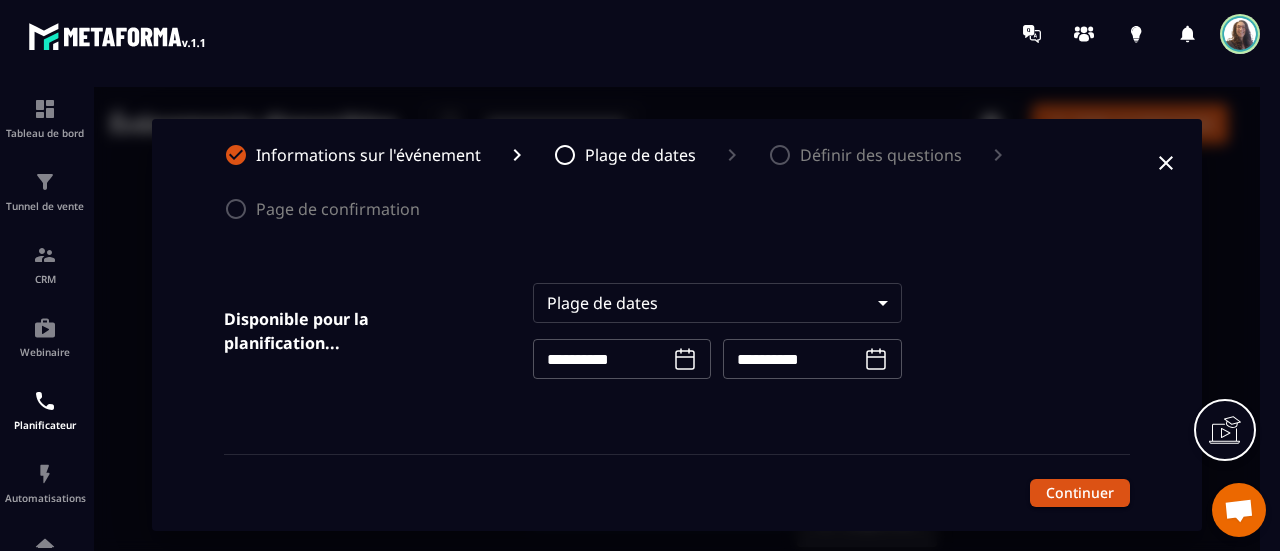 click on "**********" at bounding box center [677, 325] 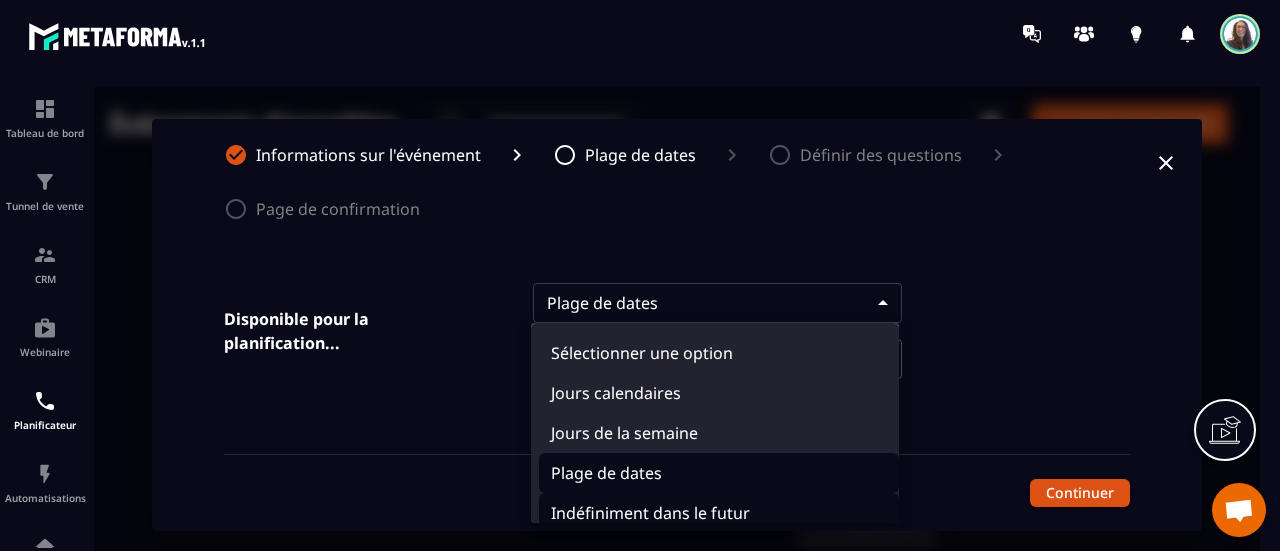 click on "Indéfiniment dans le futur" at bounding box center (719, 513) 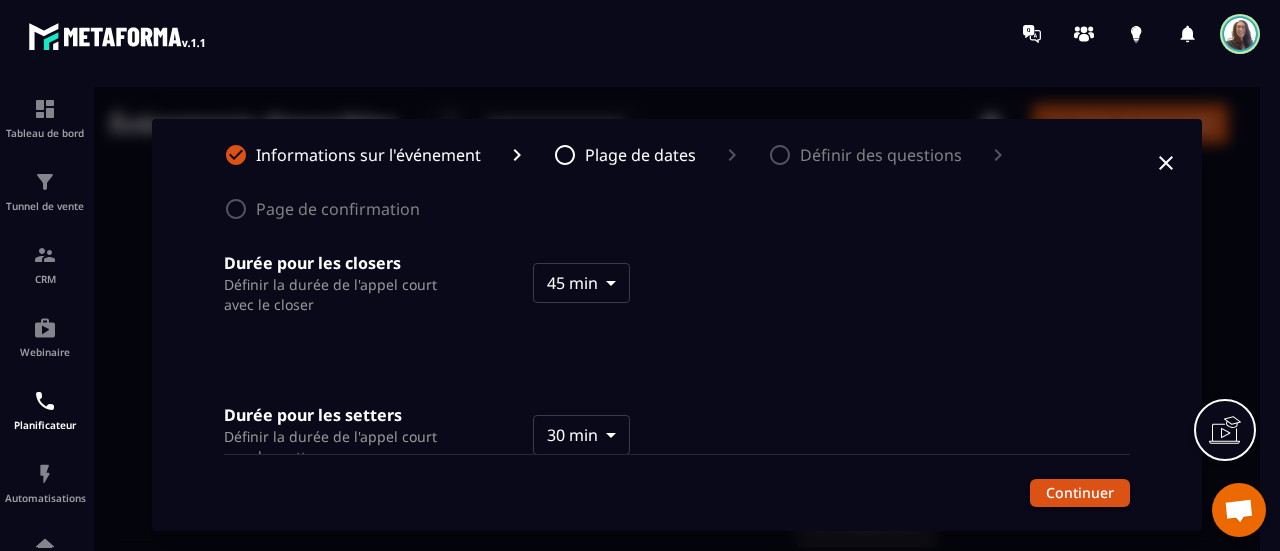 scroll, scrollTop: 200, scrollLeft: 0, axis: vertical 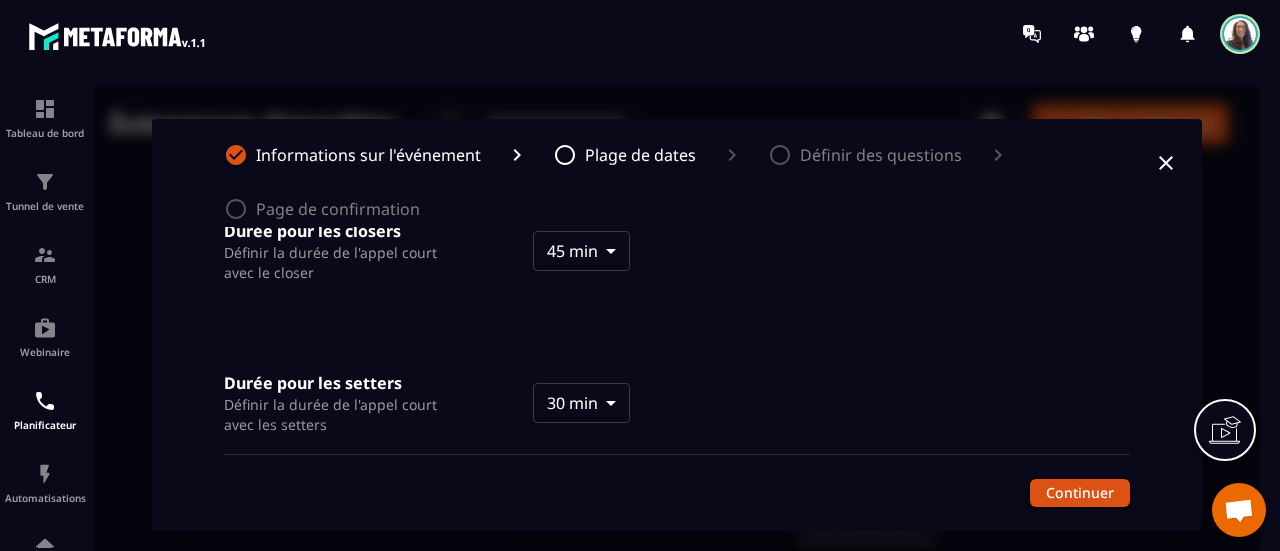 click on "Événements disponibles ​ ​ Créer un événement Prise de contact prospects 45  min ・   07/07/2025 - 09/07/2025 Copiez votre lien Modifier Dupliquer Partager Supprimer Informations sur l'événement Plage de dates Définir des questions Page de confirmation Disponible pour la planification... Indéfiniment dans le futur ******** ​ Durée pour les closers Définir la durée de l'appel court avec le closer 45 min **** ​ Durée pour les setters Définir la durée de l'appel court avec les setters 30 min **** ​ Prévenez-moi avant l'appel Définissez la durée de votre événement Sans rappel * ​ Continuer" at bounding box center (677, 325) 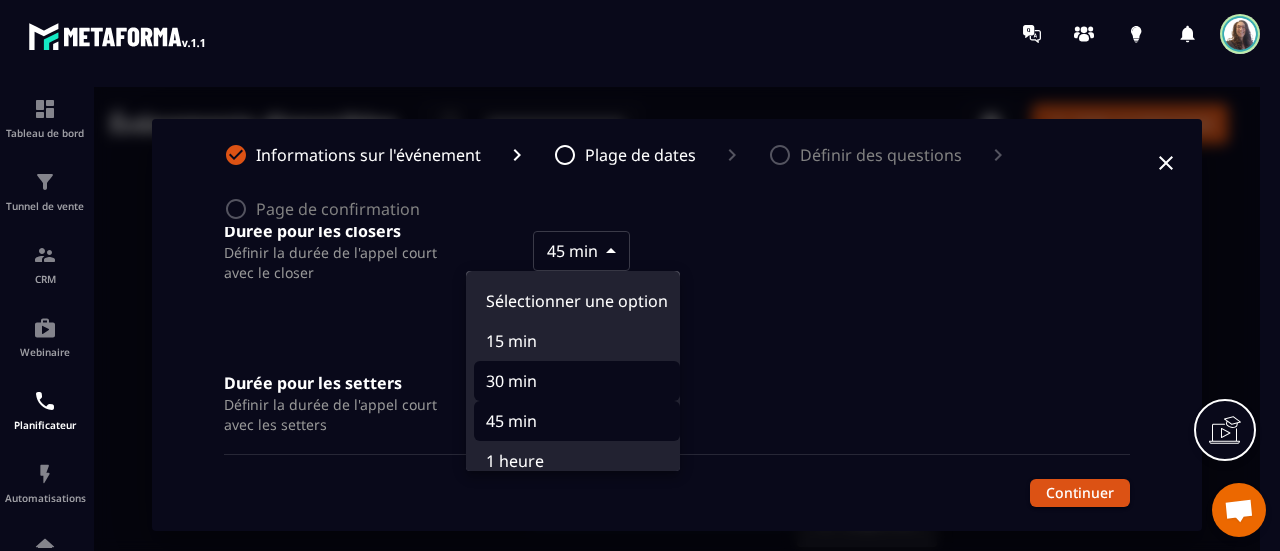 click on "30 min" at bounding box center (577, 381) 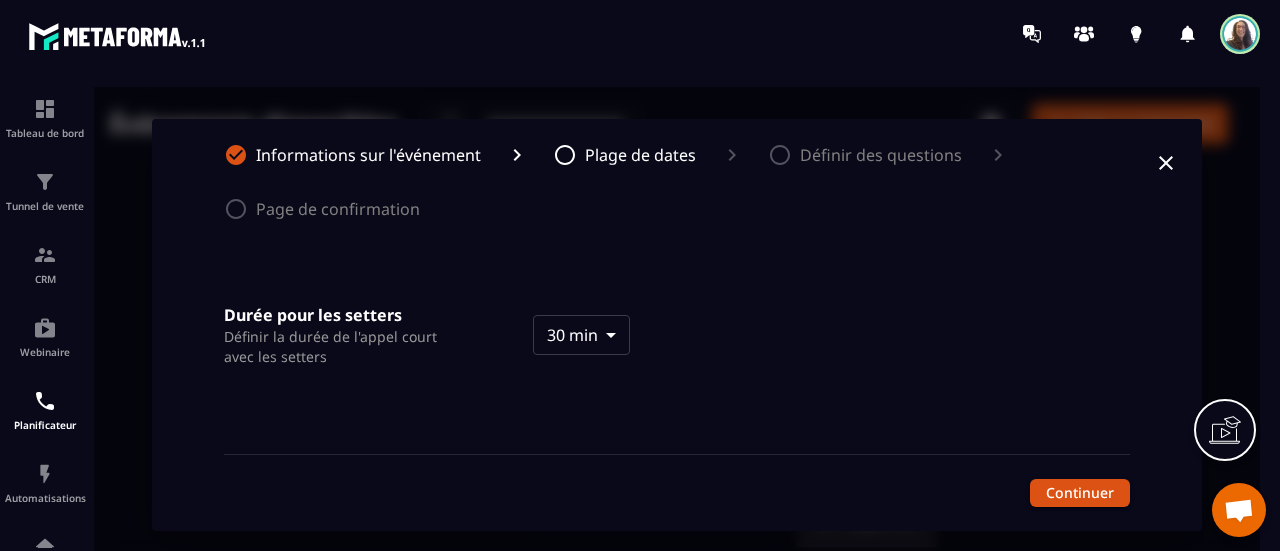 scroll, scrollTop: 300, scrollLeft: 0, axis: vertical 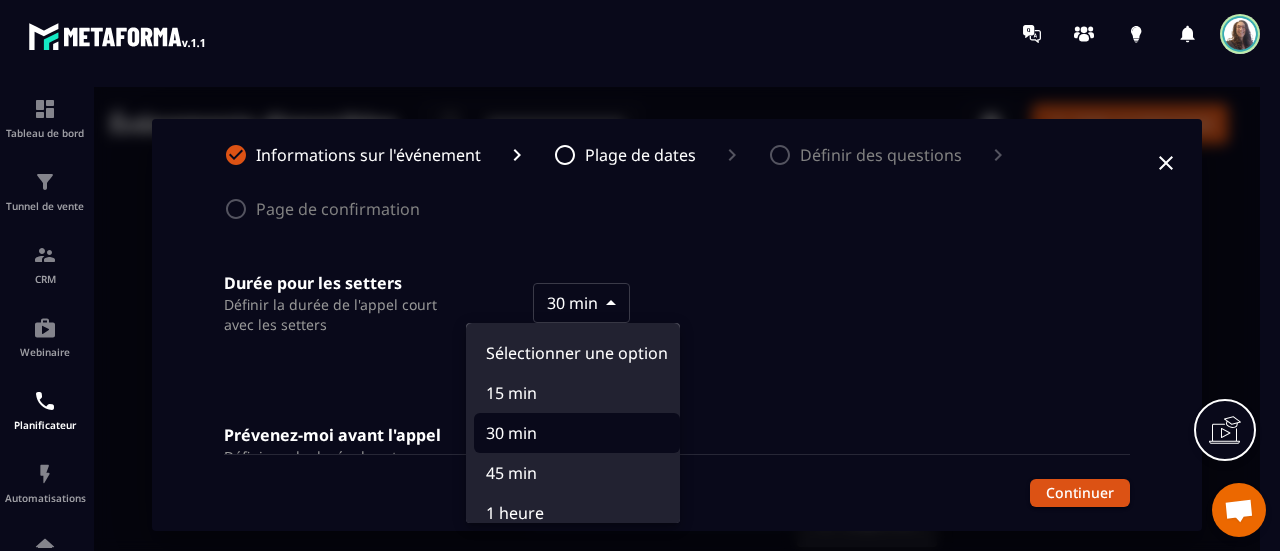 click on "Événements disponibles ​ ​ Créer un événement Prise de contact prospects 45  min ・   07/07/2025 - 09/07/2025 Copiez votre lien Modifier Dupliquer Partager Supprimer Informations sur l'événement Plage de dates Définir des questions Page de confirmation Disponible pour la planification... Indéfiniment dans le futur ******** ​ Durée pour les closers Définir la durée de l'appel court avec le closer 30 min **** ​ Durée pour les setters Définir la durée de l'appel court avec les setters 30 min **** ​ Prévenez-moi avant l'appel Définissez la durée de votre événement Sans rappel * ​ Continuer Sélectionner une option 15 min 30 min 45 min 1 heure" at bounding box center [677, 325] 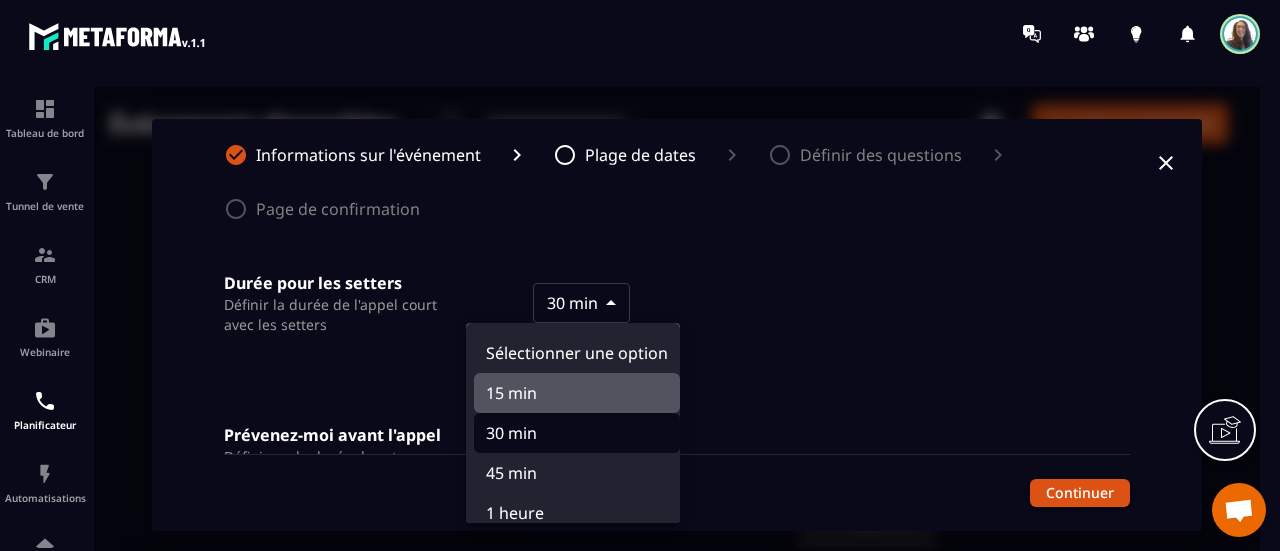 click on "15 min" at bounding box center [577, 393] 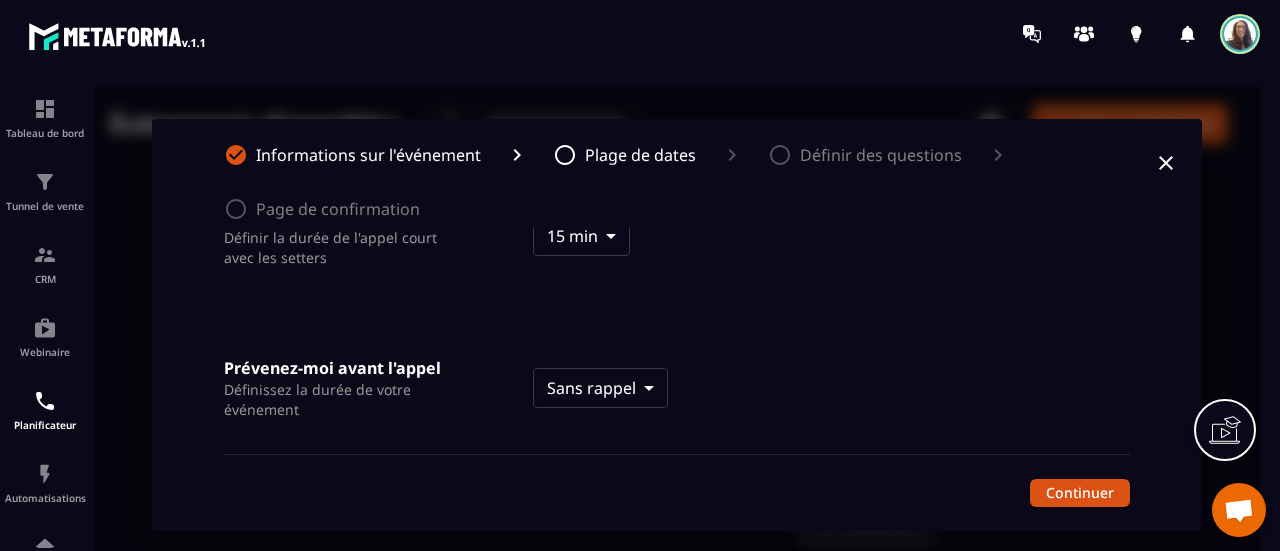 scroll, scrollTop: 396, scrollLeft: 0, axis: vertical 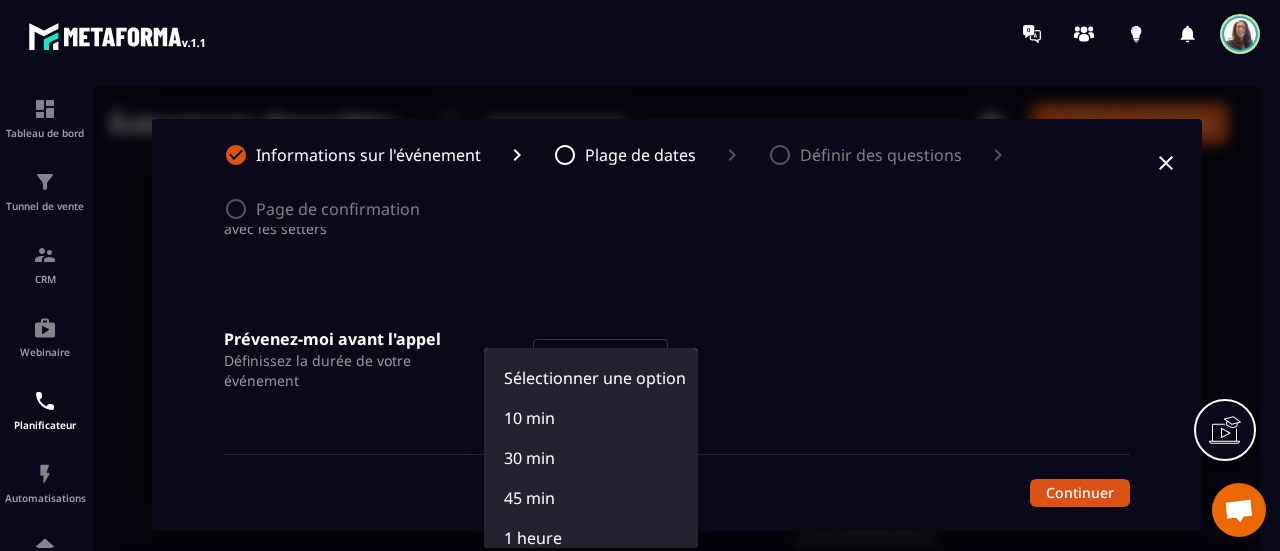 click on "Événements disponibles ​ ​ Créer un événement Prise de contact prospects 45  min ・   07/07/2025 - 09/07/2025 Copiez votre lien Modifier Dupliquer Partager Supprimer Informations sur l'événement Plage de dates Définir des questions Page de confirmation Disponible pour la planification... Indéfiniment dans le futur ******** ​ Durée pour les closers Définir la durée de l'appel court avec le closer 30 min **** ​ Durée pour les setters Définir la durée de l'appel court avec les setters 15 min *** ​ Prévenez-moi avant l'appel Définissez la durée de votre événement Sans rappel * ​ Continuer Sélectionner une option 10 min 30 min 45 min 1 heure Sans rappel" at bounding box center (677, 325) 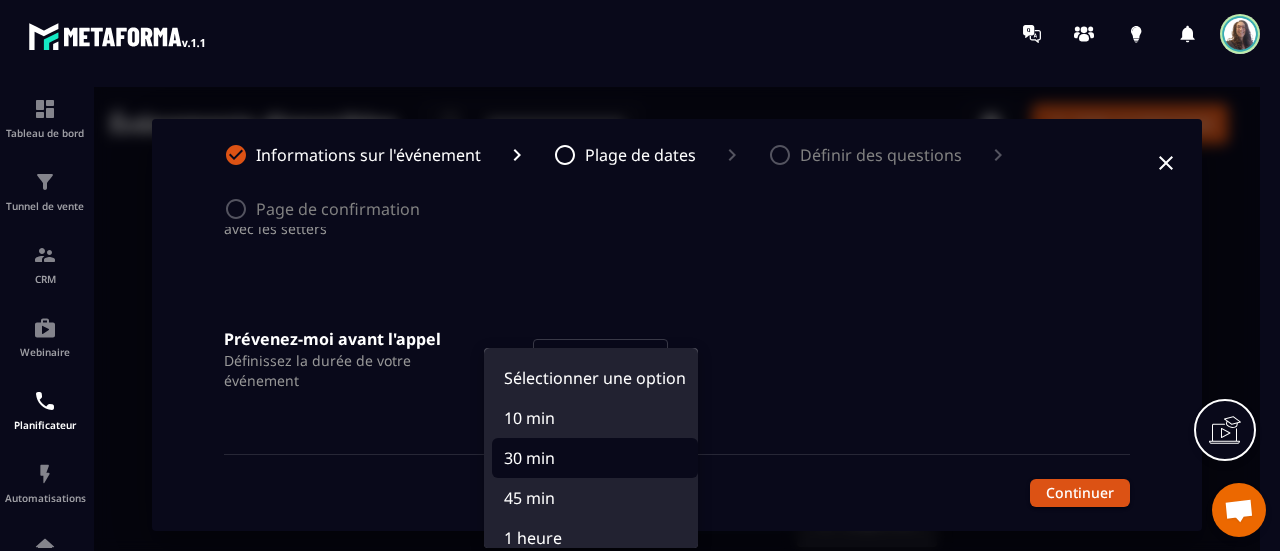 scroll, scrollTop: 60, scrollLeft: 0, axis: vertical 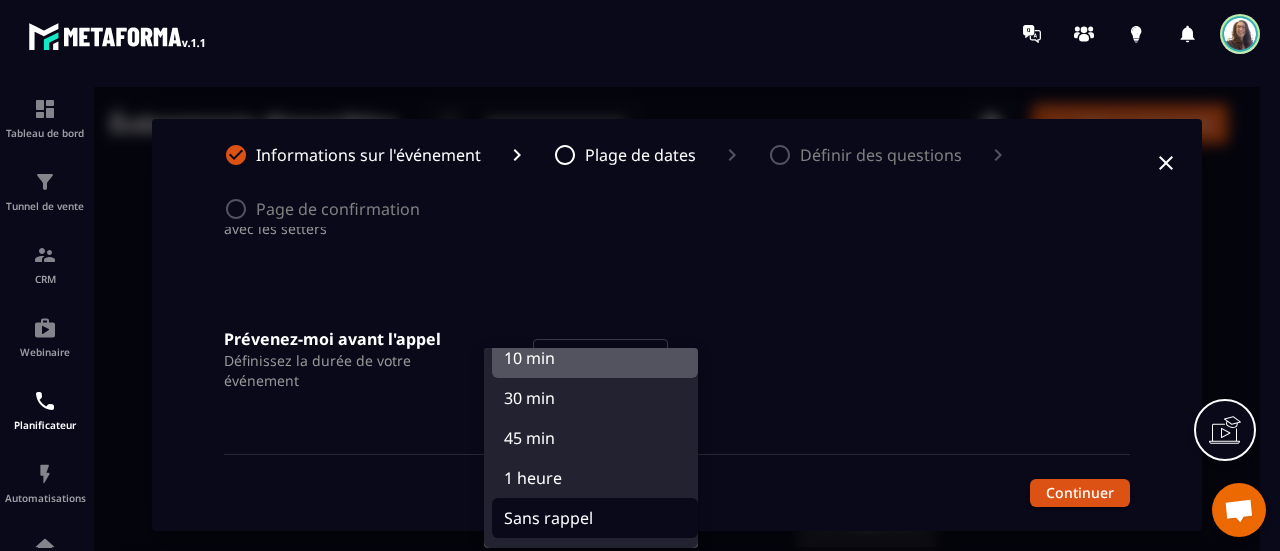 click on "10 min" at bounding box center (595, 358) 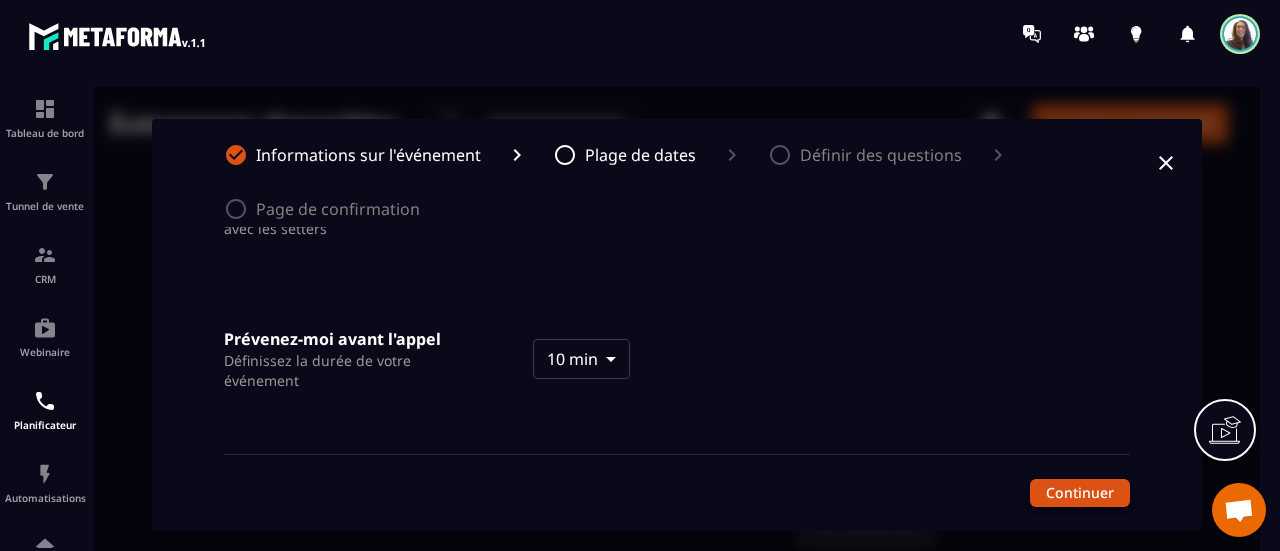 click on "Continuer" at bounding box center (1080, 493) 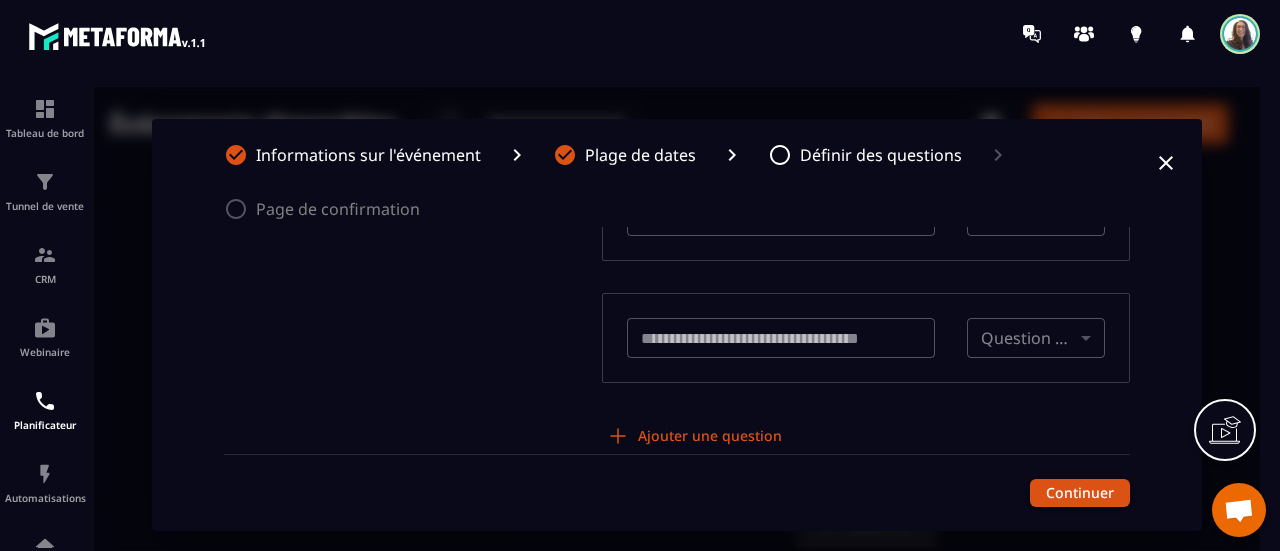 scroll, scrollTop: 0, scrollLeft: 0, axis: both 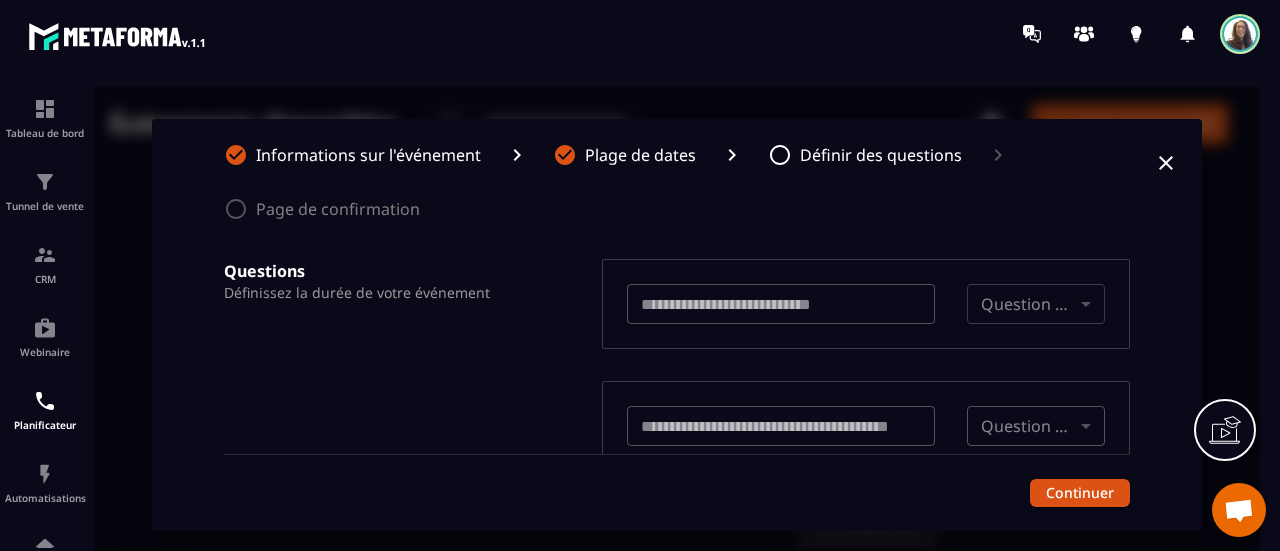 click on "Question par défaut" at bounding box center (1036, 304) 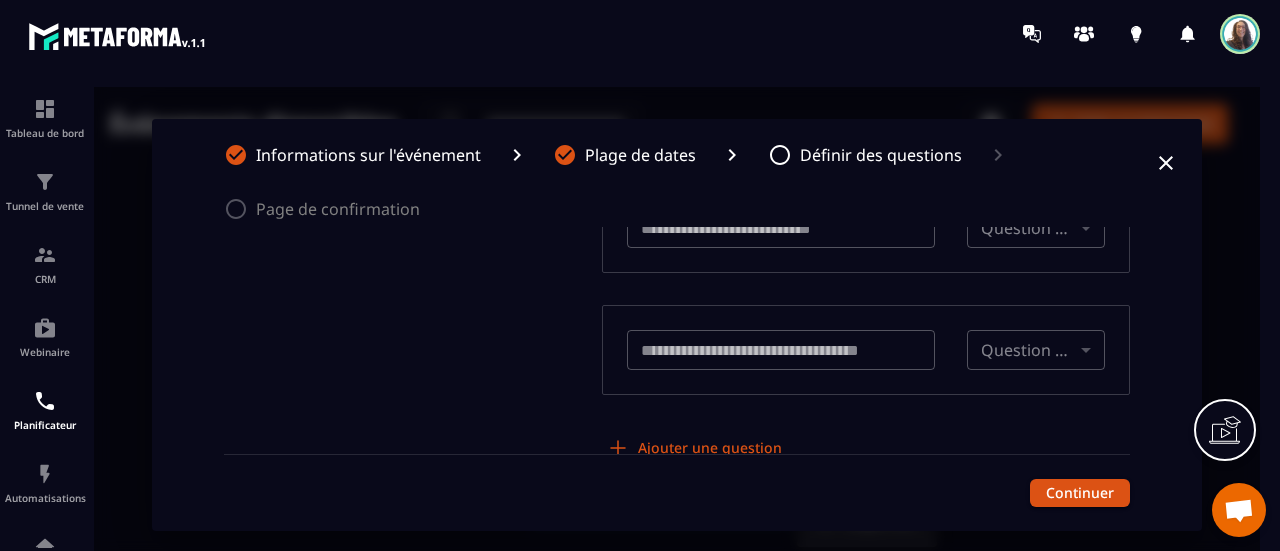 scroll, scrollTop: 332, scrollLeft: 0, axis: vertical 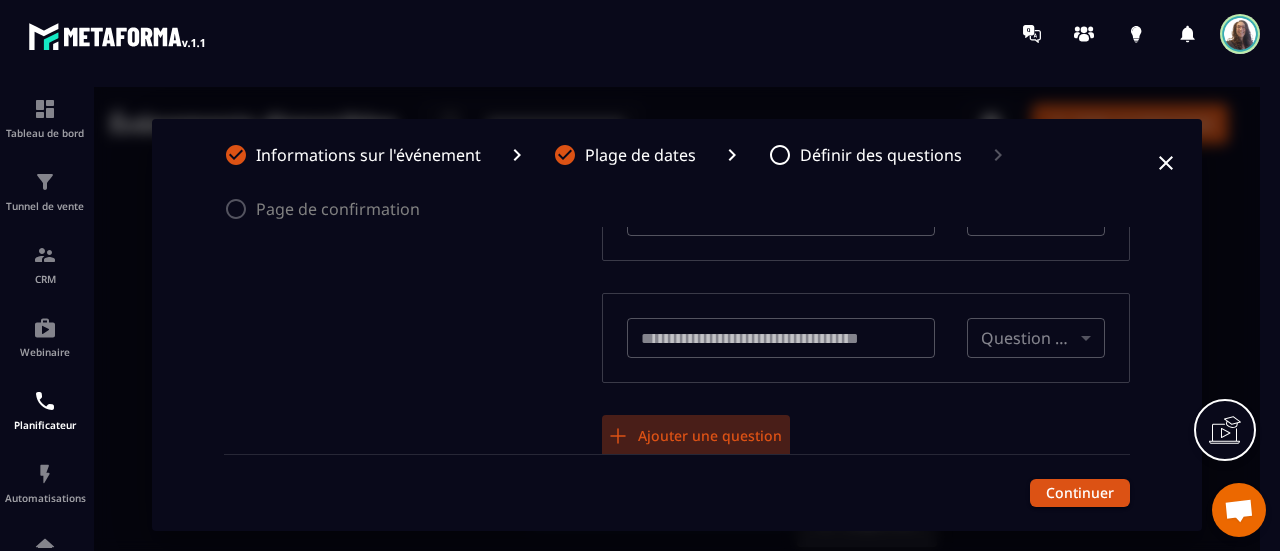 click on "Ajouter une question" at bounding box center [696, 436] 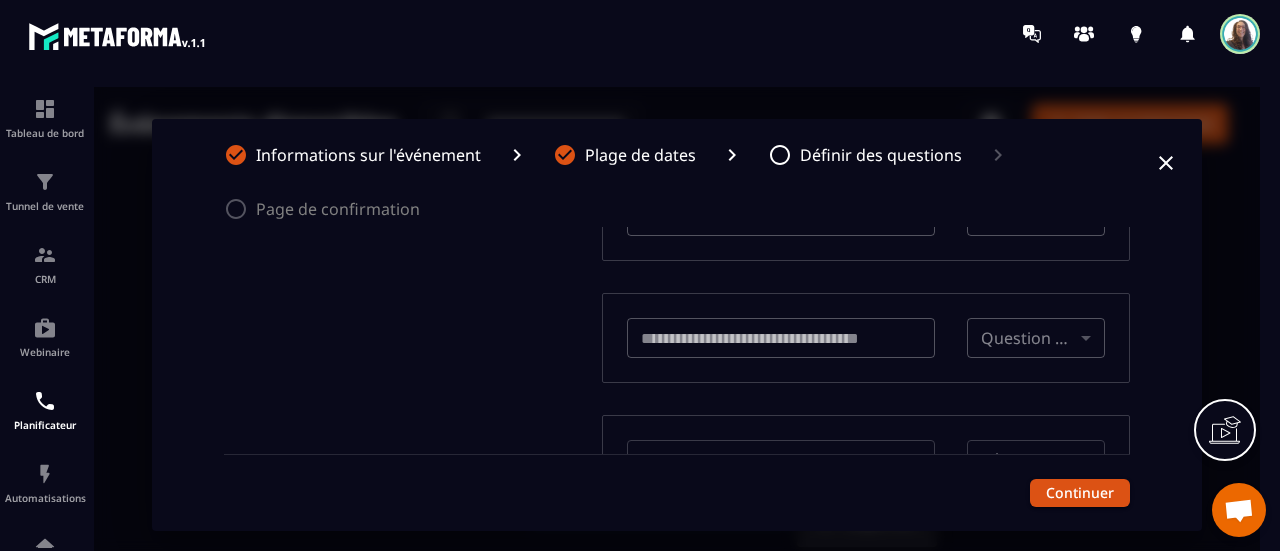scroll, scrollTop: 432, scrollLeft: 0, axis: vertical 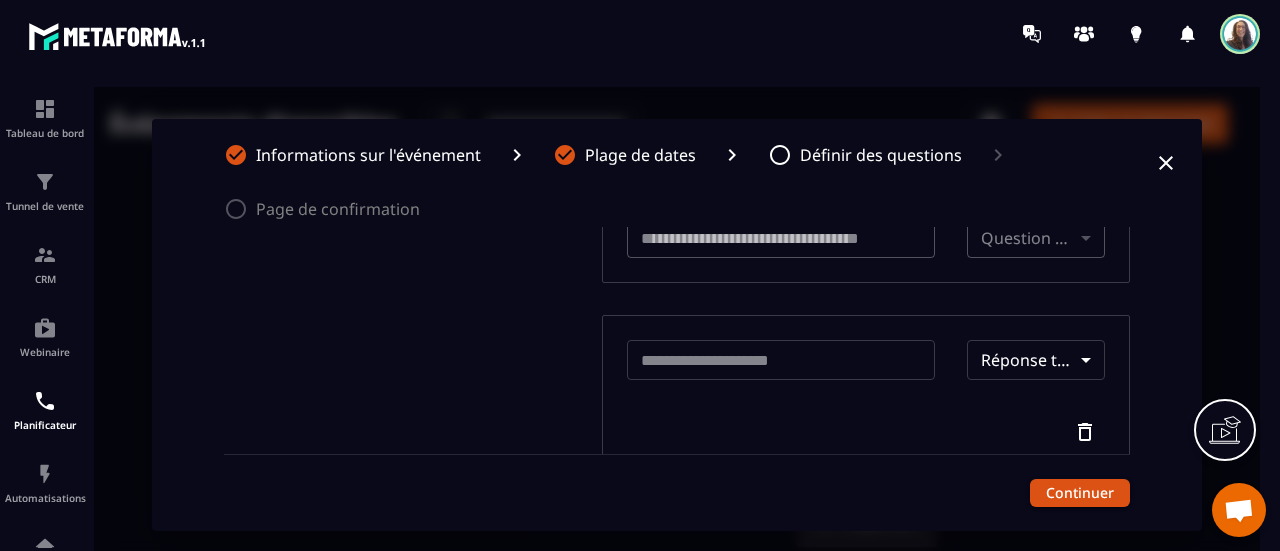 click at bounding box center (781, 360) 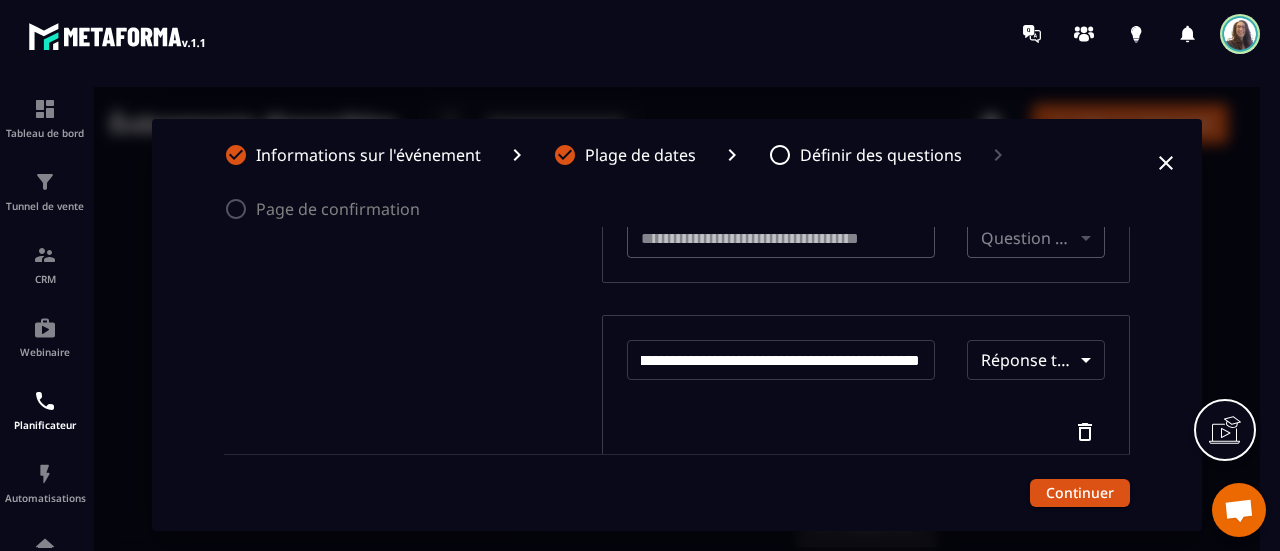 scroll, scrollTop: 0, scrollLeft: 59, axis: horizontal 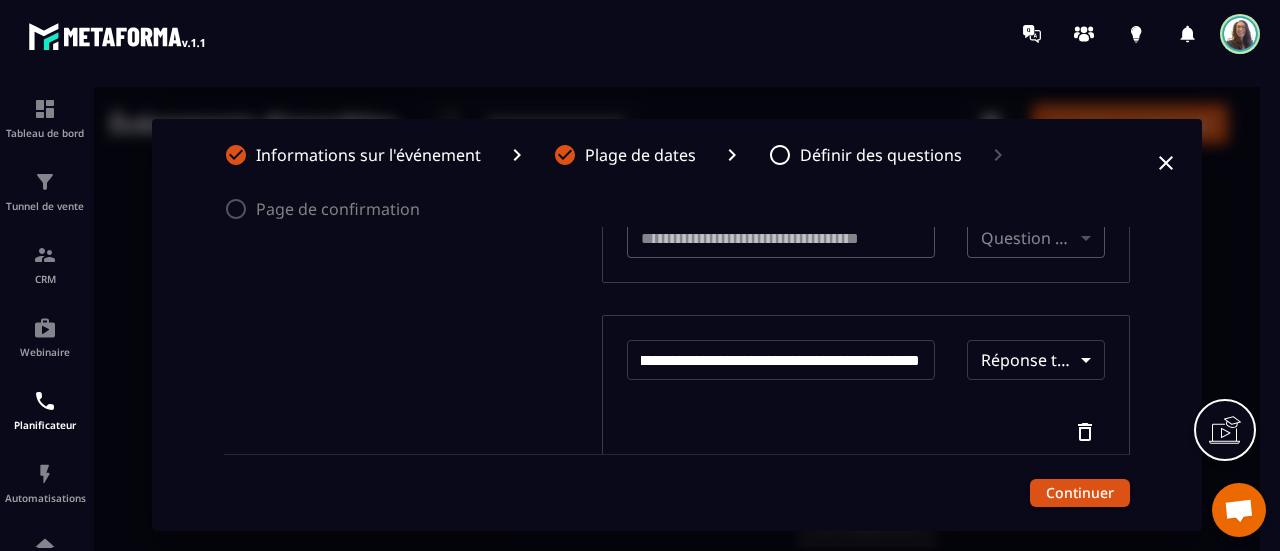 type on "**********" 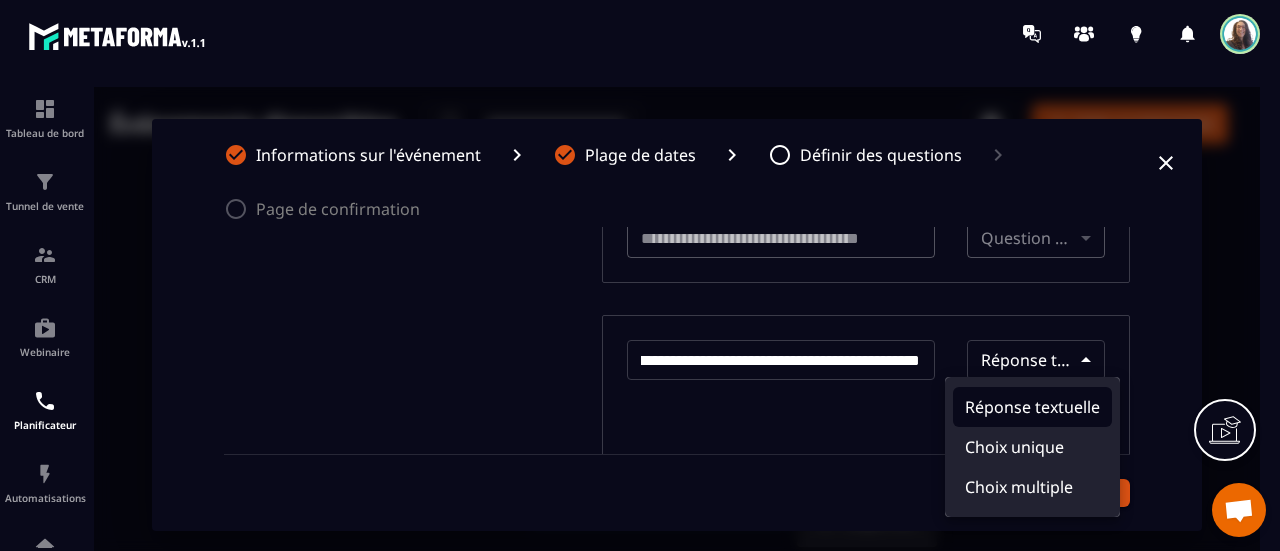 click on "**********" at bounding box center [677, 325] 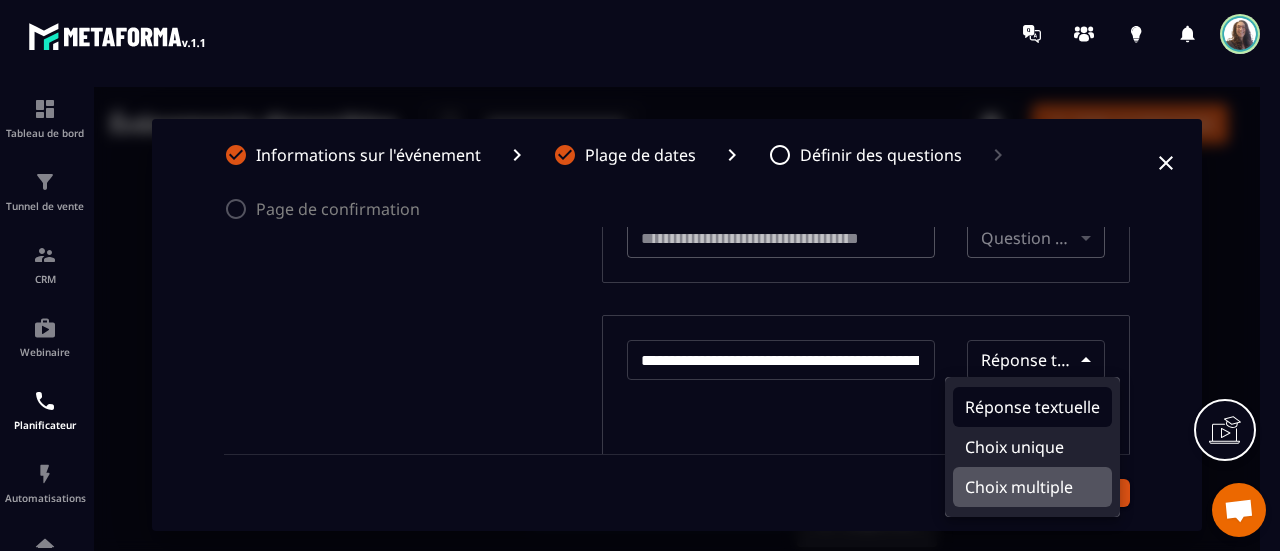 click on "Choix multiple" at bounding box center [1032, 487] 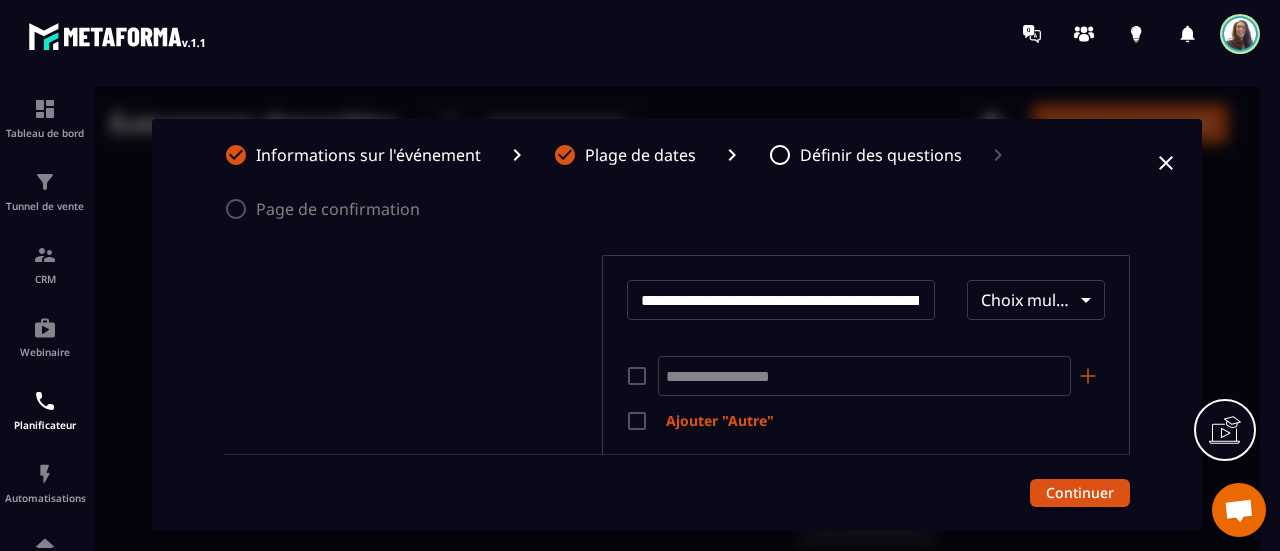 scroll, scrollTop: 532, scrollLeft: 0, axis: vertical 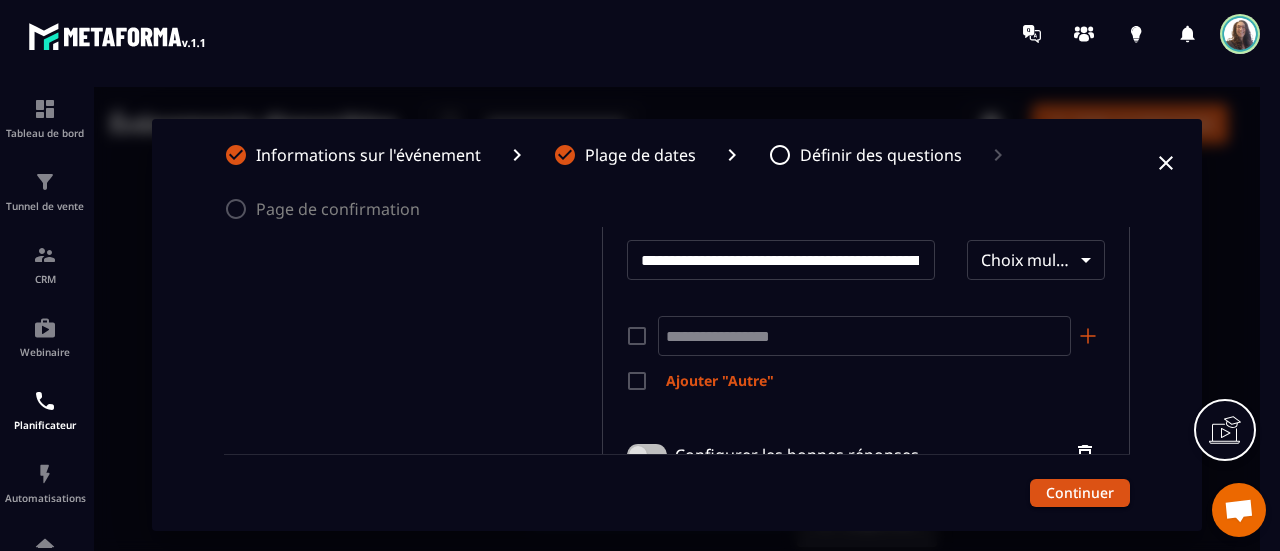 click on "​" at bounding box center [854, 336] 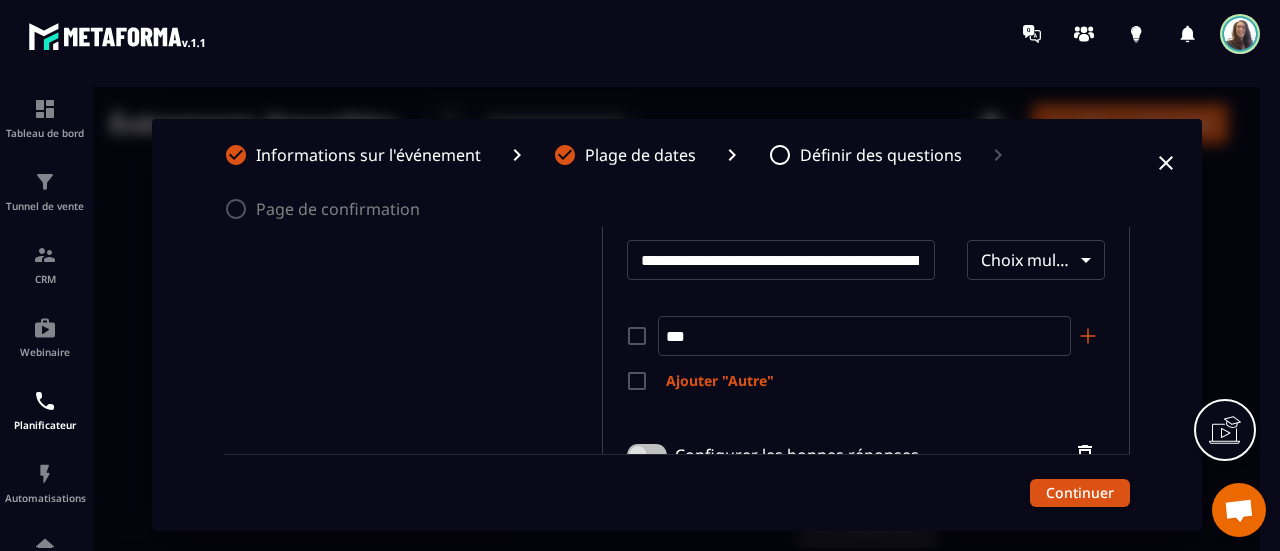 type on "***" 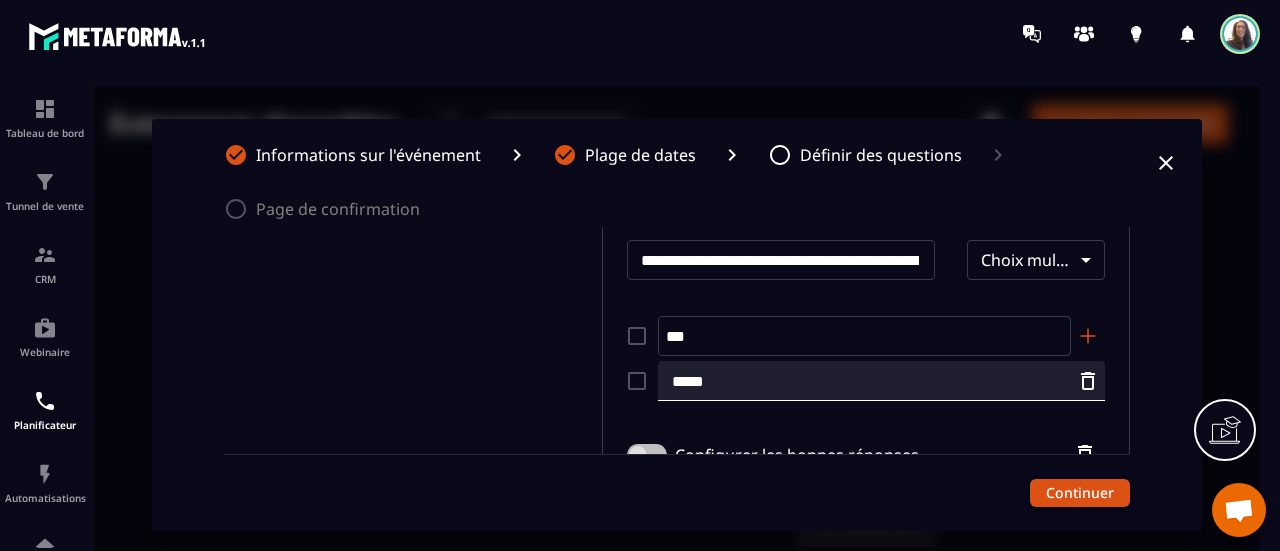 click on "*****" at bounding box center (881, 381) 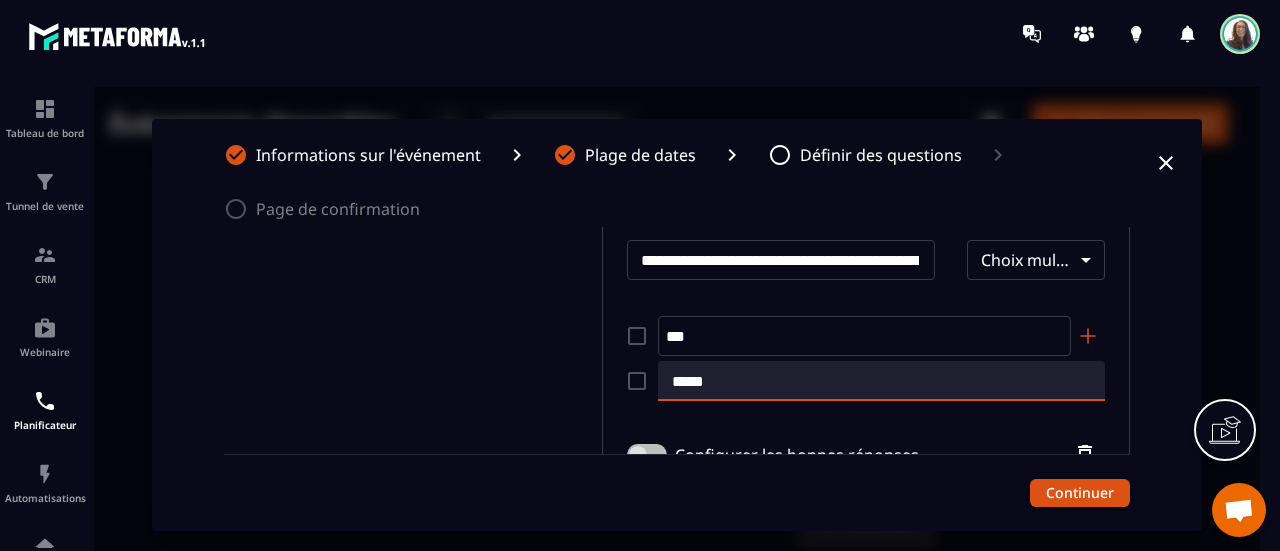 drag, startPoint x: 902, startPoint y: 378, endPoint x: 593, endPoint y: 374, distance: 309.02588 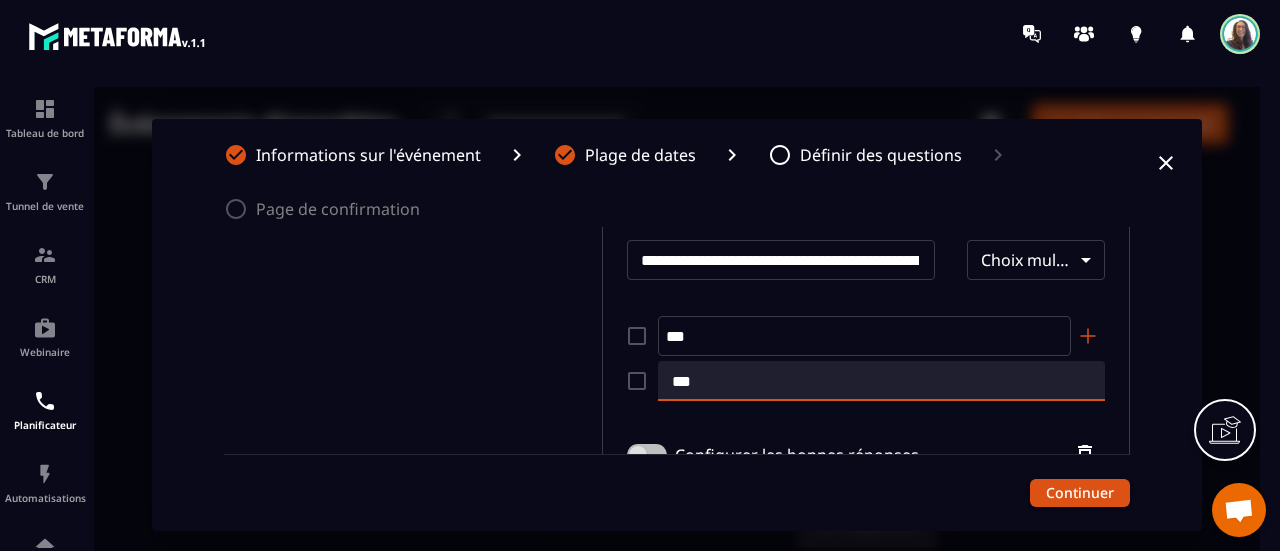scroll, scrollTop: 647, scrollLeft: 0, axis: vertical 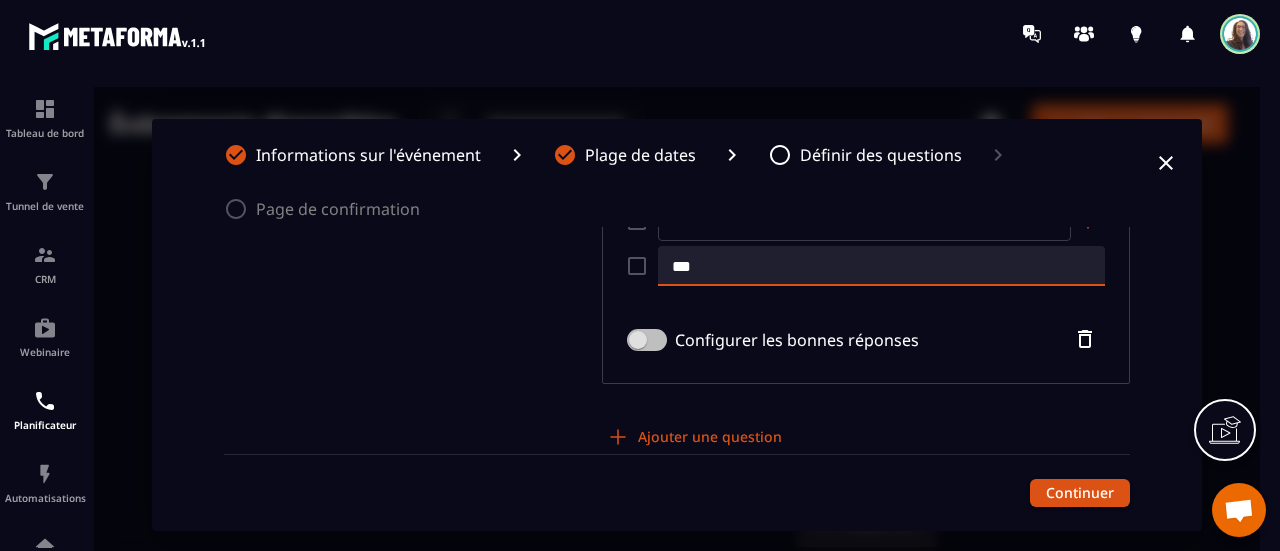 type on "***" 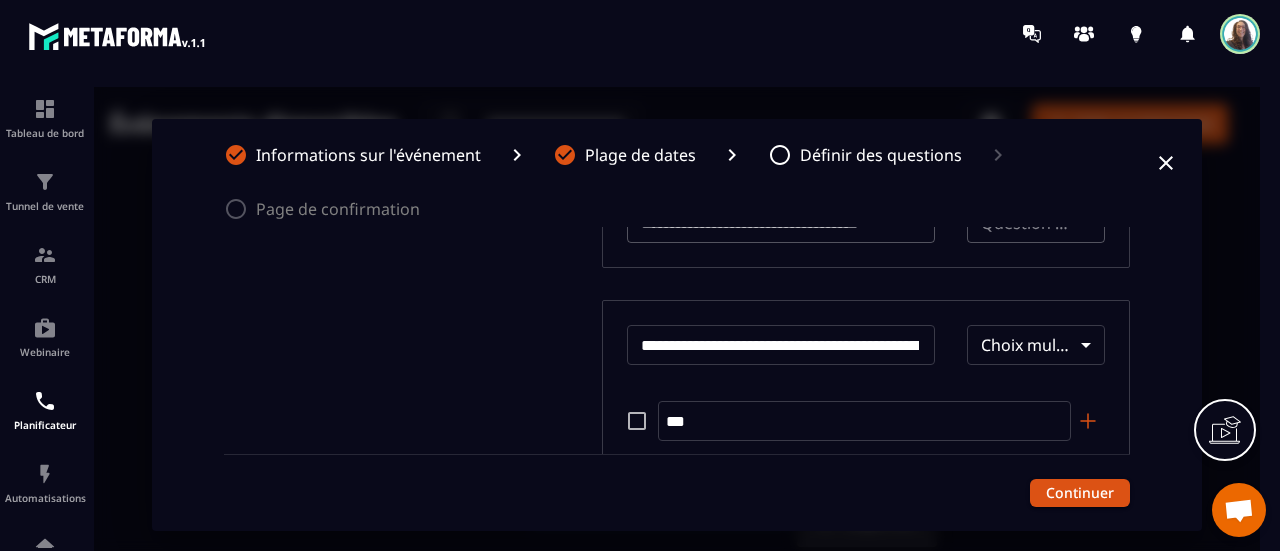 scroll, scrollTop: 547, scrollLeft: 0, axis: vertical 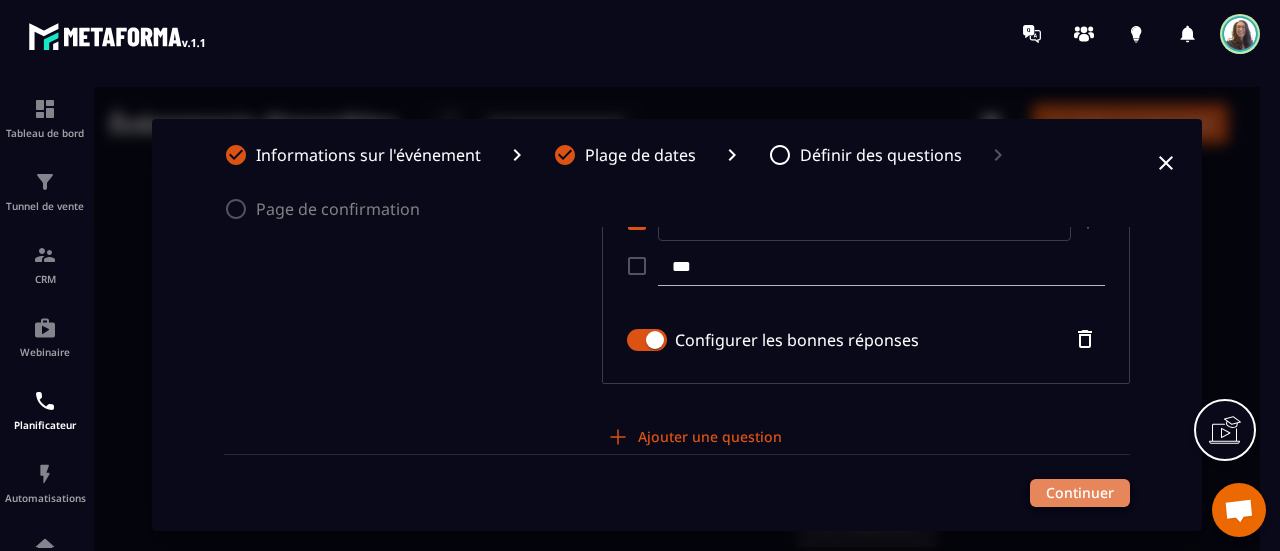 click on "Continuer" at bounding box center [1080, 493] 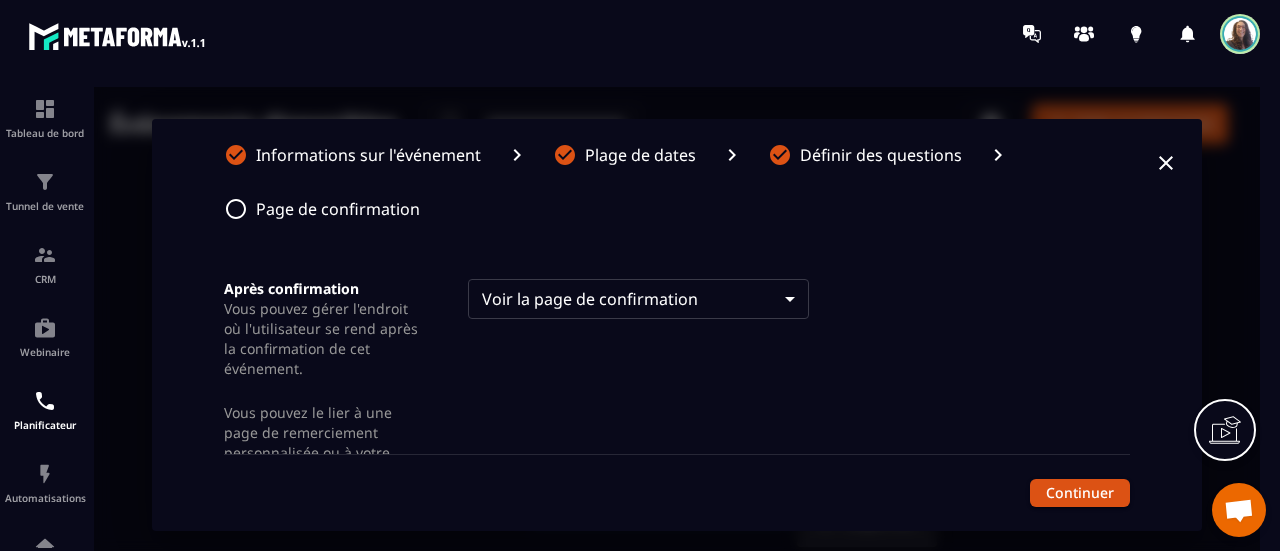 scroll, scrollTop: 0, scrollLeft: 0, axis: both 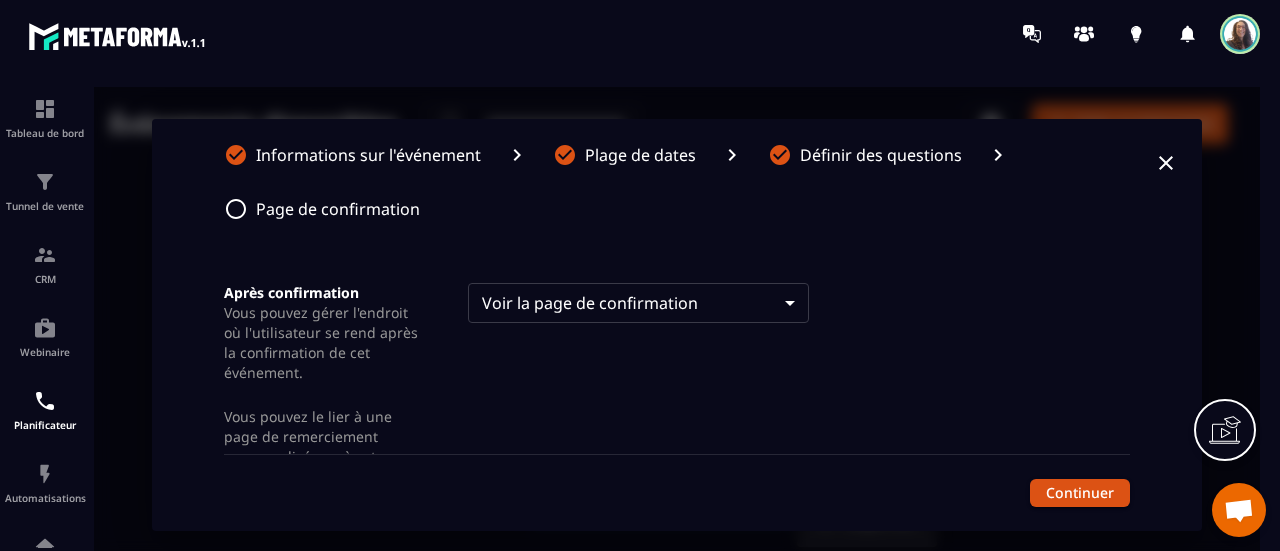 click on "Événements disponibles ​ ​ Créer un événement Prise de contact prospects 30  min ・   Indéfiniment dans le futur Copiez votre lien Modifier Dupliquer Partager Supprimer Informations sur l'événement Plage de dates Définir des questions Page de confirmation Après confirmation Vous pouvez gérer l'endroit où l'utilisateur se rend après la confirmation de cet événement. Vous pouvez le lier à une page de remerciement personnalisée ou à votre propre site, si vous choisissez "Rediriger vers un site externe" Voir la page de confirmation **** ​ Continuer" at bounding box center [677, 325] 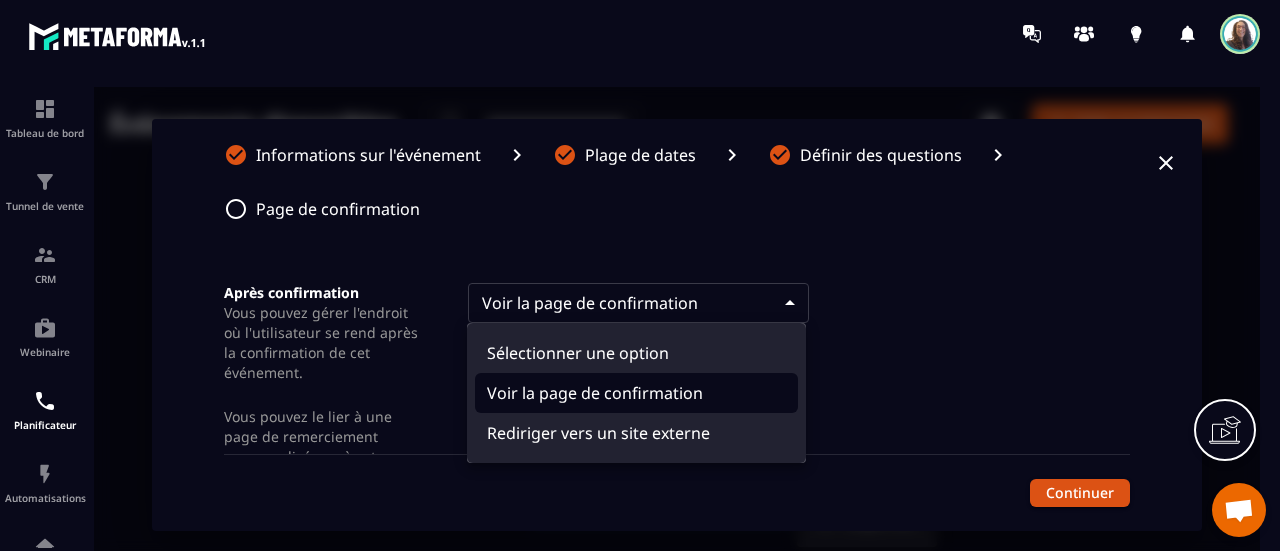 click on "Voir la page de confirmation" at bounding box center [636, 393] 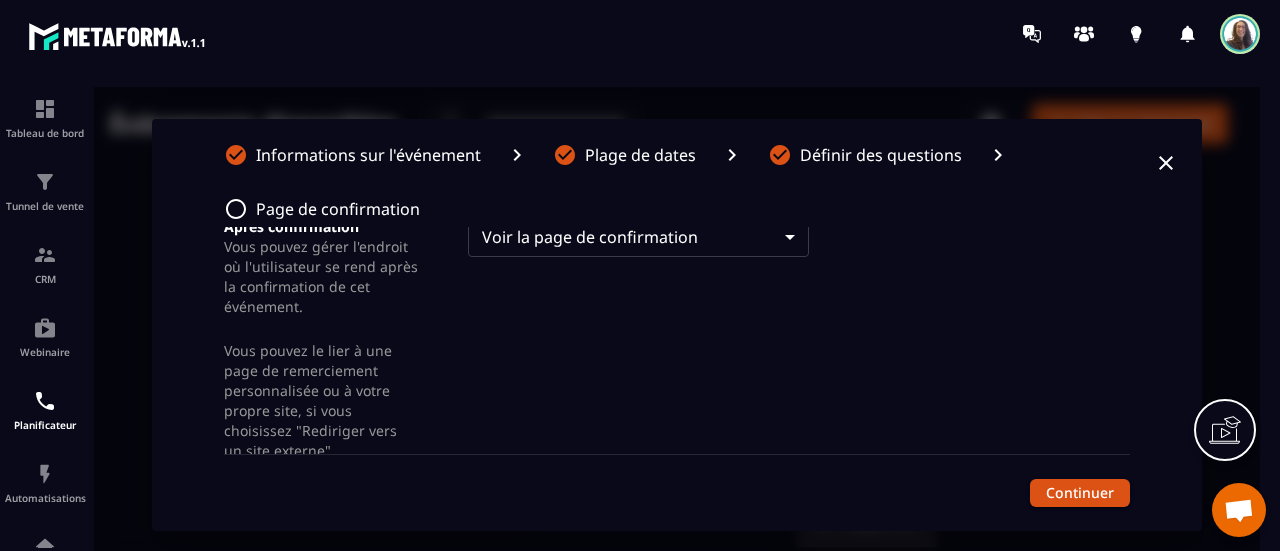 scroll, scrollTop: 0, scrollLeft: 0, axis: both 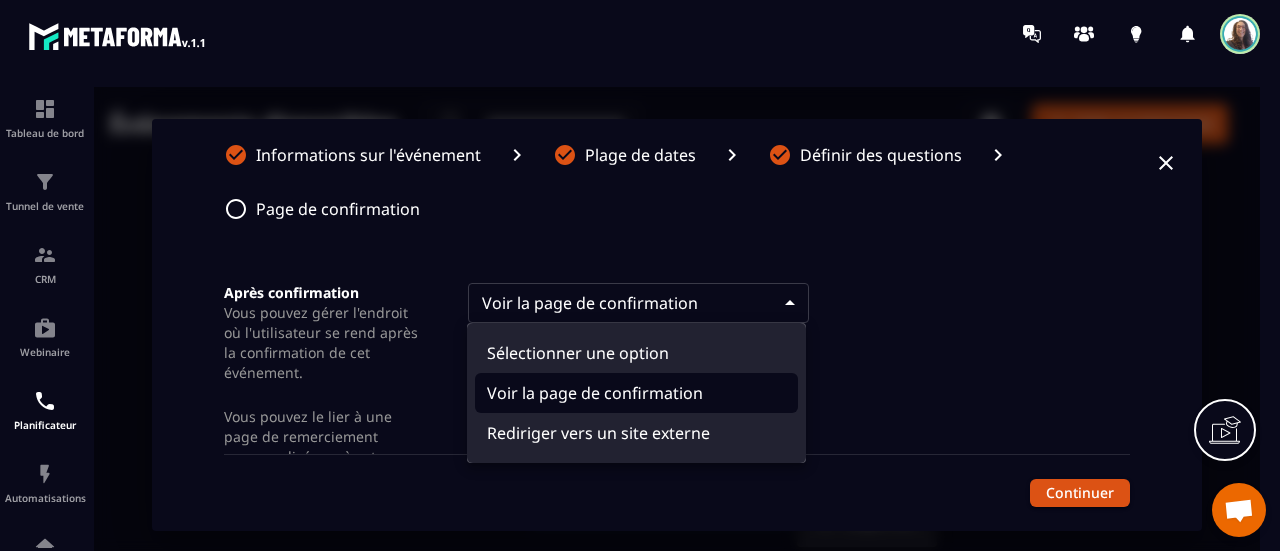 click on "Événements disponibles ​ ​ Créer un événement Prise de contact prospects 30  min ・   Indéfiniment dans le futur Copiez votre lien Modifier Dupliquer Partager Supprimer Informations sur l'événement Plage de dates Définir des questions Page de confirmation Après confirmation Vous pouvez gérer l'endroit où l'utilisateur se rend après la confirmation de cet événement. Vous pouvez le lier à une page de remerciement personnalisée ou à votre propre site, si vous choisissez "Rediriger vers un site externe" Voir la page de confirmation **** ​ Continuer Sélectionner une option Voir la page de confirmation Rediriger vers un site externe" at bounding box center [677, 325] 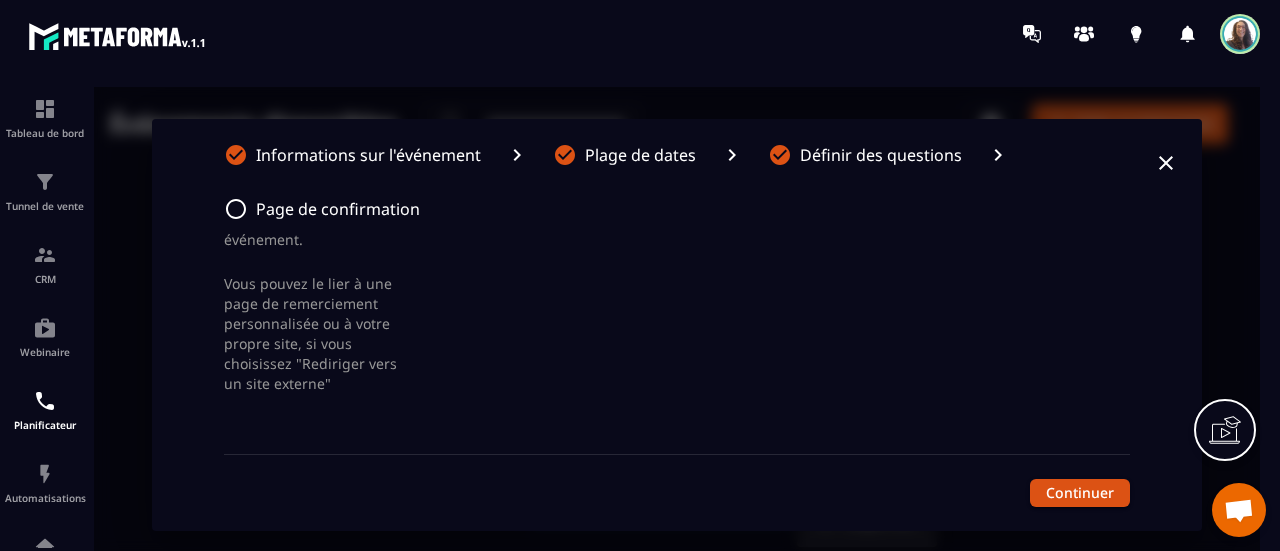 scroll, scrollTop: 136, scrollLeft: 0, axis: vertical 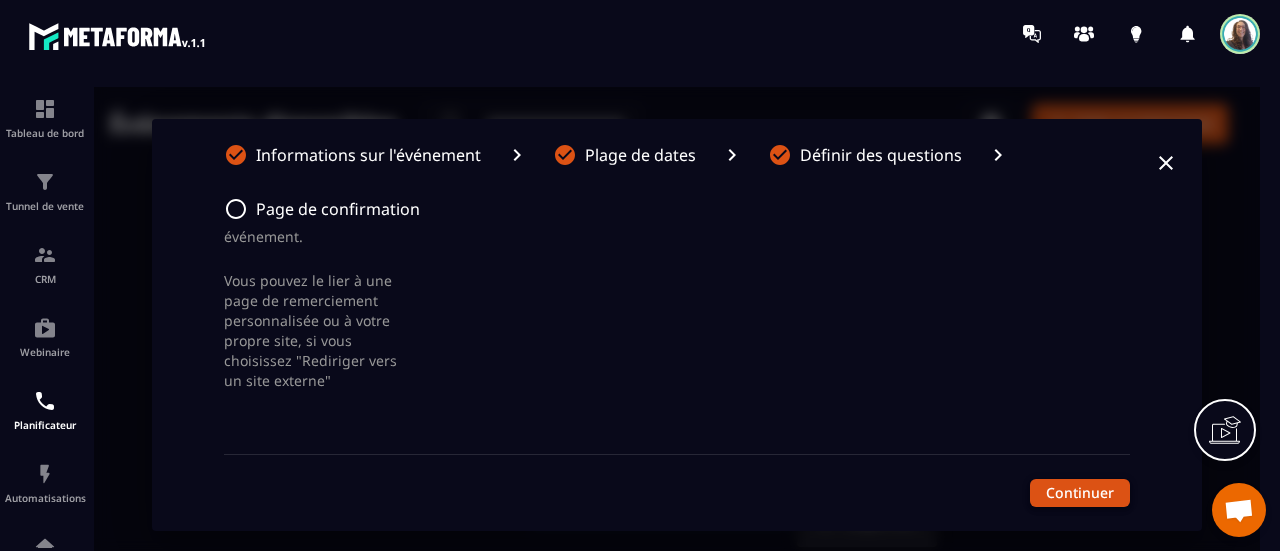 click on "Continuer" at bounding box center (1080, 493) 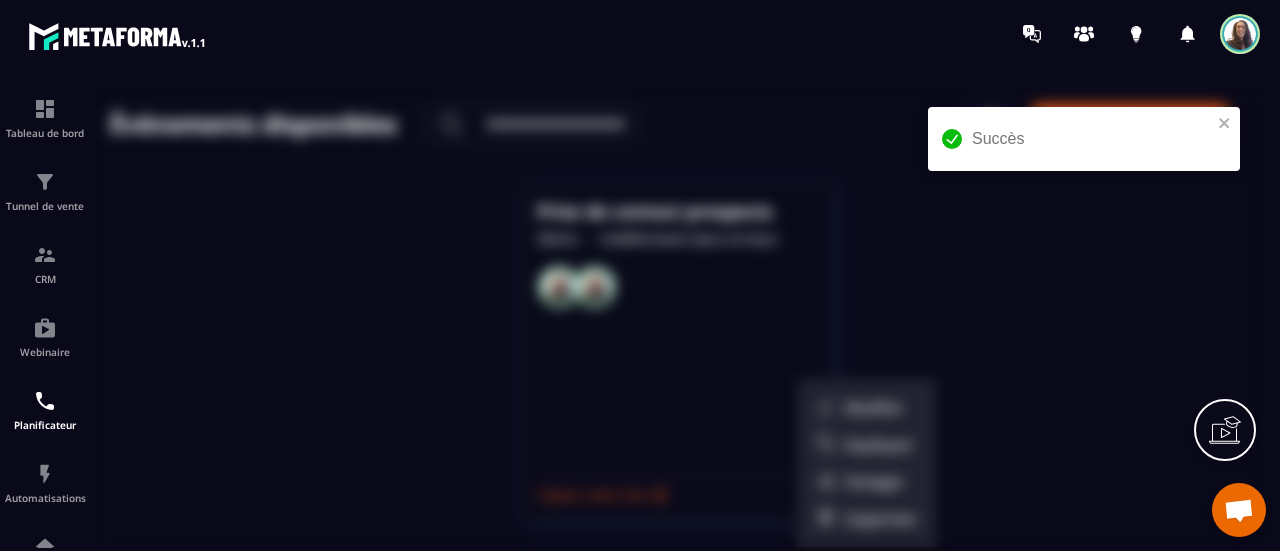 scroll, scrollTop: 0, scrollLeft: 0, axis: both 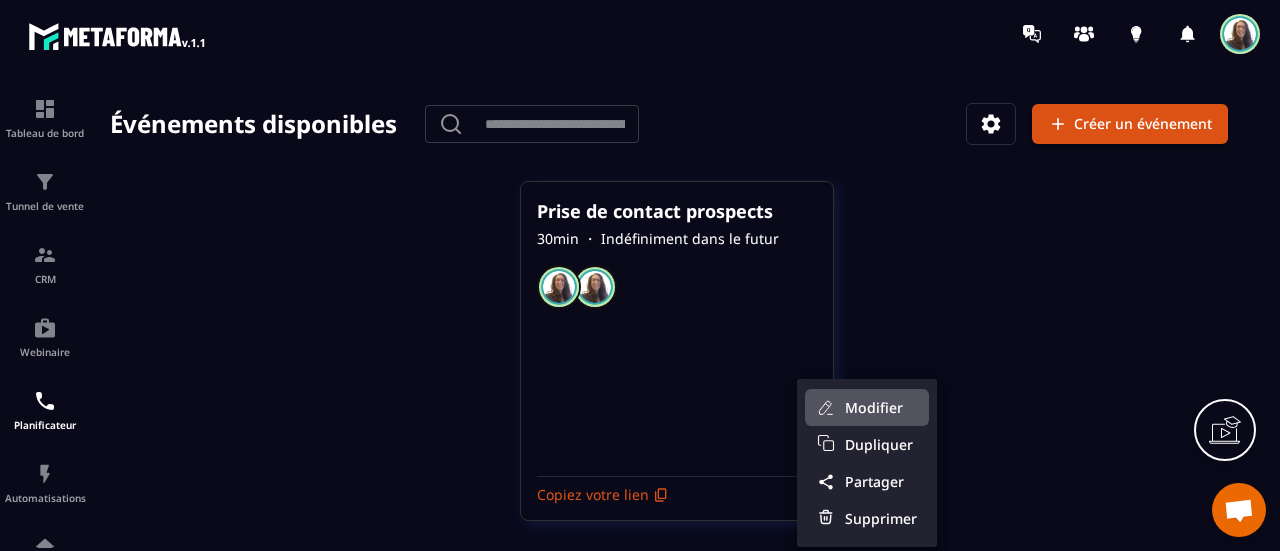 click on "Modifier" at bounding box center (881, 407) 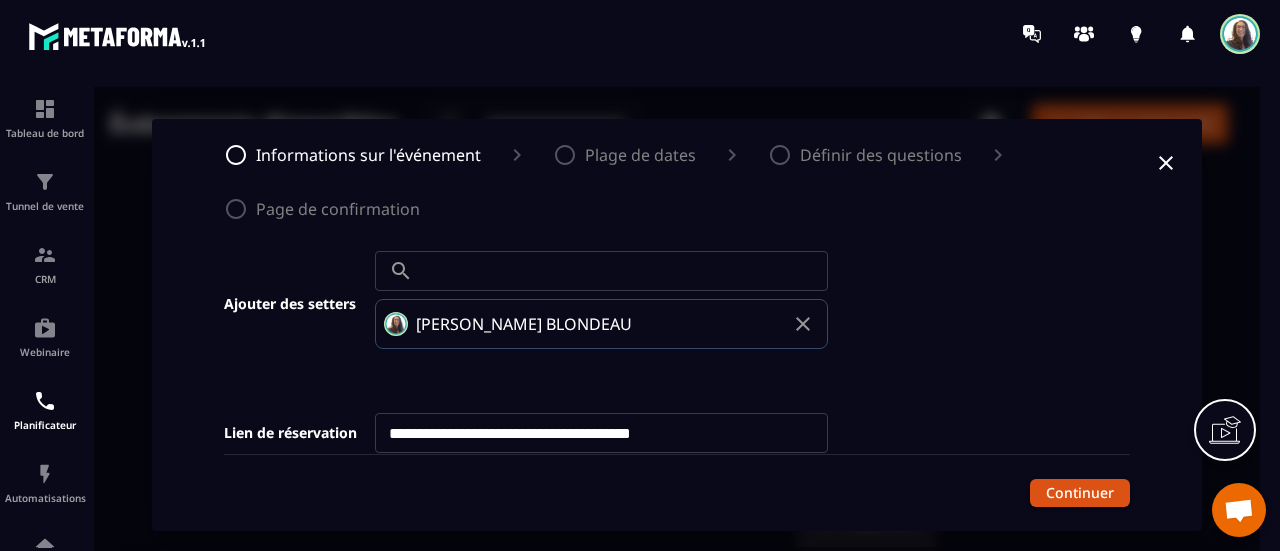 scroll, scrollTop: 1100, scrollLeft: 0, axis: vertical 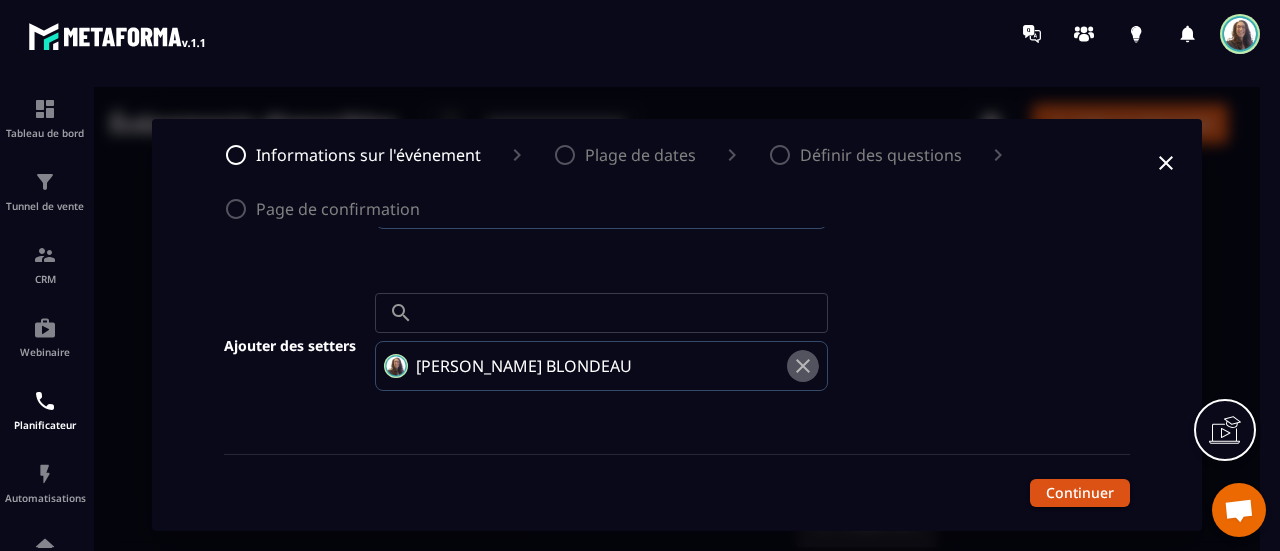 click 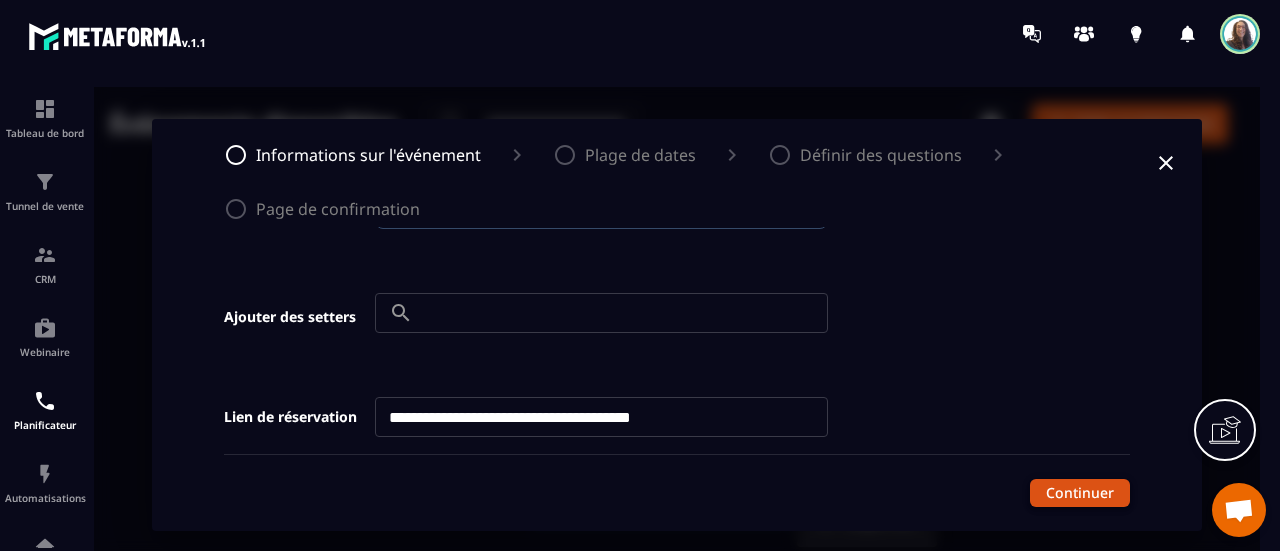 click on "Continuer" at bounding box center [1080, 493] 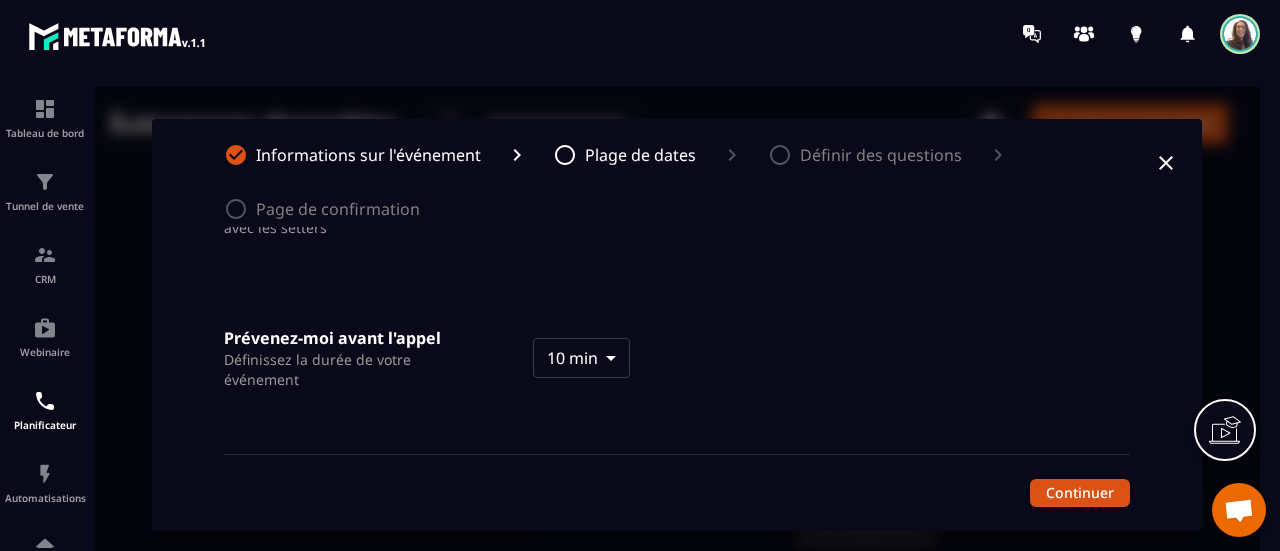 scroll, scrollTop: 0, scrollLeft: 0, axis: both 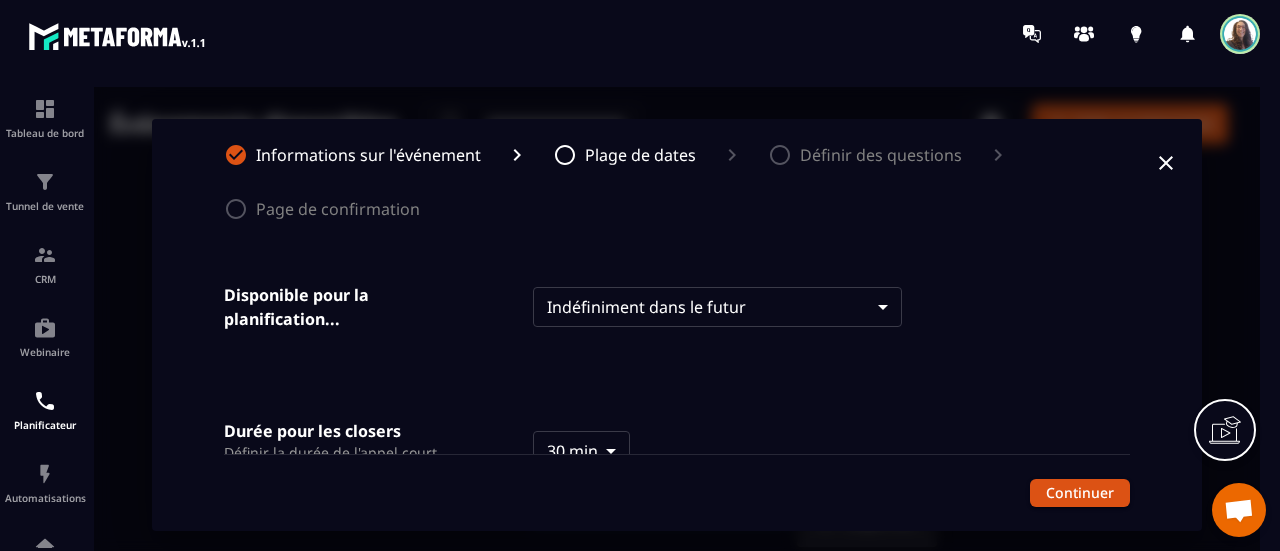 click on "Informations sur l'événement Plage de dates Définir des questions Page de confirmation Disponible pour la planification... Indéfiniment dans le futur ******** ​ Durée pour les closers Définir la durée de l'appel court avec le closer 30 min **** ​ Durée pour les setters Définir la durée de l'appel court avec les setters 15 min *** ​ Prévenez-moi avant l'appel Définissez la durée de votre événement 10 min *** ​ Continuer" at bounding box center (676, 325) 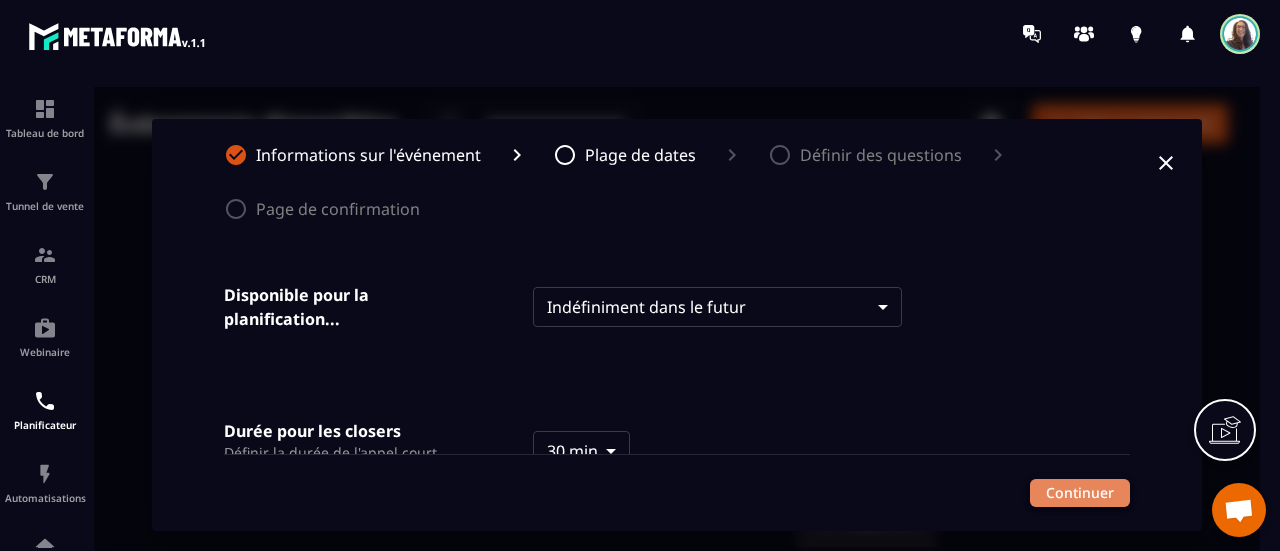 click on "Continuer" at bounding box center [1080, 493] 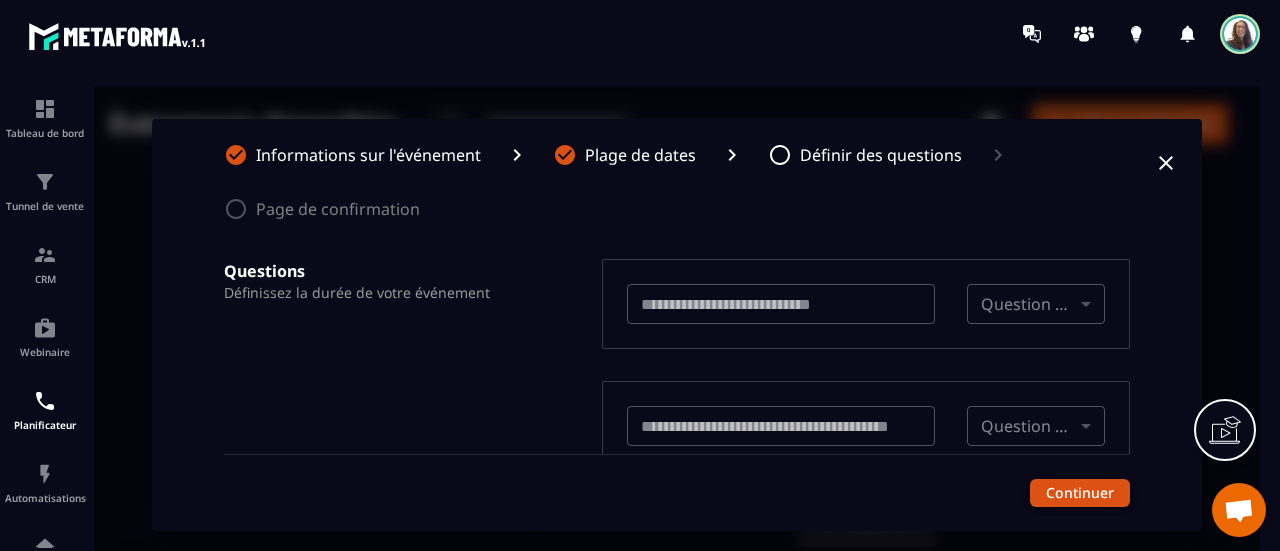 click on "Continuer" at bounding box center [1080, 493] 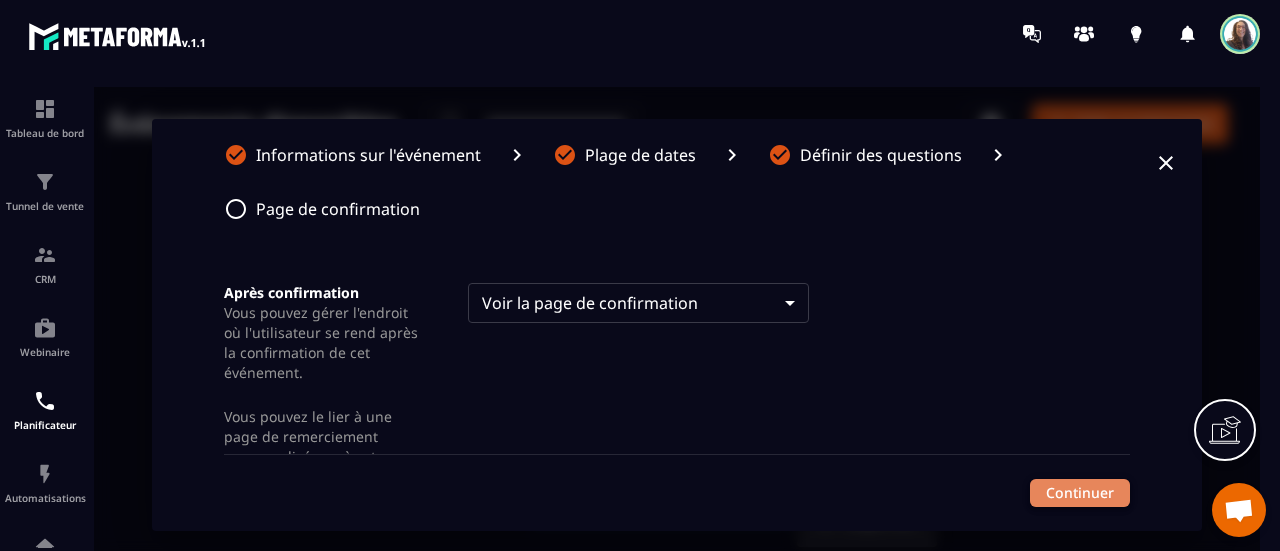 click on "Continuer" at bounding box center (1080, 493) 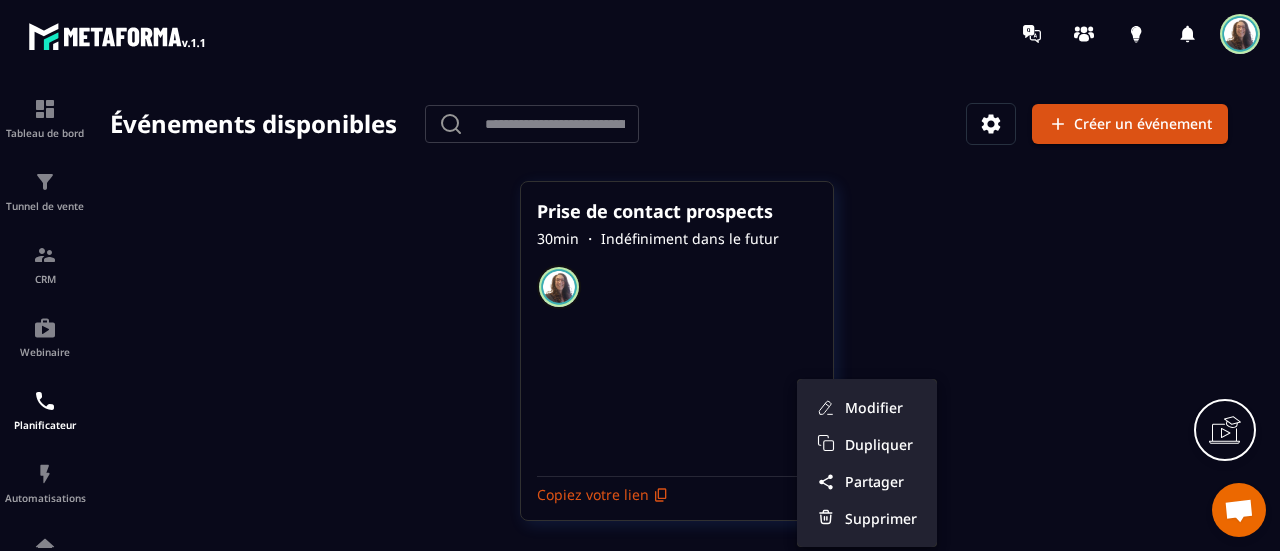 click at bounding box center [677, 325] 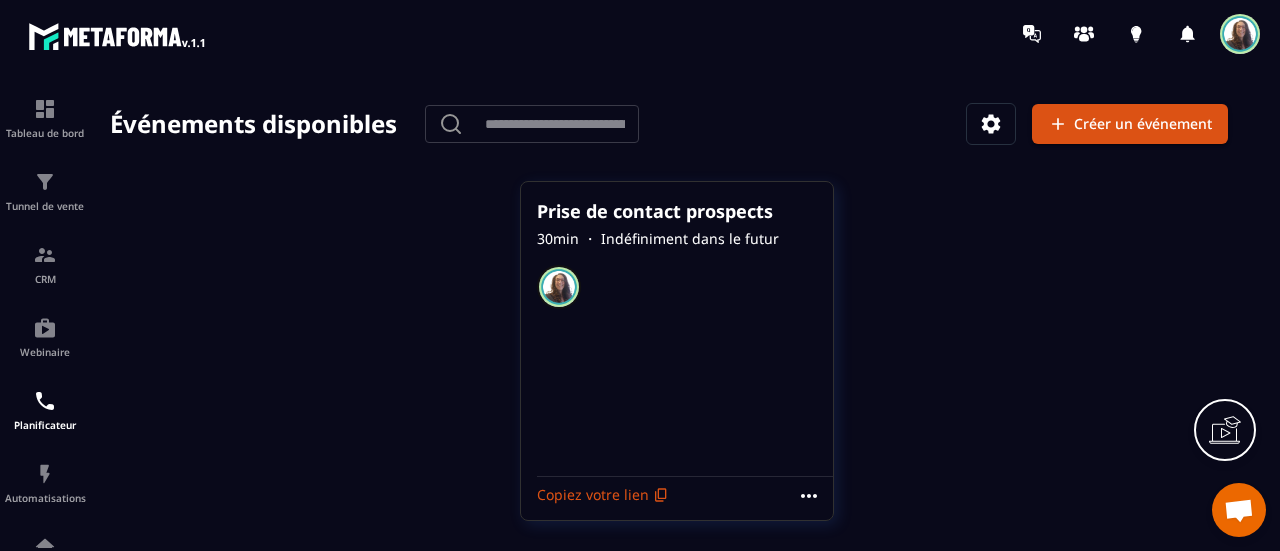 click 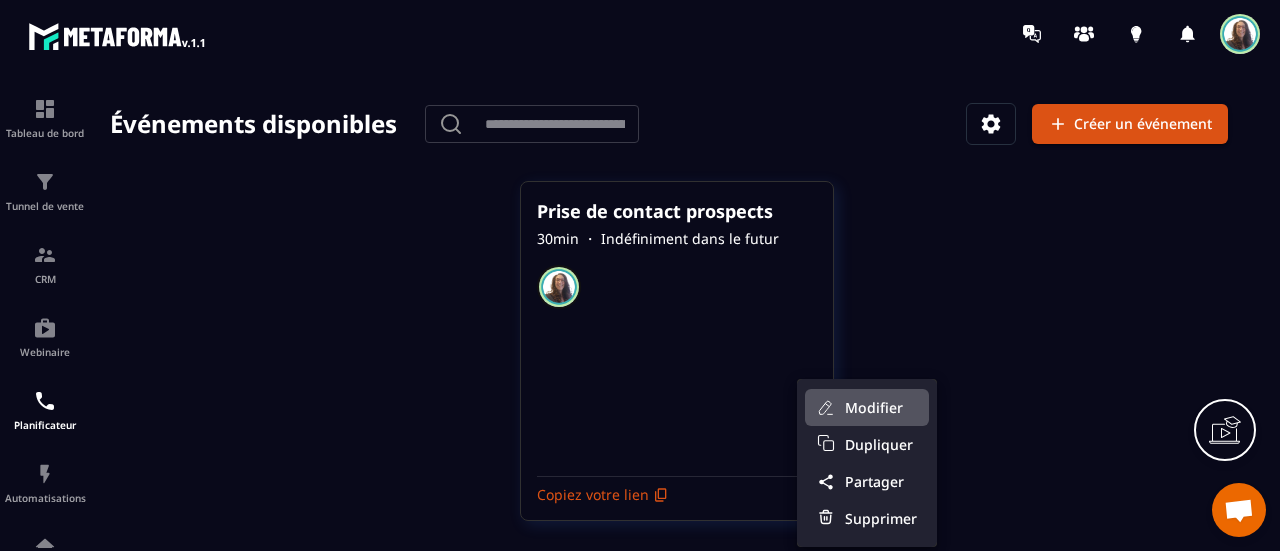 click on "Modifier" at bounding box center [881, 407] 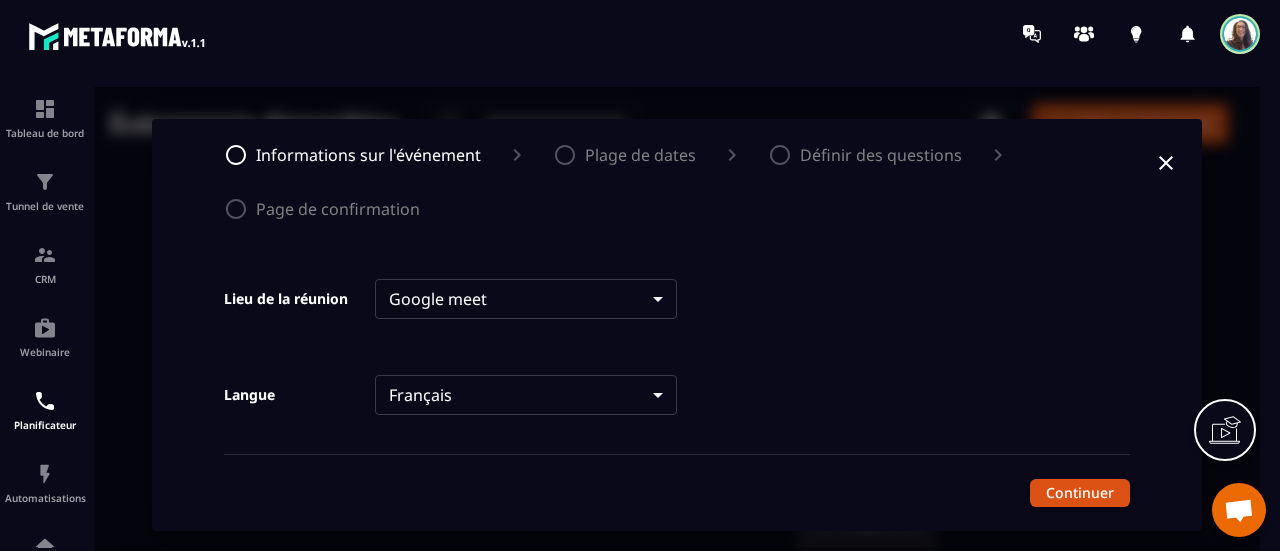 scroll, scrollTop: 1000, scrollLeft: 0, axis: vertical 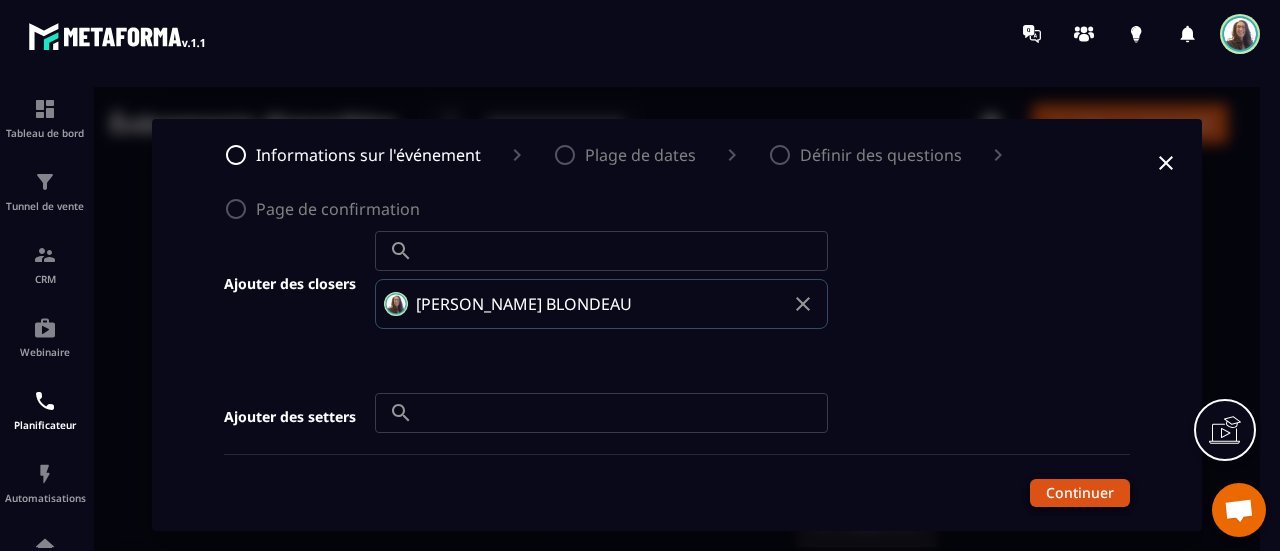 click on "Continuer" at bounding box center [1080, 493] 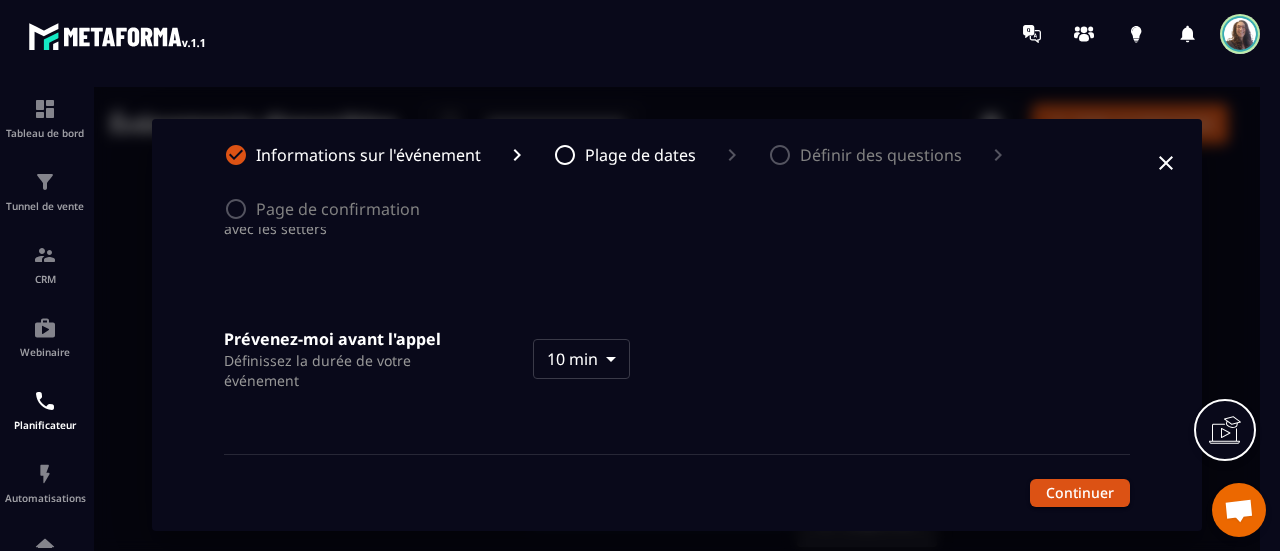 scroll, scrollTop: 0, scrollLeft: 0, axis: both 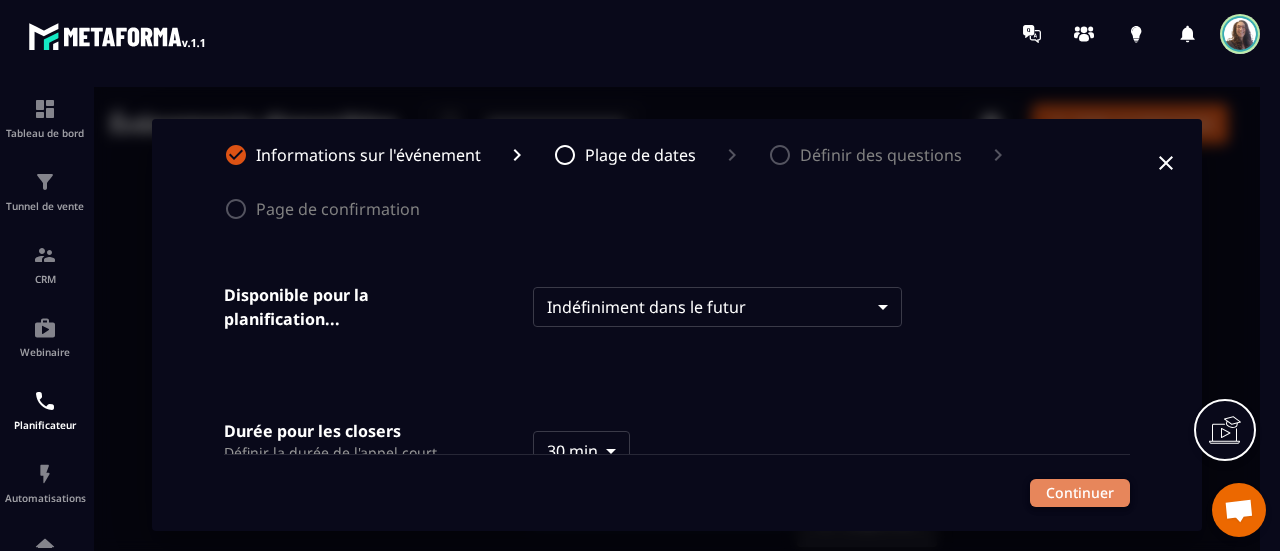 click on "Continuer" at bounding box center [1080, 493] 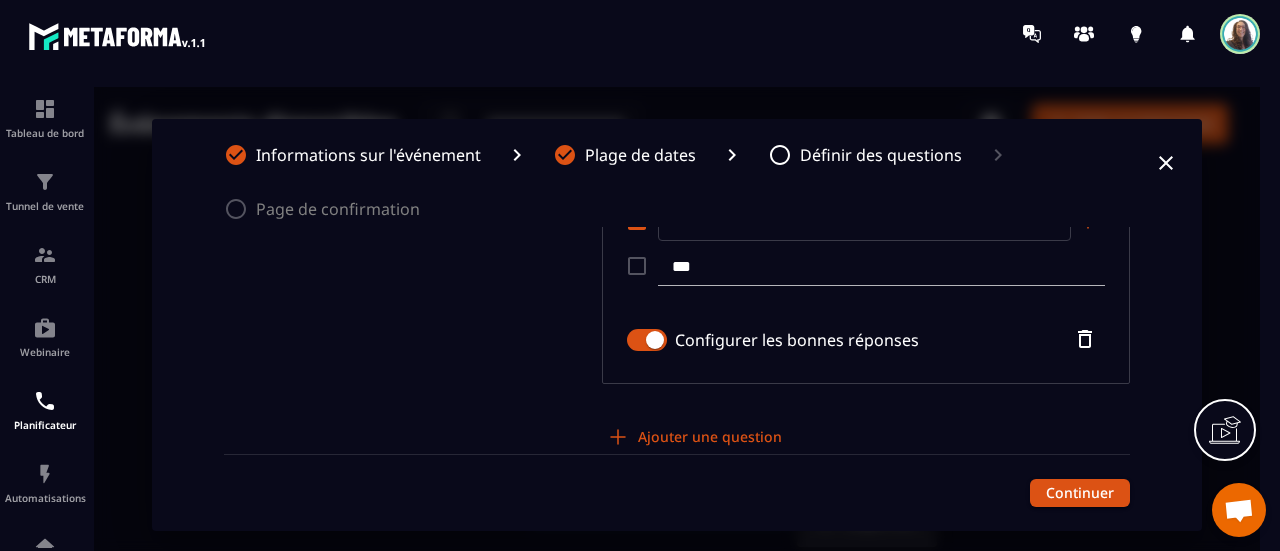 scroll, scrollTop: 0, scrollLeft: 0, axis: both 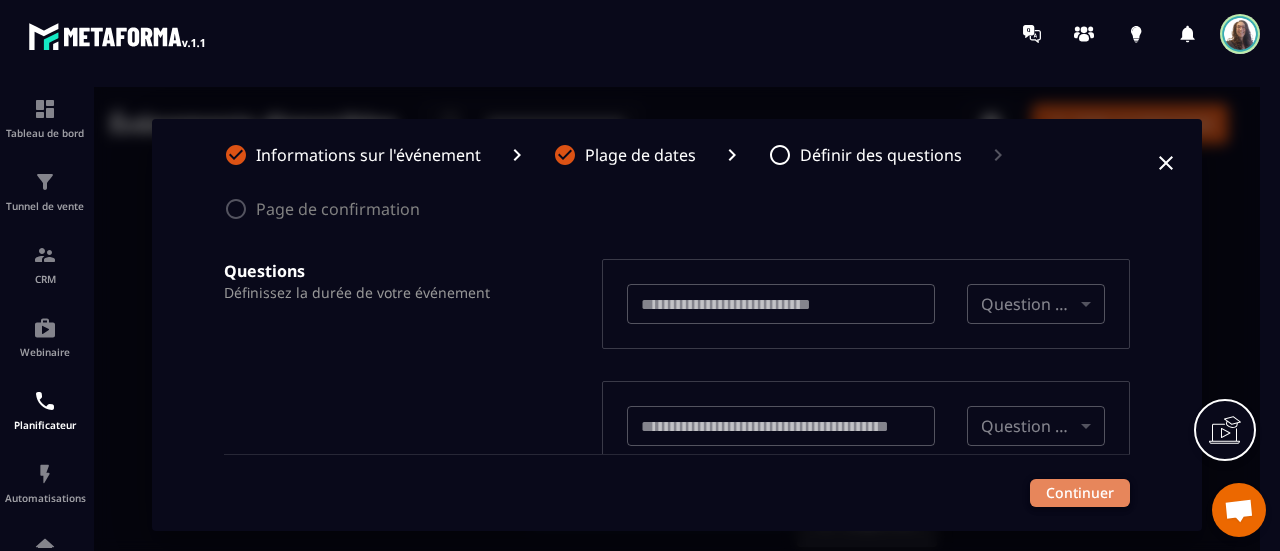 click on "Continuer" at bounding box center (1080, 493) 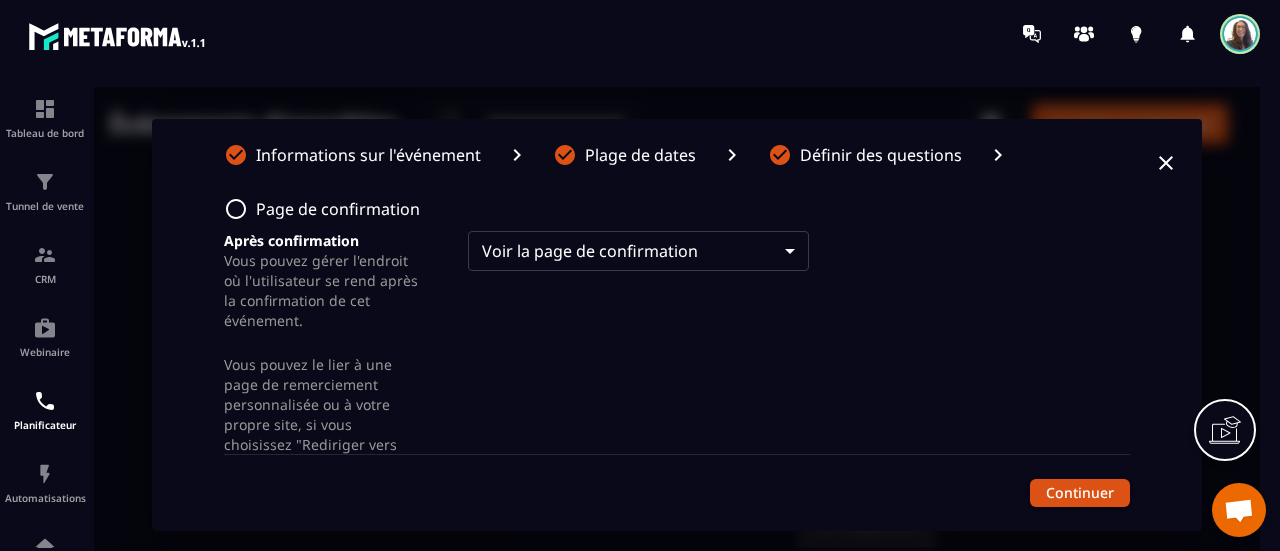 scroll, scrollTop: 0, scrollLeft: 0, axis: both 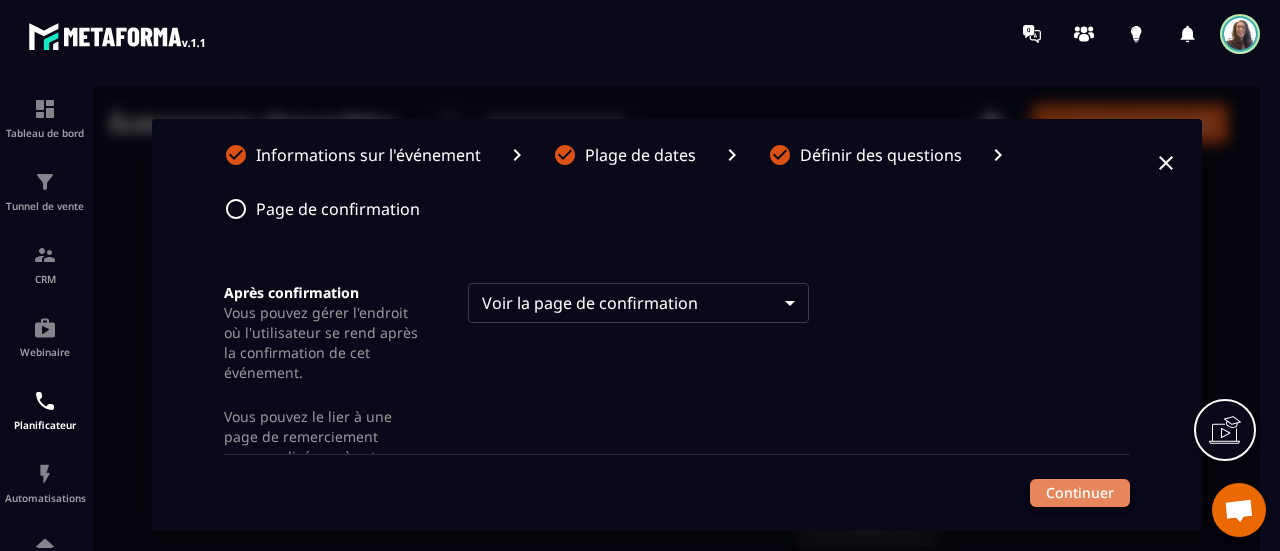 click on "Continuer" at bounding box center (1080, 493) 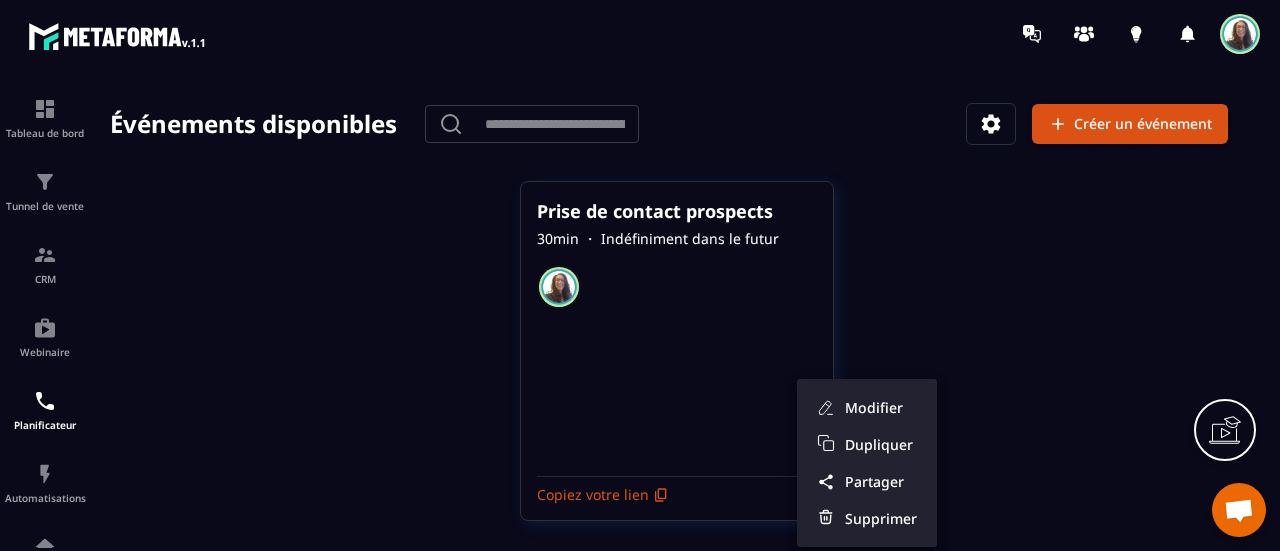 click at bounding box center [677, 325] 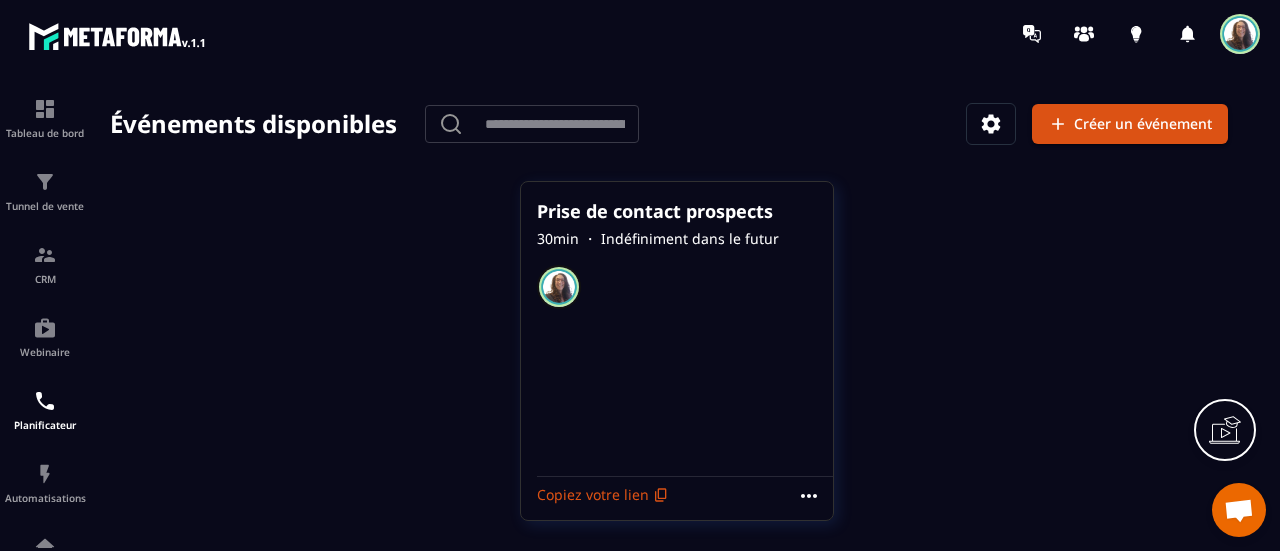 click 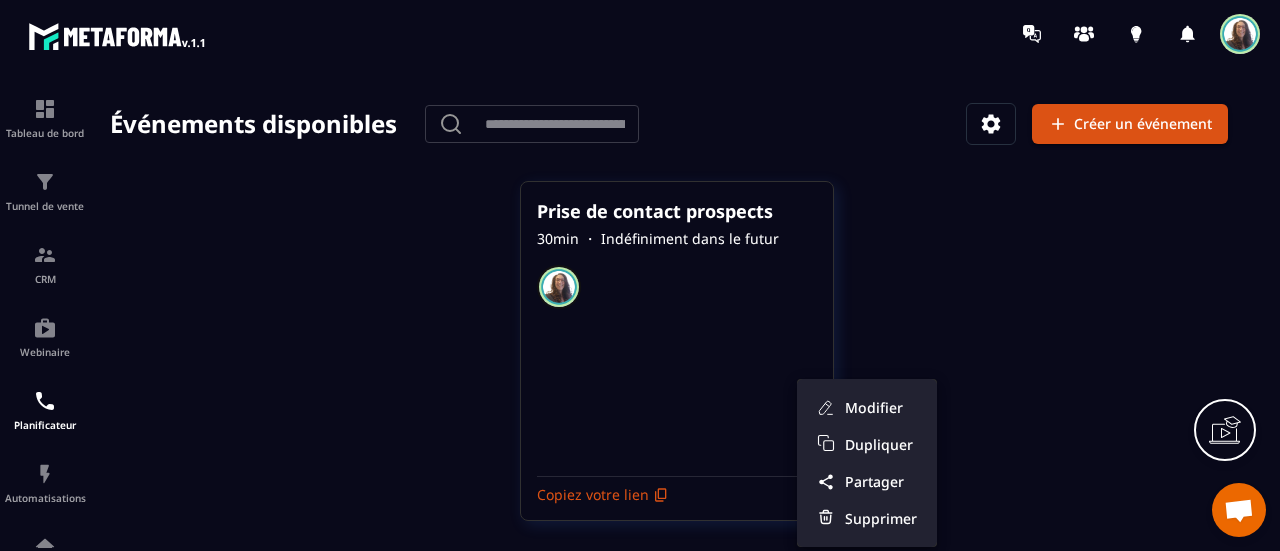 click at bounding box center [677, 325] 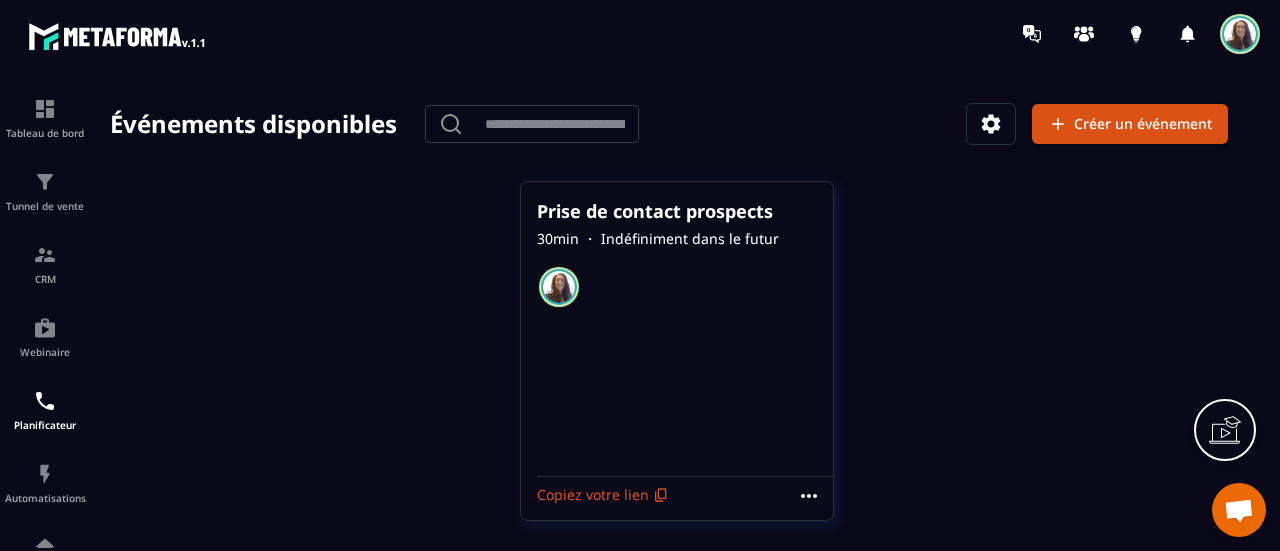 click at bounding box center [991, 124] 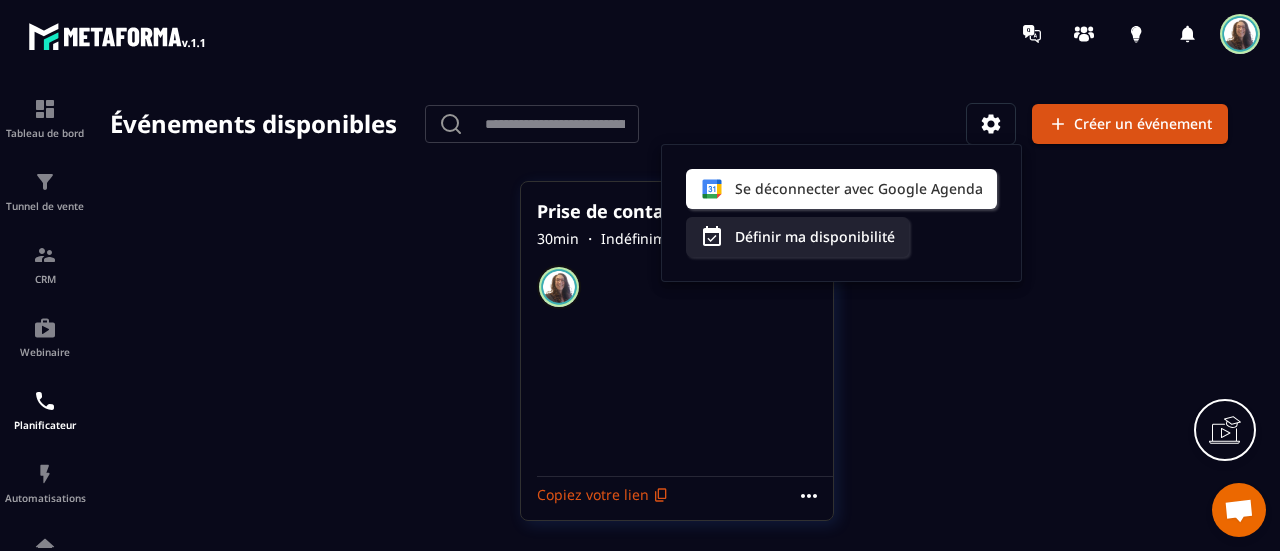 click at bounding box center (677, 325) 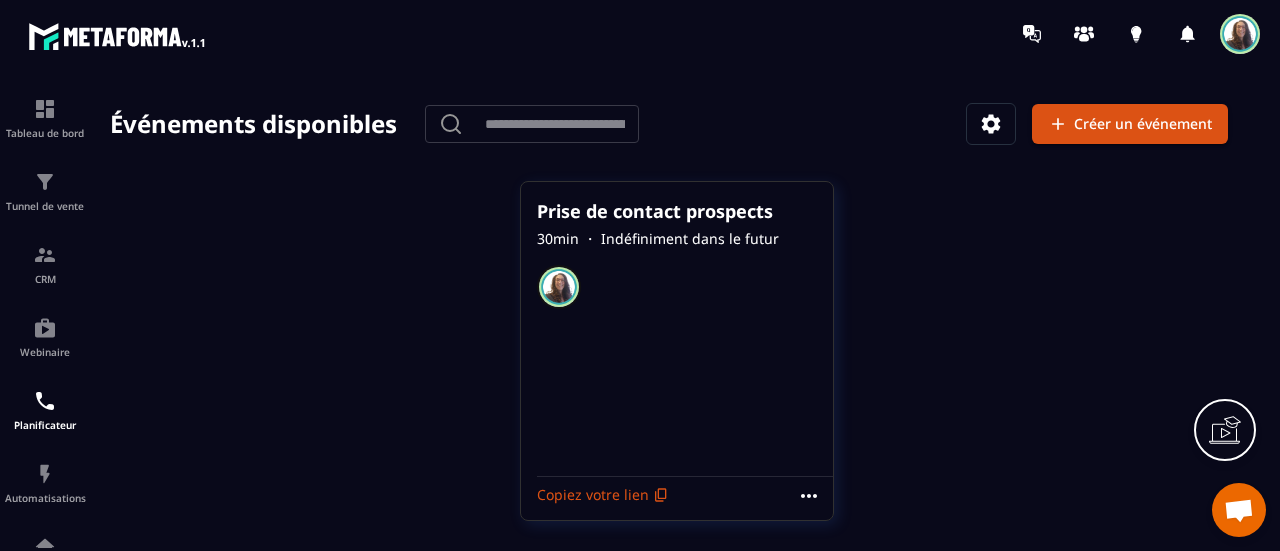 click 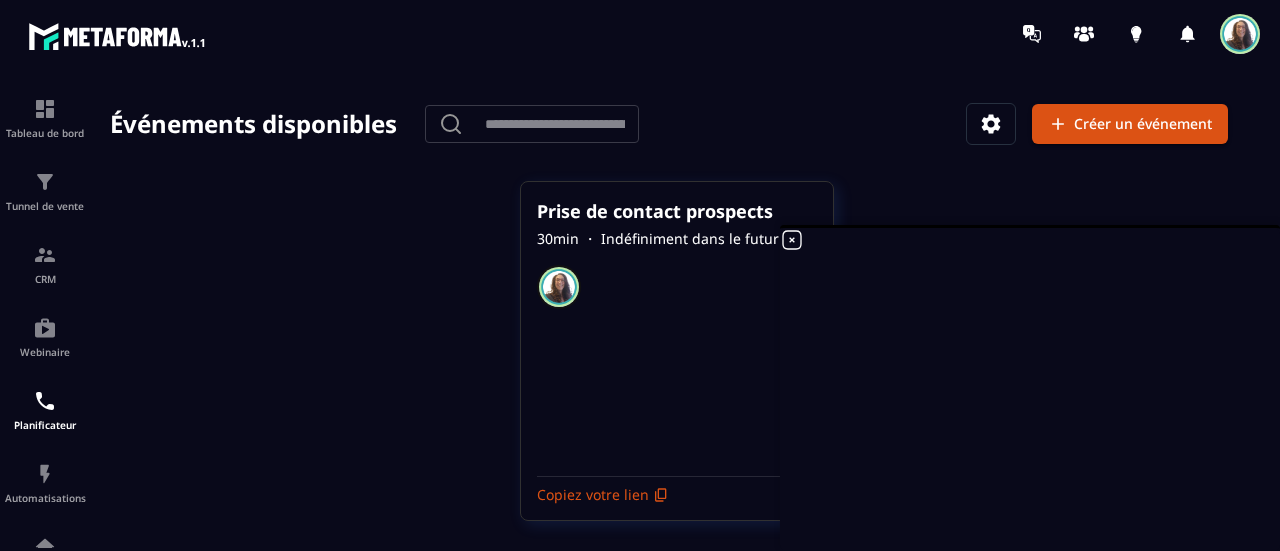 click on "30  min ・   Indéfiniment dans le futur" at bounding box center (677, 239) 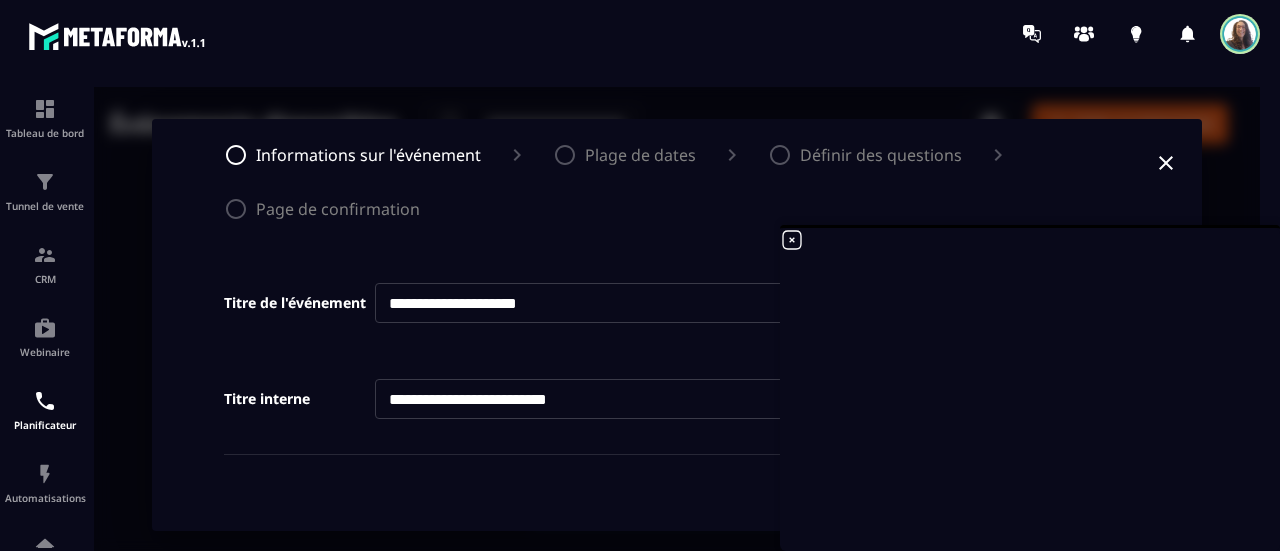 click on "Tableau de bord Tunnel de vente CRM Webinaire Planificateur Automatisations Espace membre Réseaux Sociaux E-mailing Comptabilité  IA prospects" at bounding box center (640, 309) 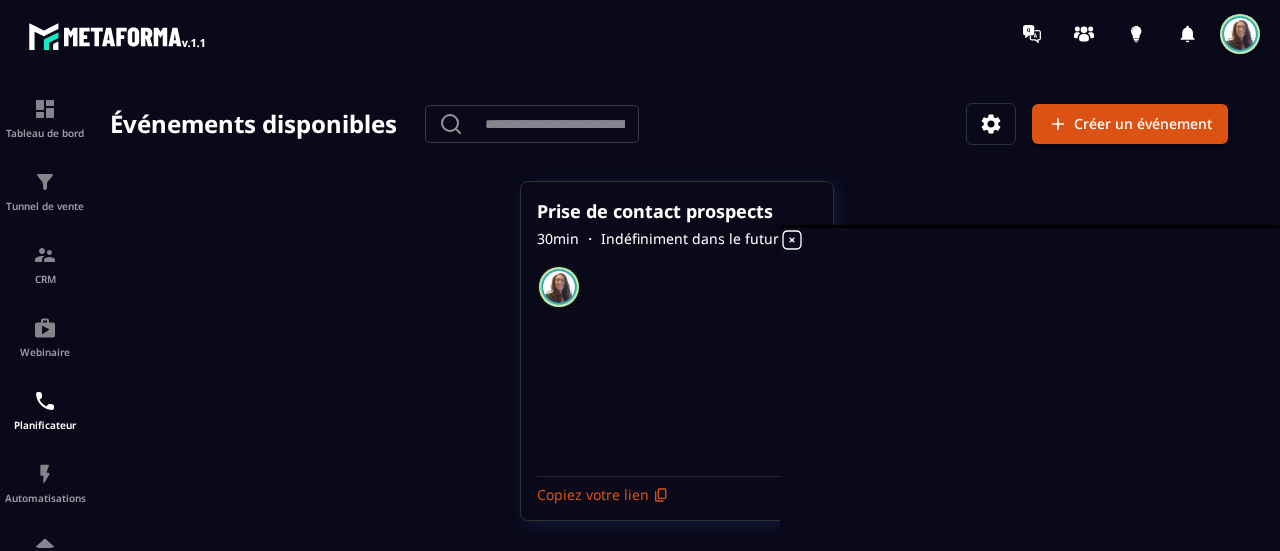 click on "Événements disponibles ​ ​ Créer un événement Prise de contact prospects 30  min ・   Indéfiniment dans le futur Copiez votre lien" at bounding box center [669, 314] 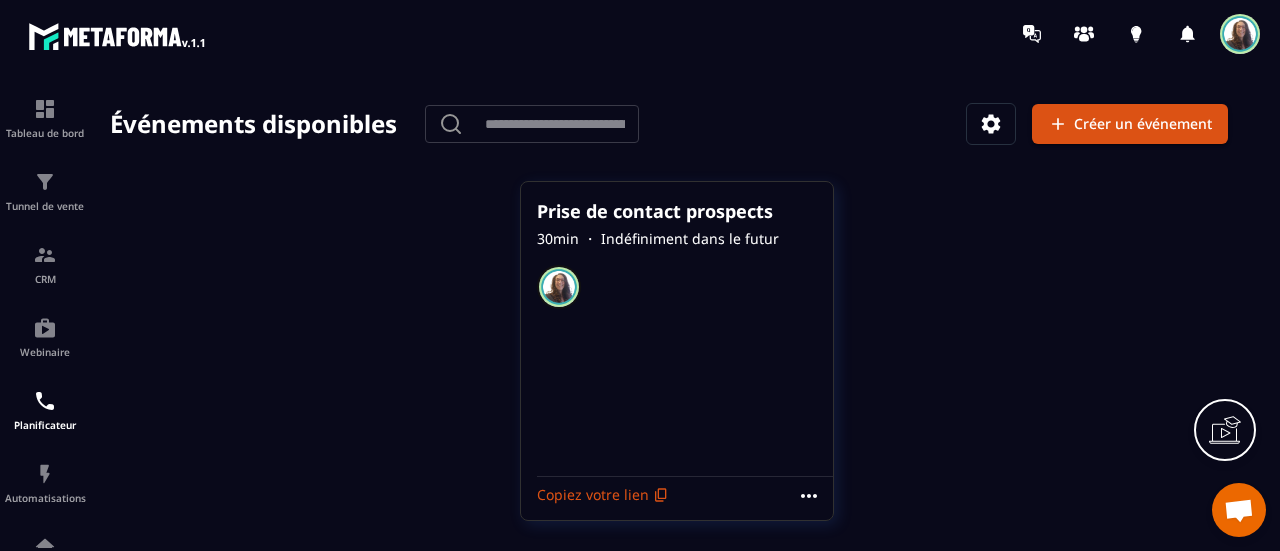 click 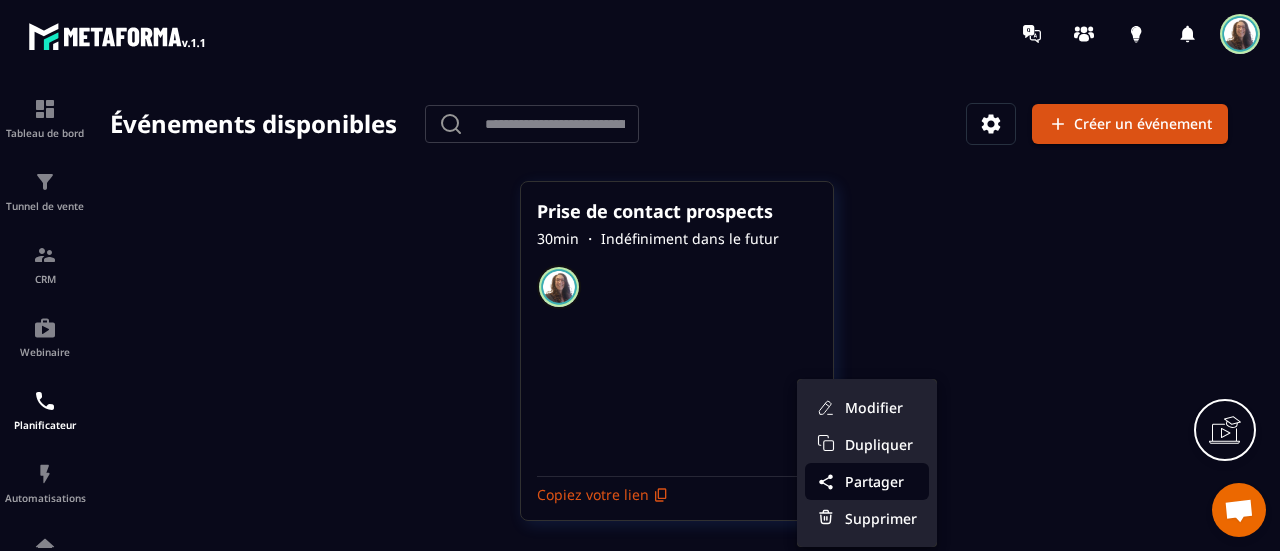 click on "Partager" at bounding box center [881, 481] 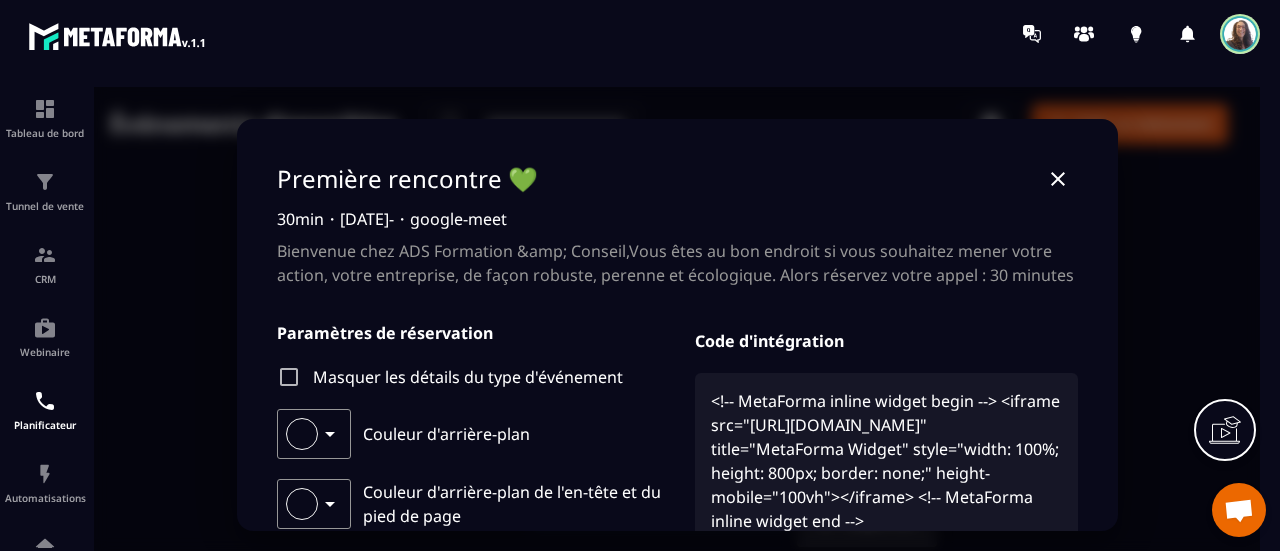 scroll, scrollTop: 100, scrollLeft: 0, axis: vertical 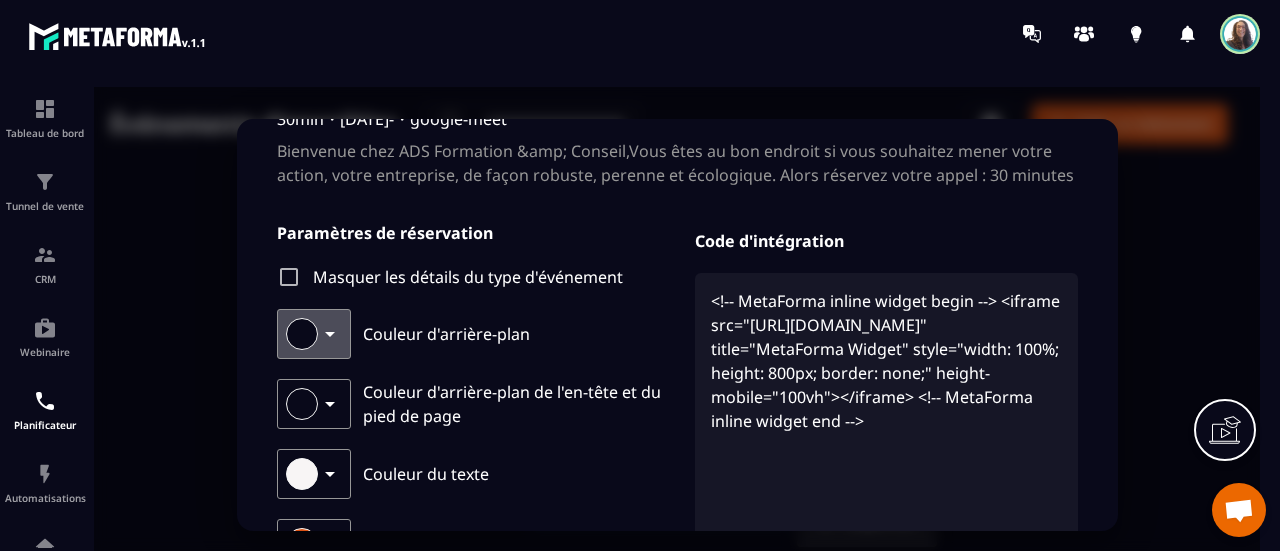 click 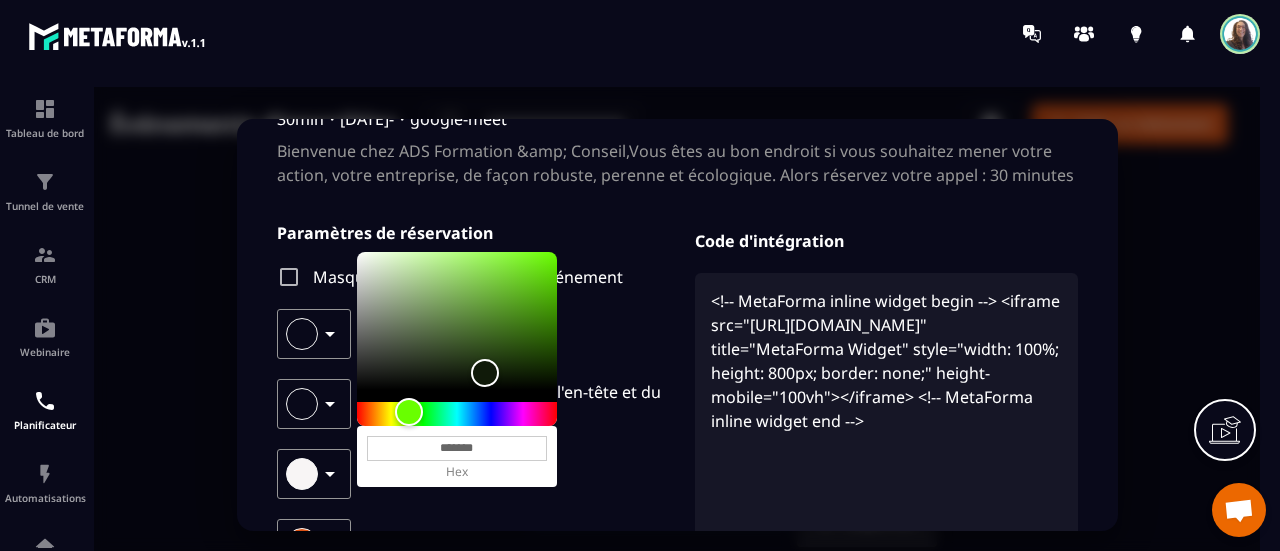 type on "*******" 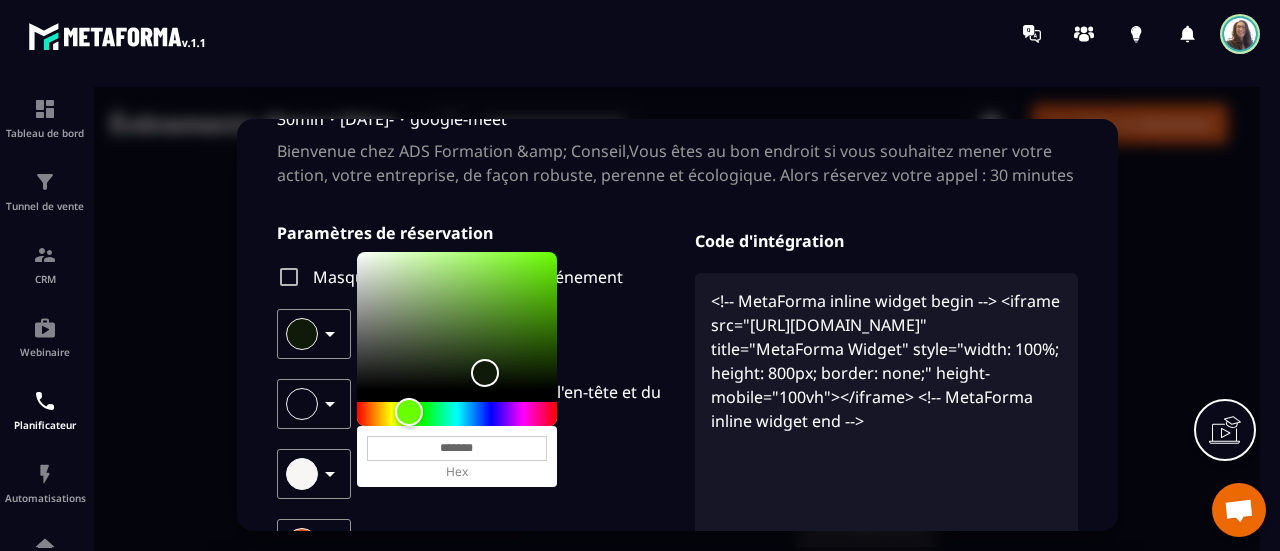 type on "*******" 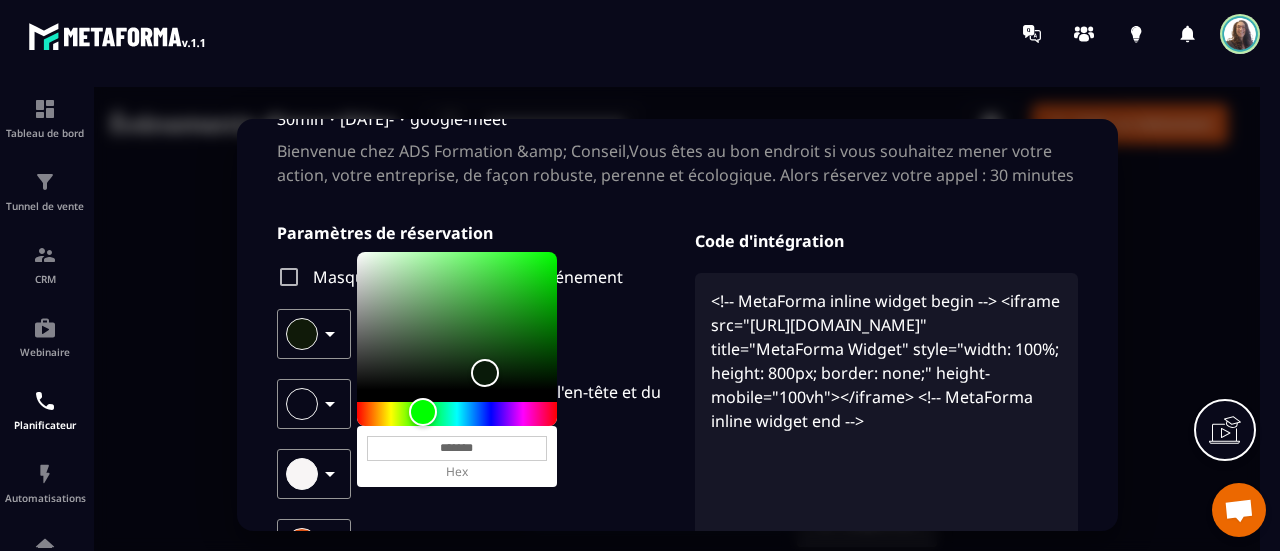 click at bounding box center (457, 414) 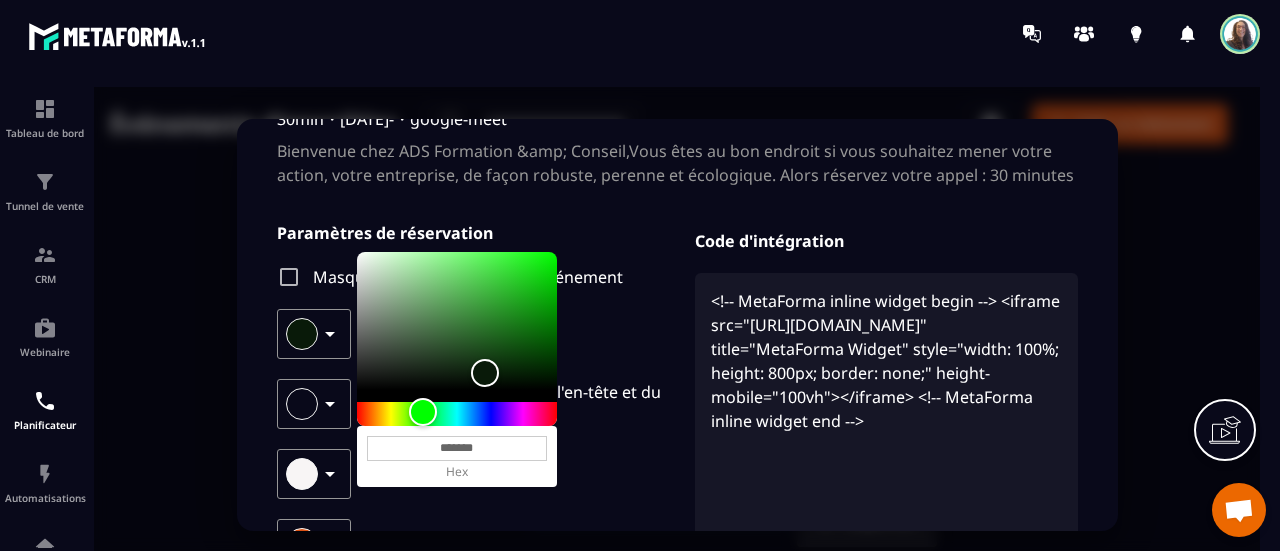 type on "*******" 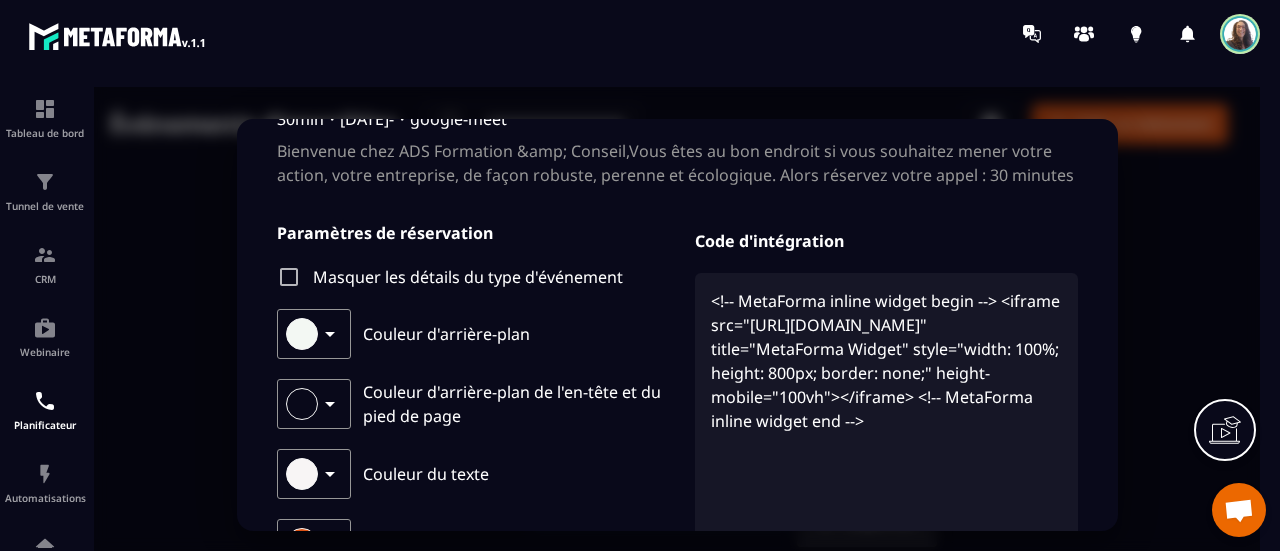 click 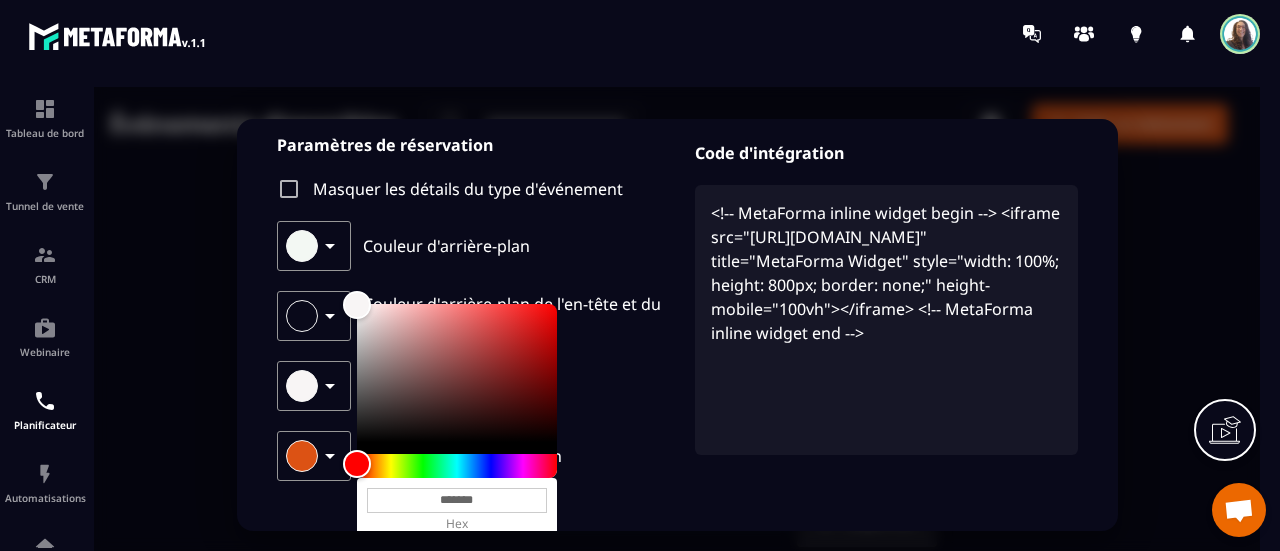 scroll, scrollTop: 284, scrollLeft: 0, axis: vertical 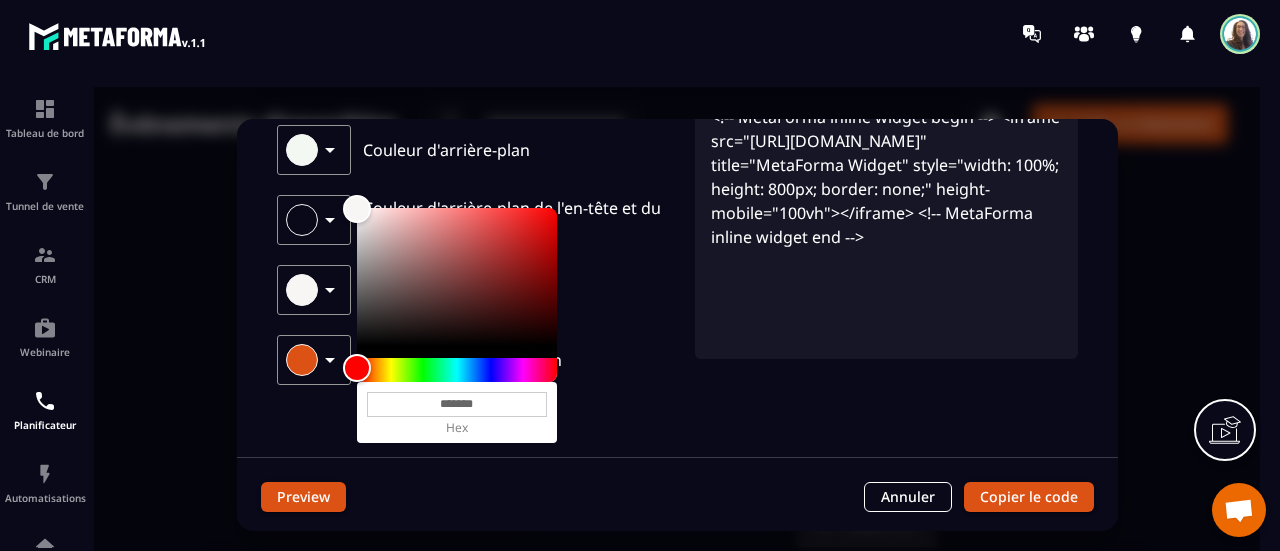 type on "*******" 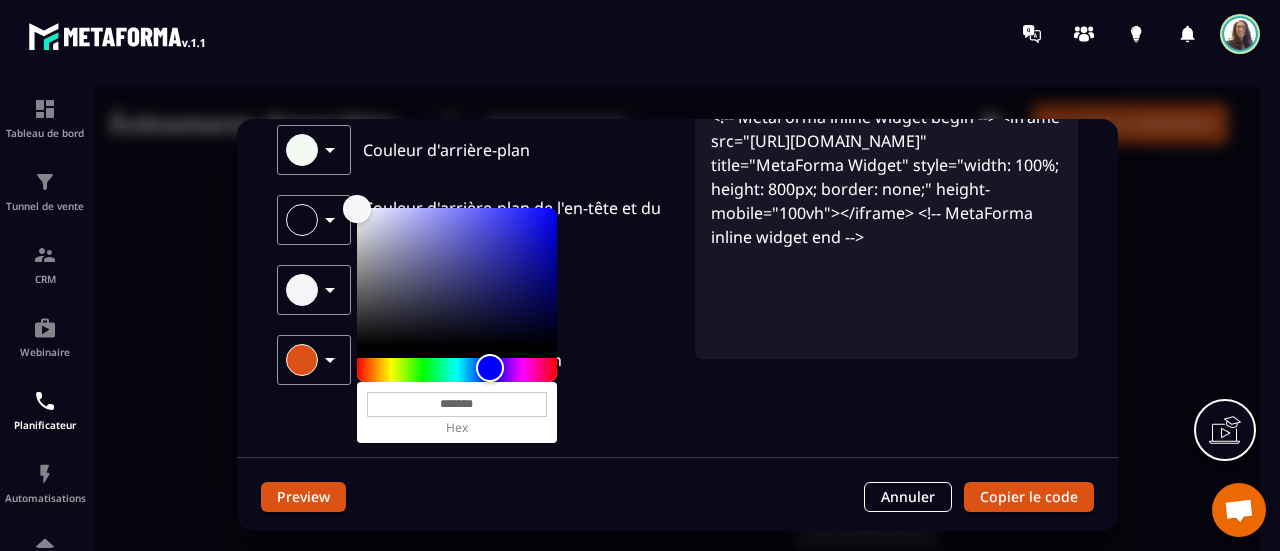 type on "*******" 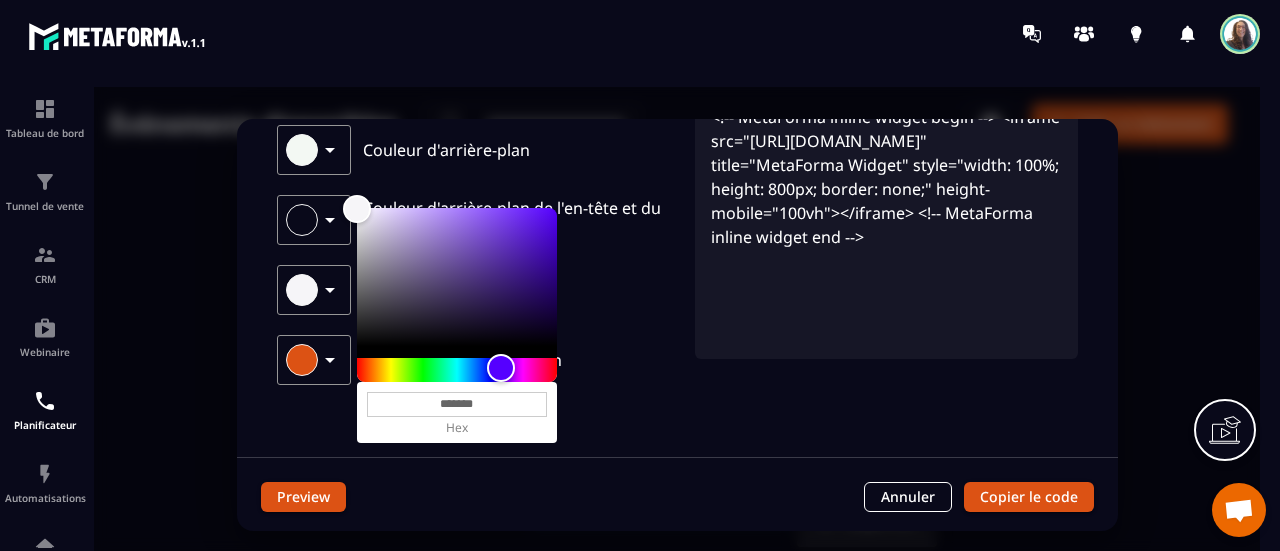 type on "*******" 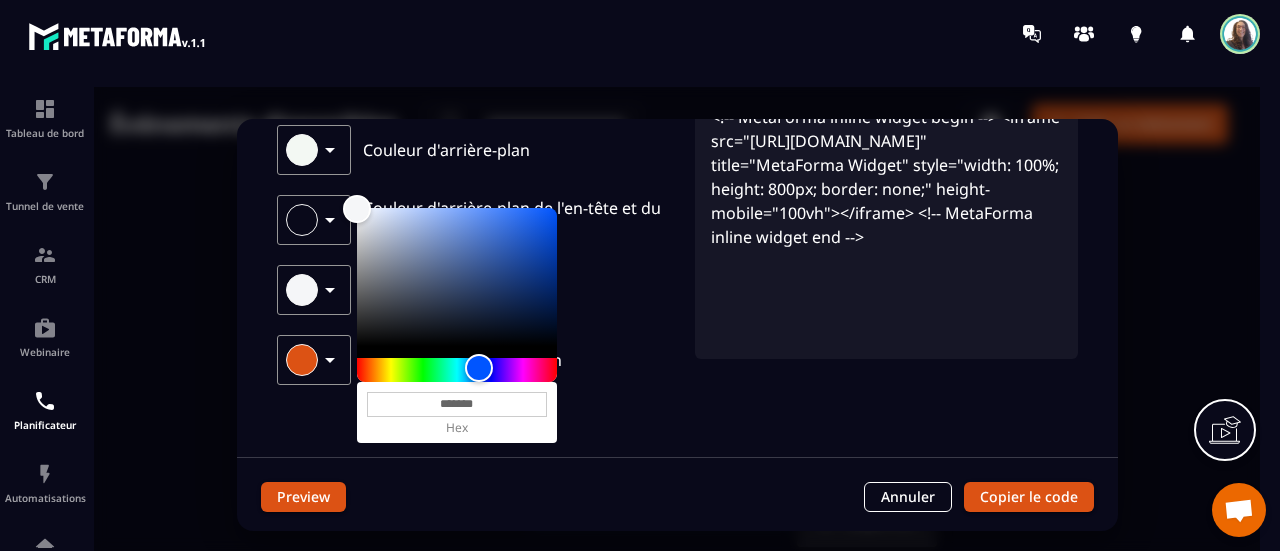 type on "*******" 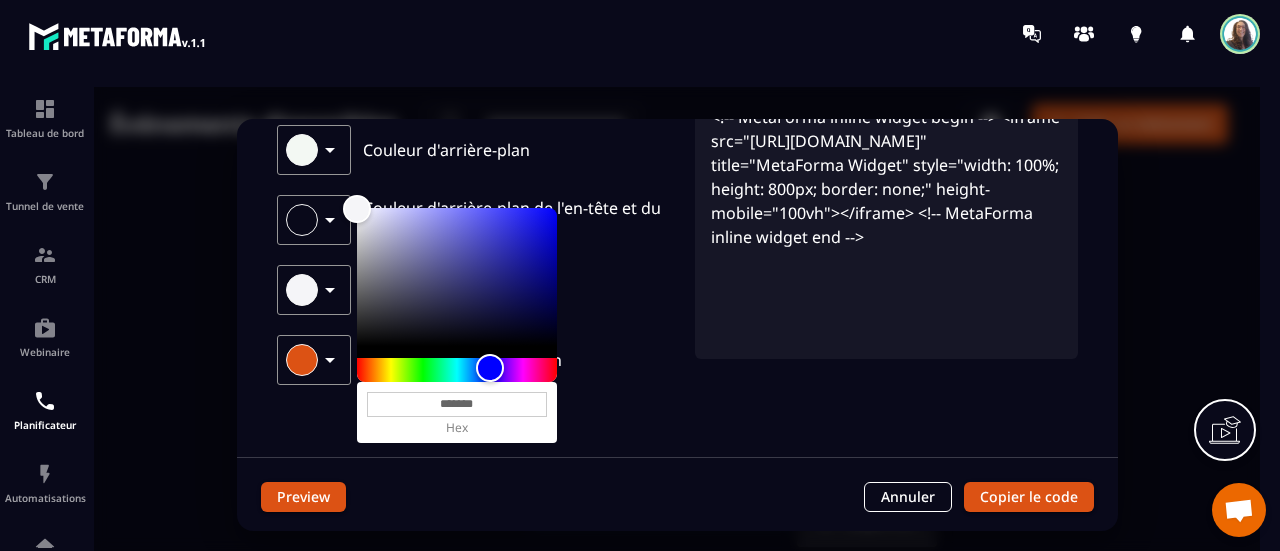 type on "*******" 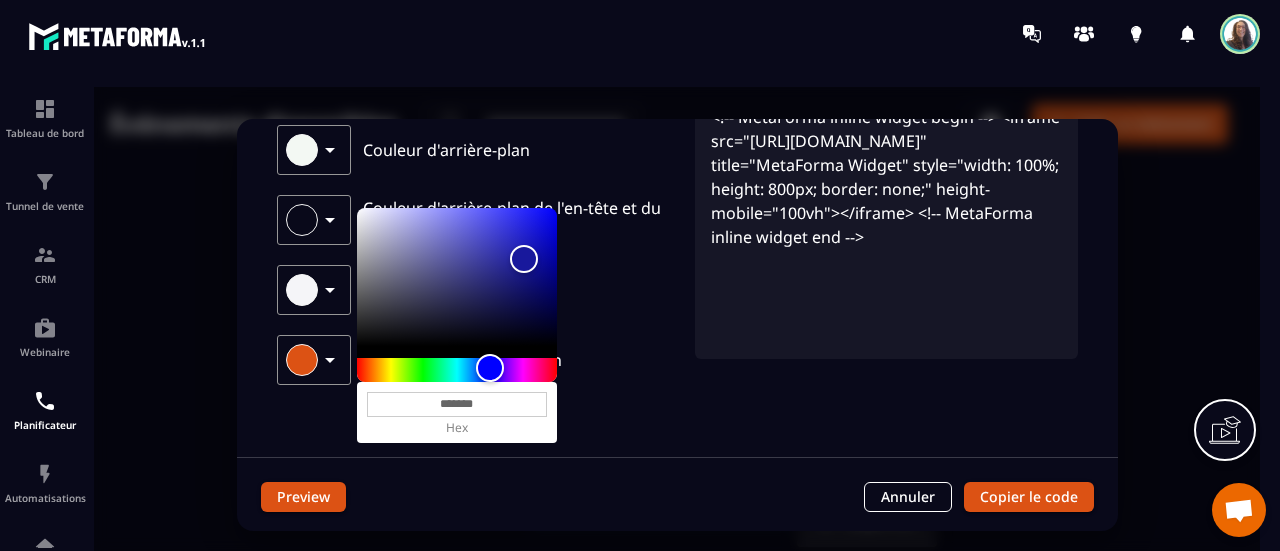 click at bounding box center [457, 283] 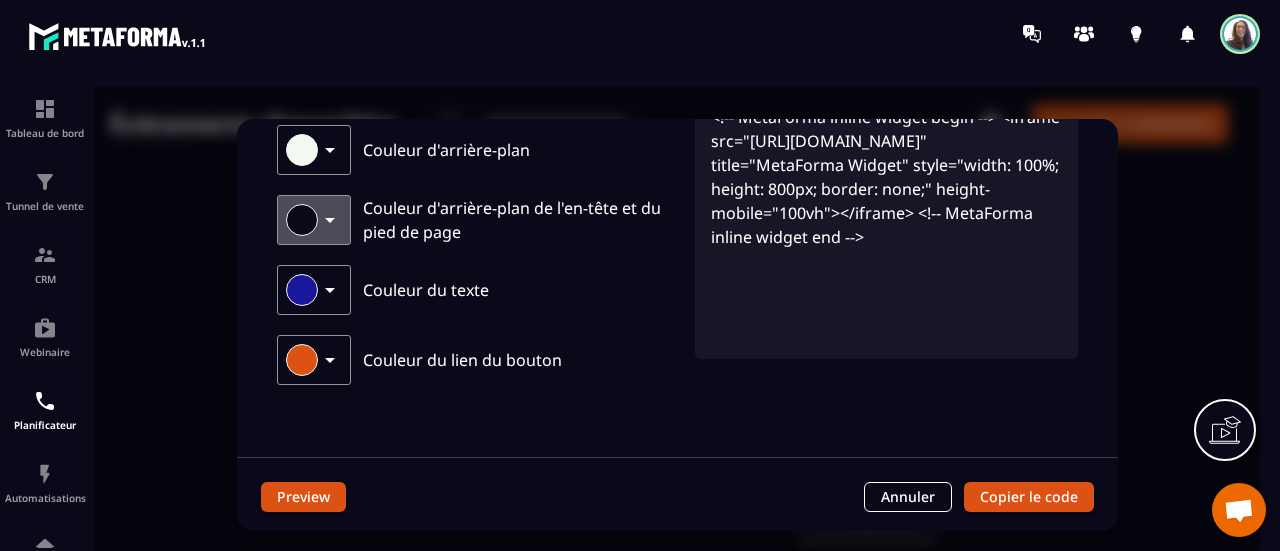 click 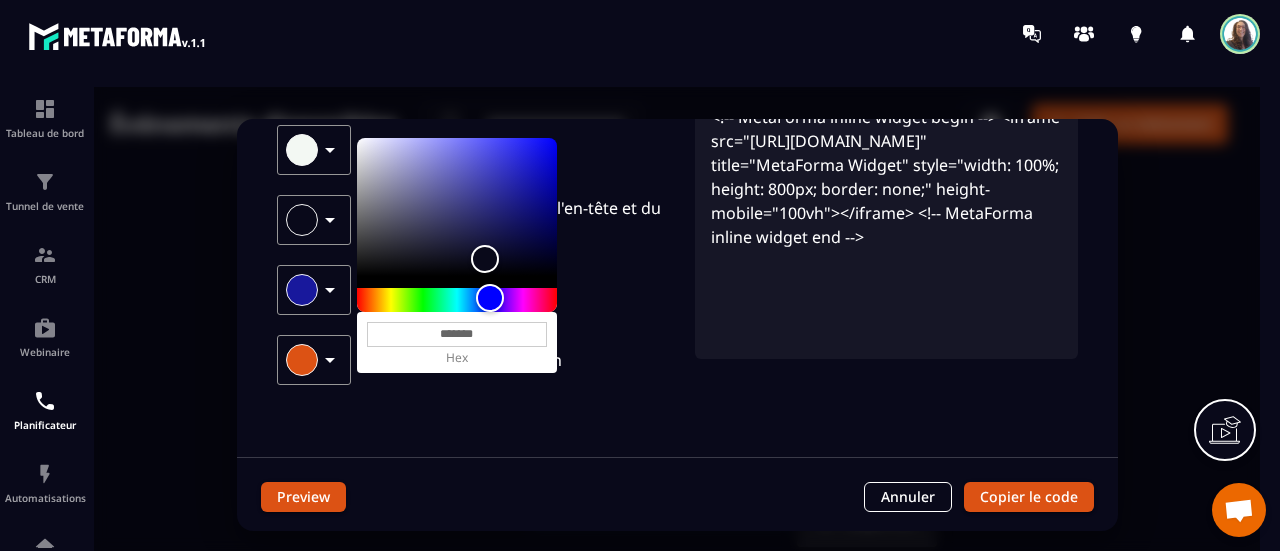 type on "*******" 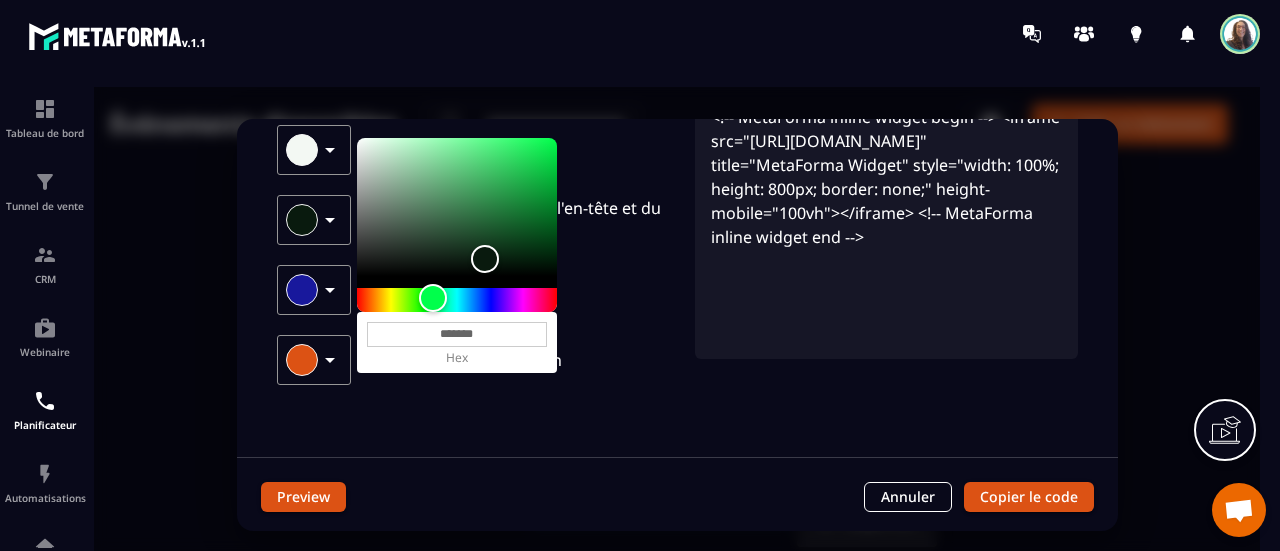 type on "*******" 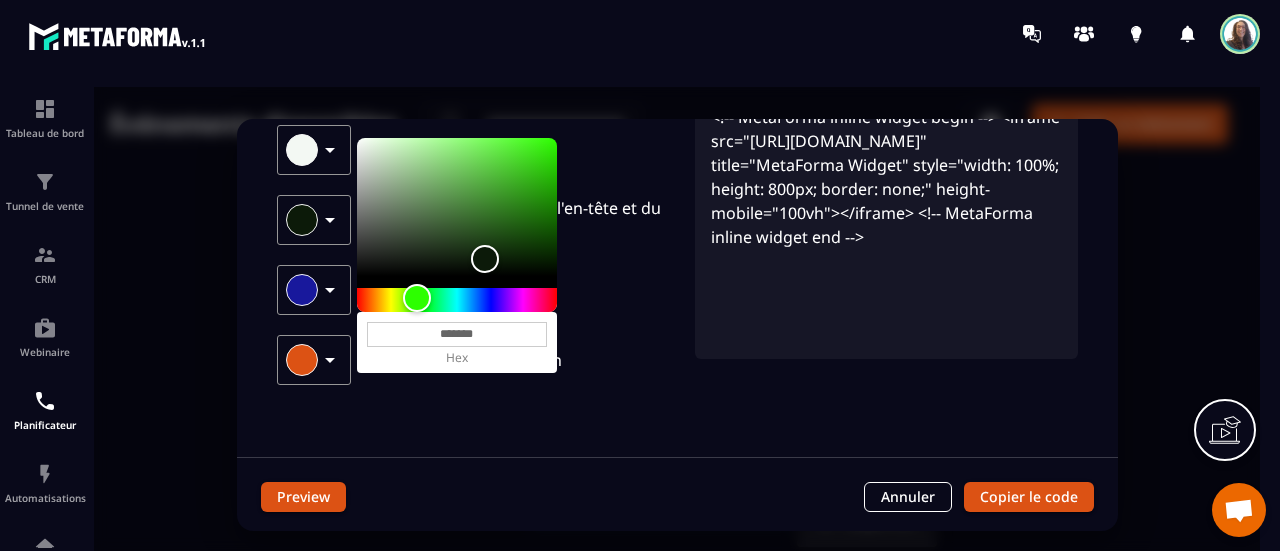 type on "*******" 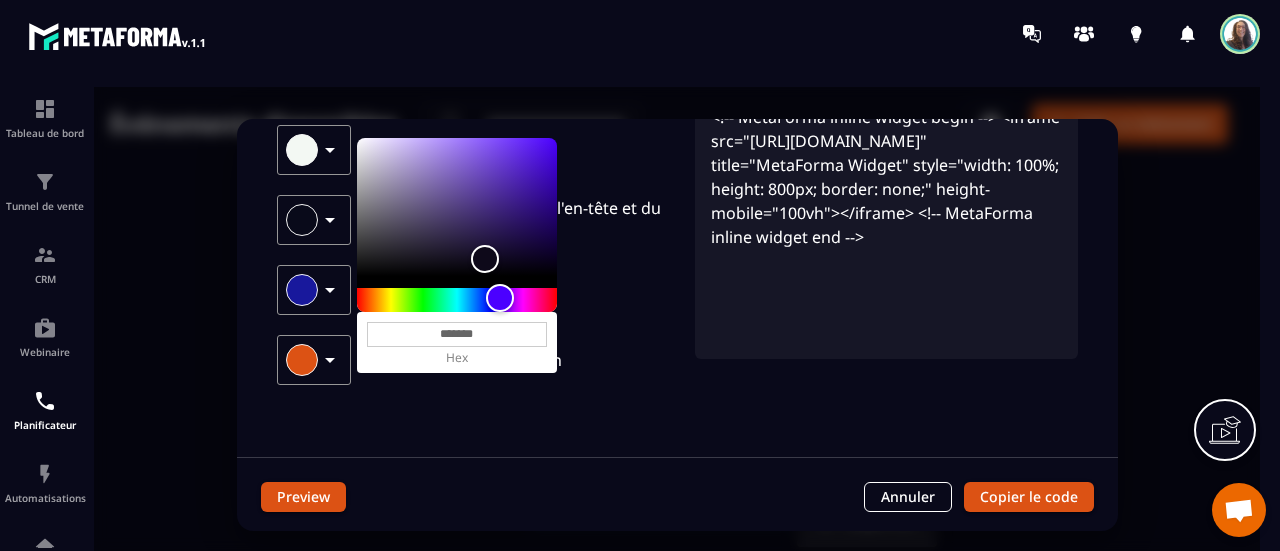 type on "*******" 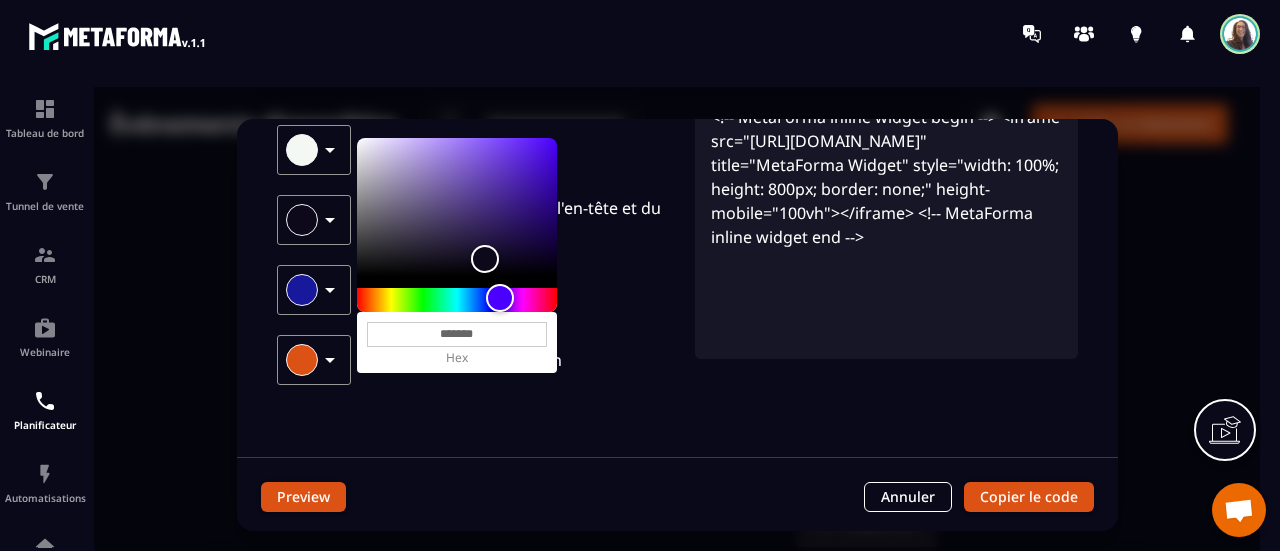 type on "*******" 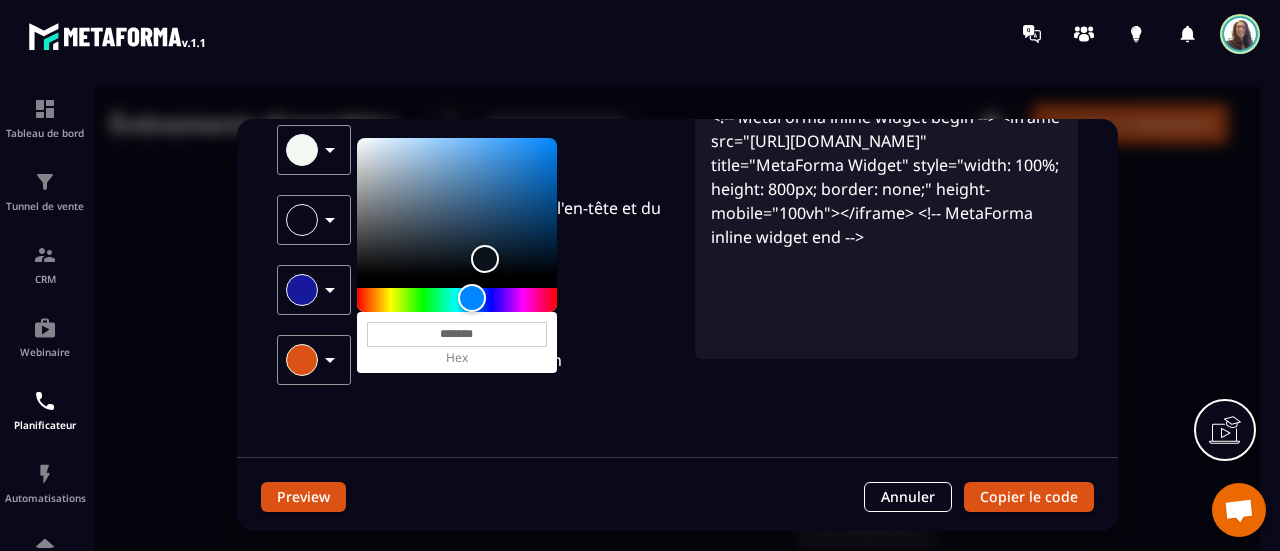 click at bounding box center (457, 300) 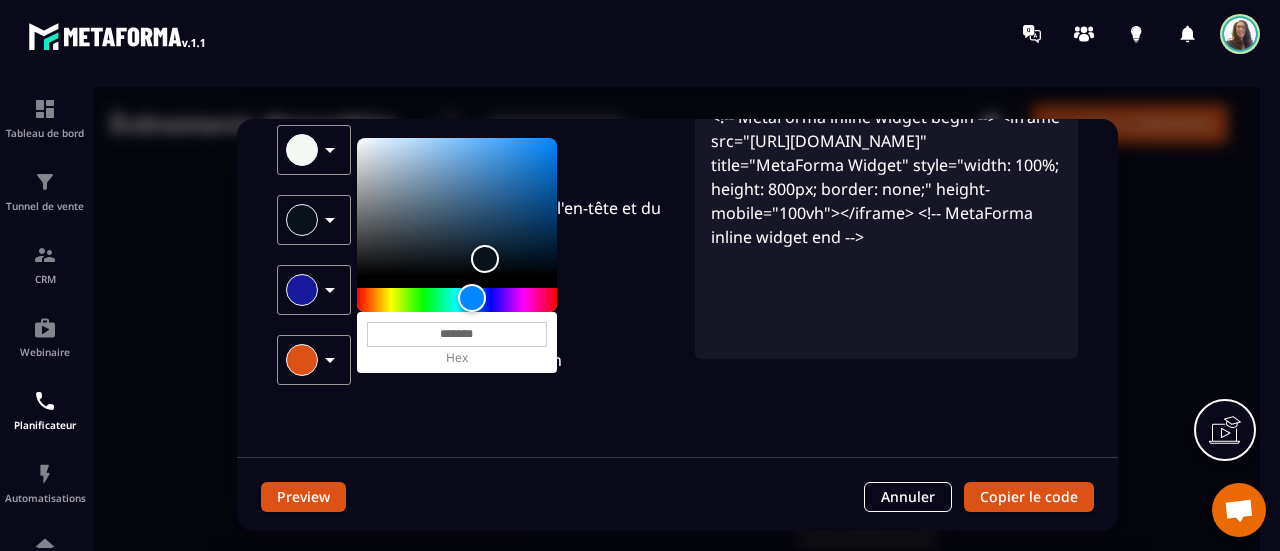 type on "*******" 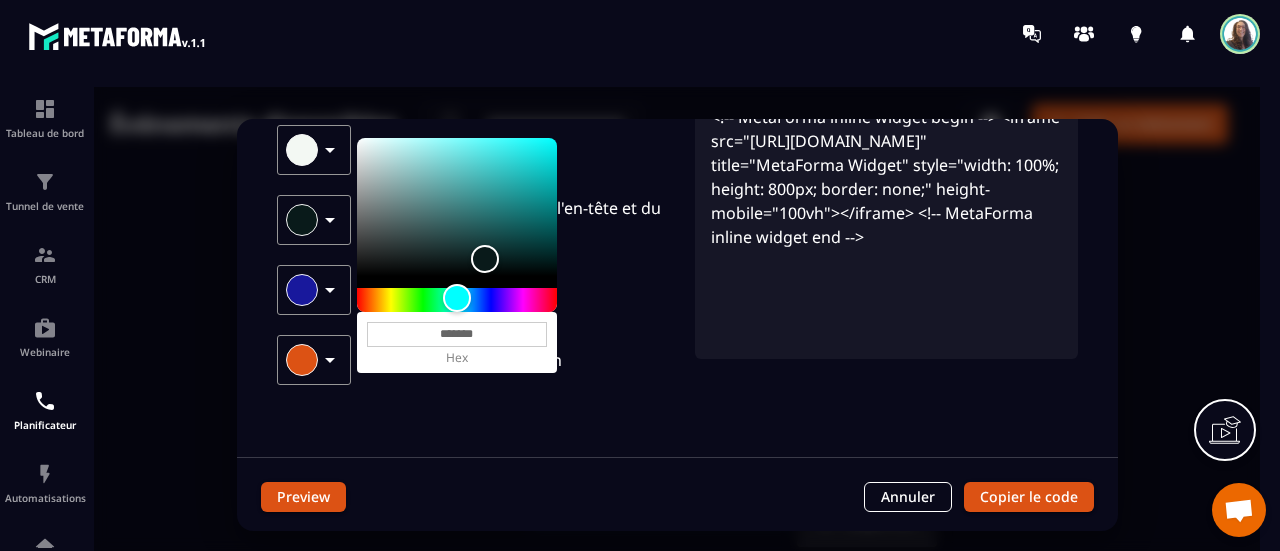 type on "*******" 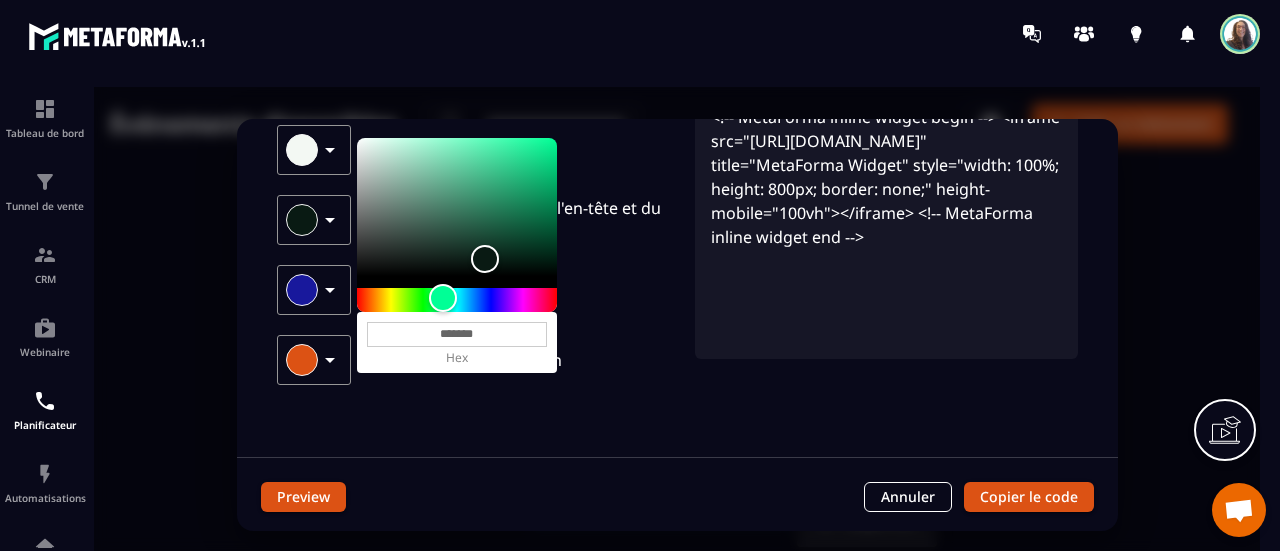 type on "*******" 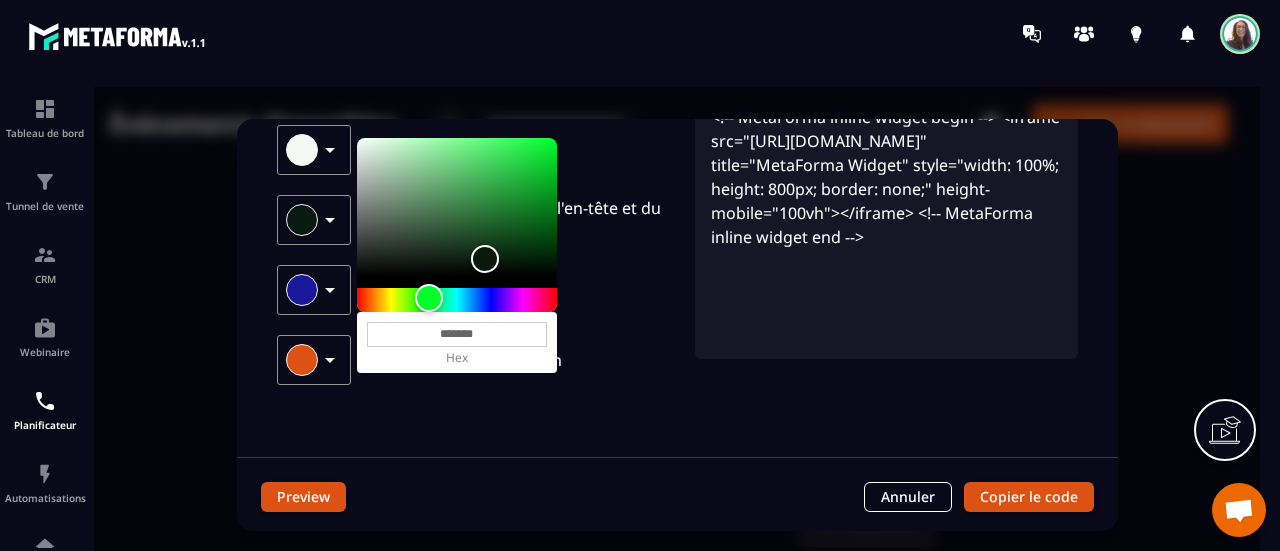 click at bounding box center (457, 300) 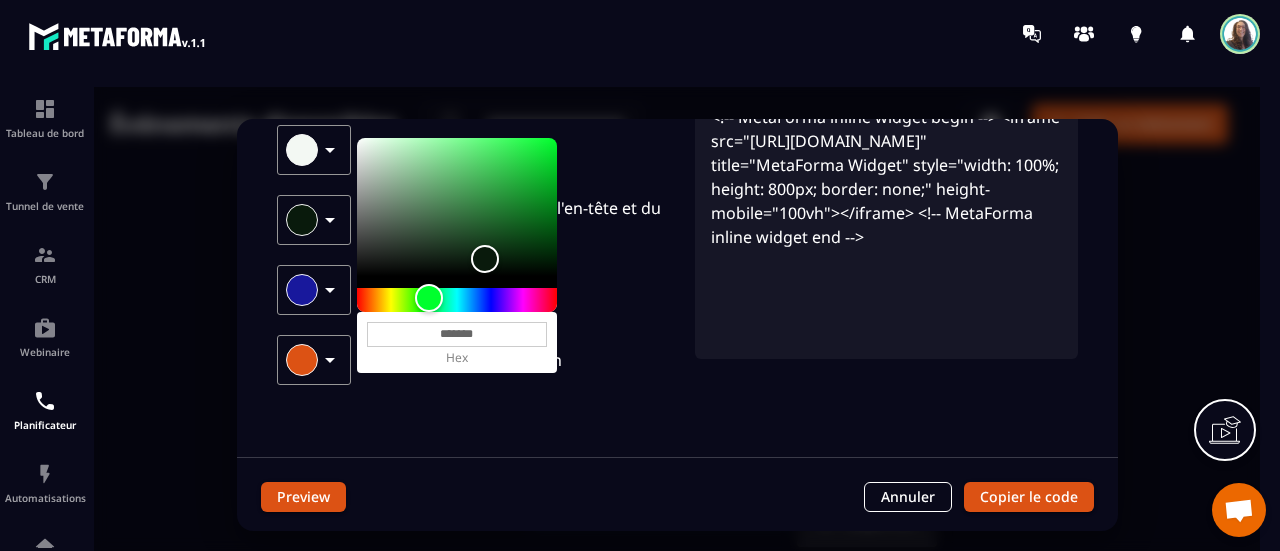 type on "*******" 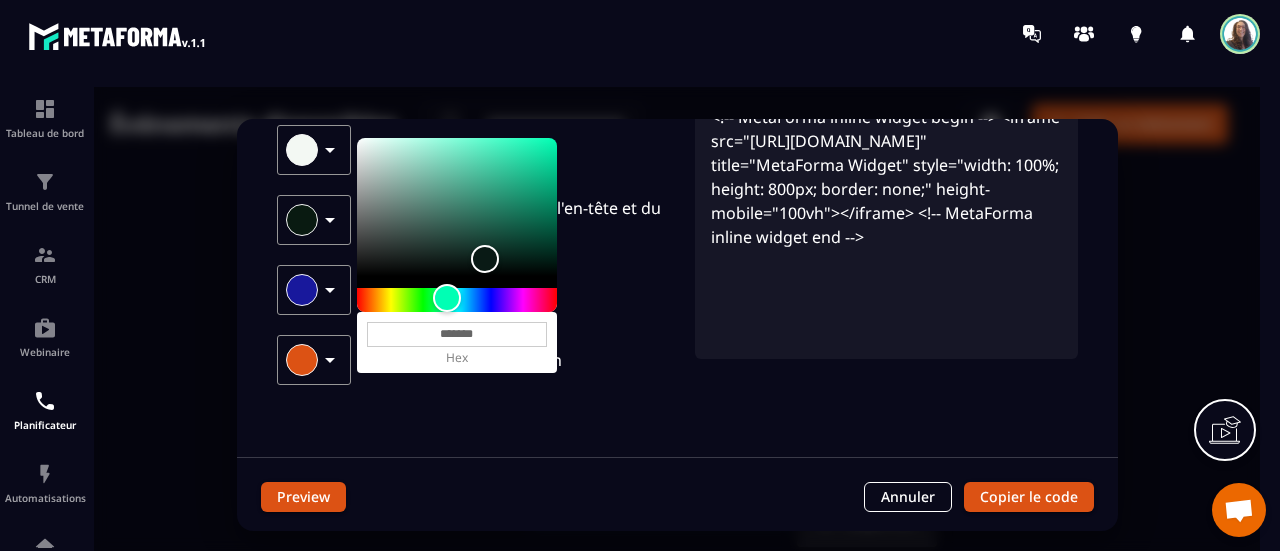 type on "*******" 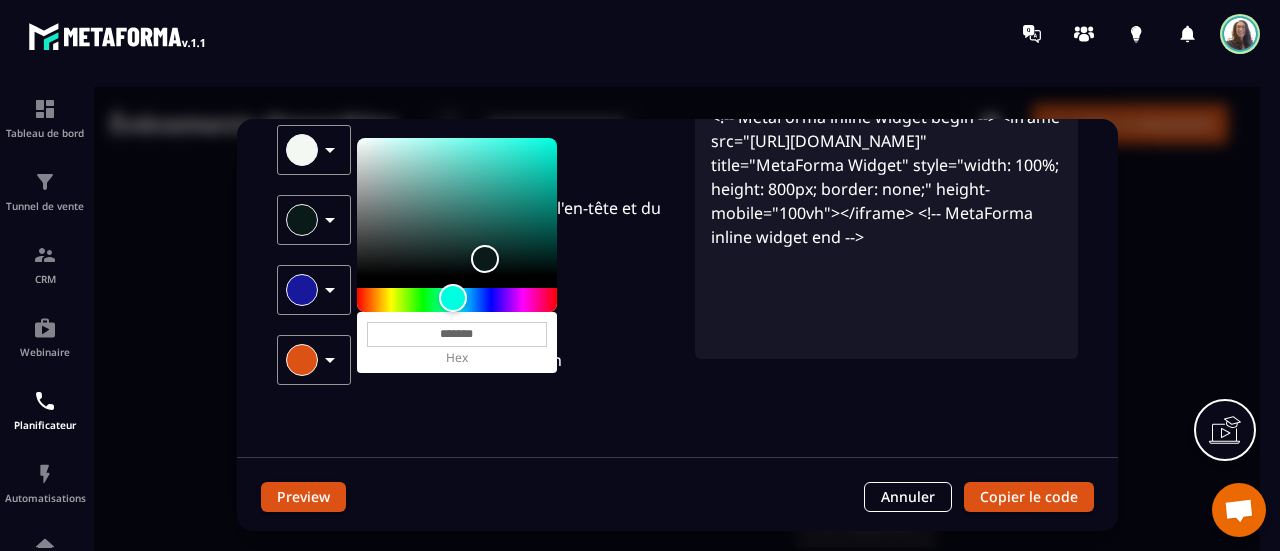 drag, startPoint x: 446, startPoint y: 297, endPoint x: 424, endPoint y: 298, distance: 22.022715 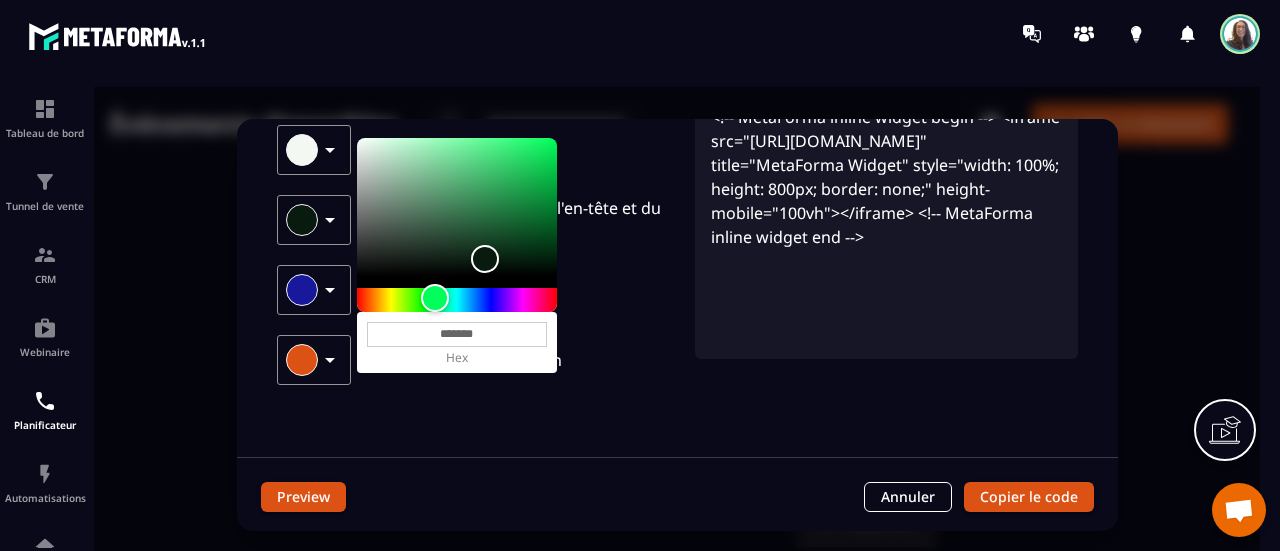 type on "*******" 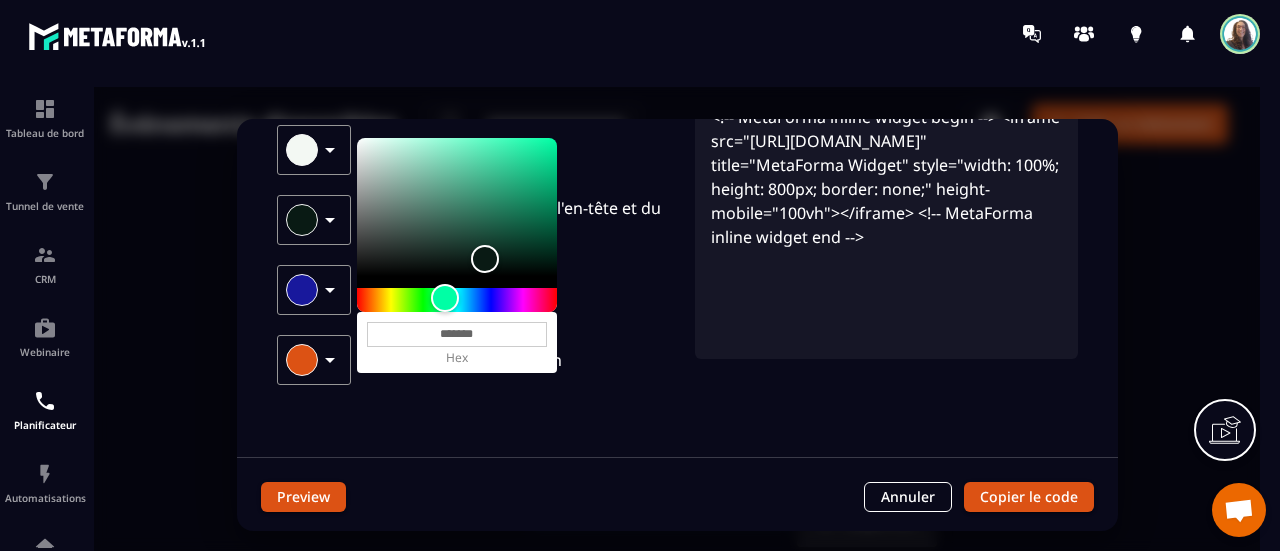 type on "*******" 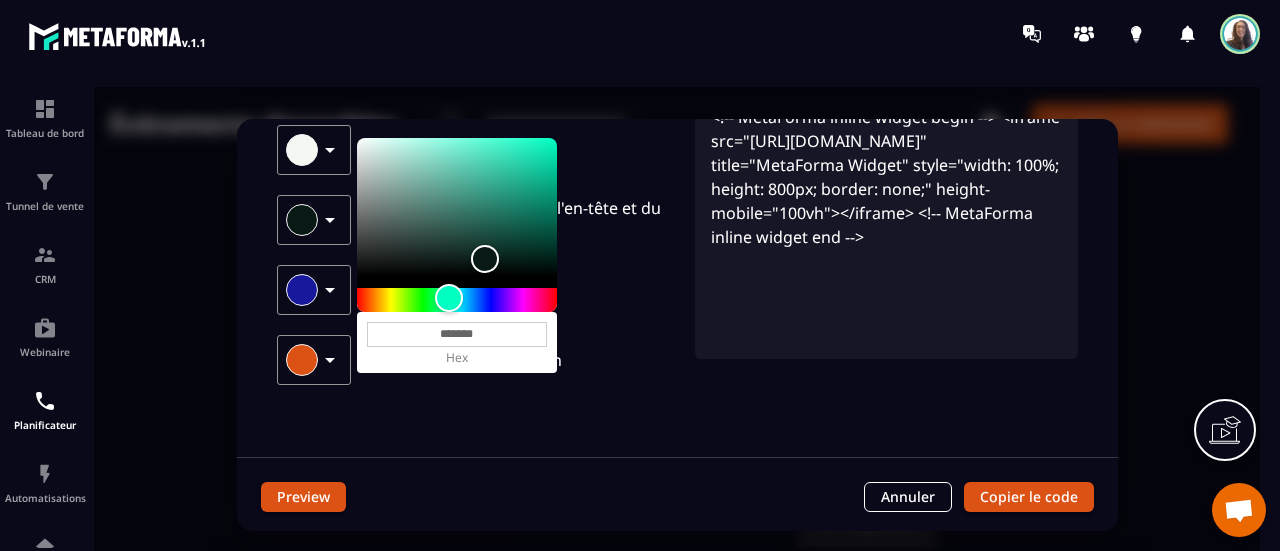 type on "*******" 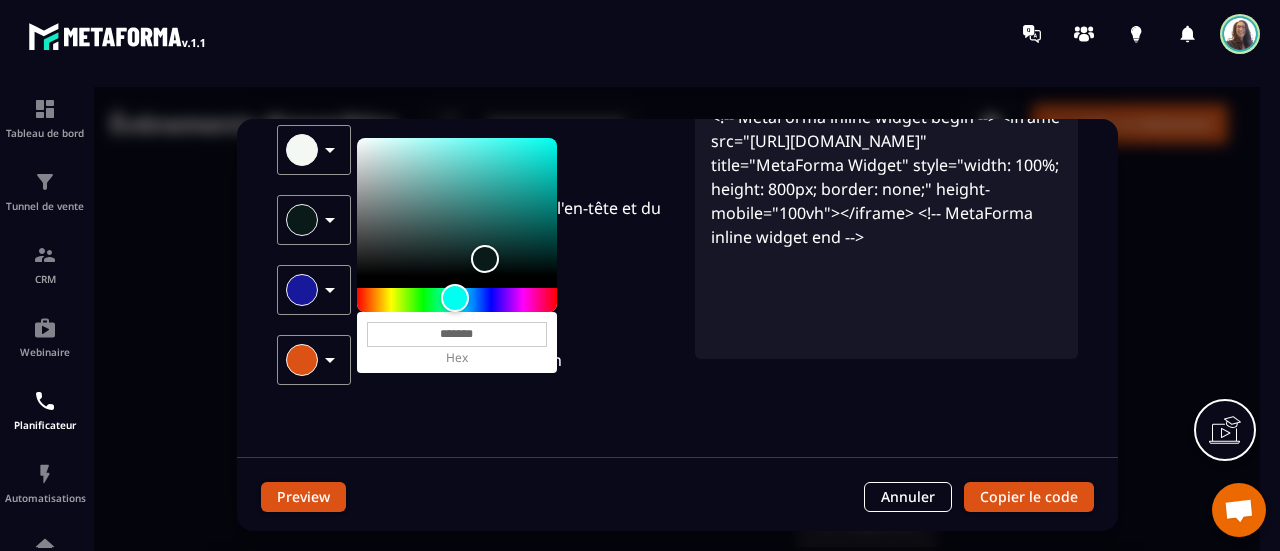 type on "*******" 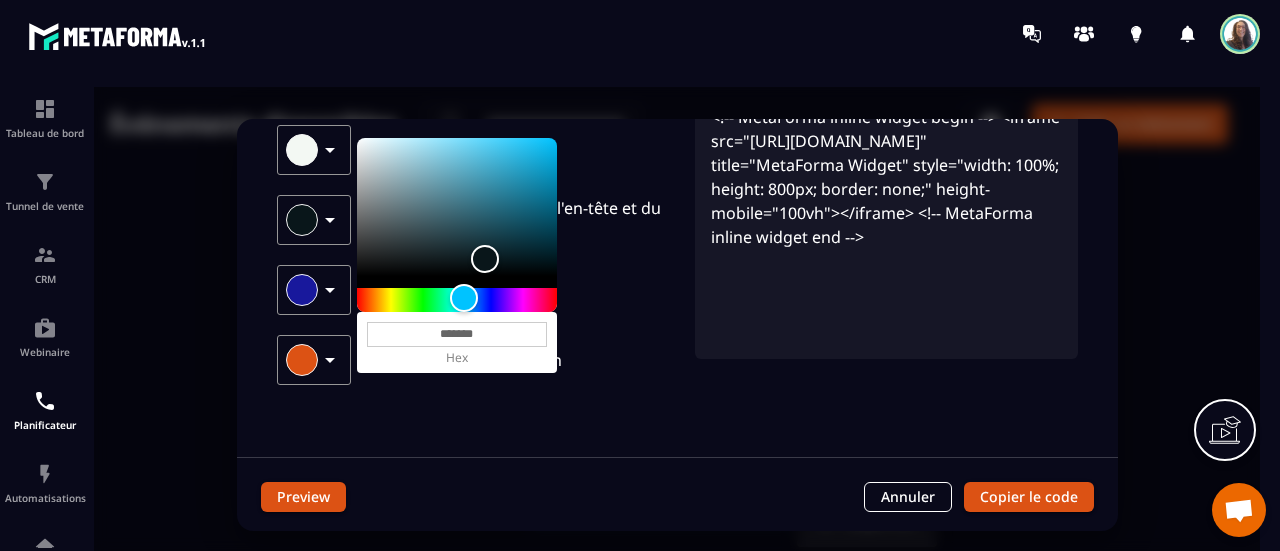 type on "*******" 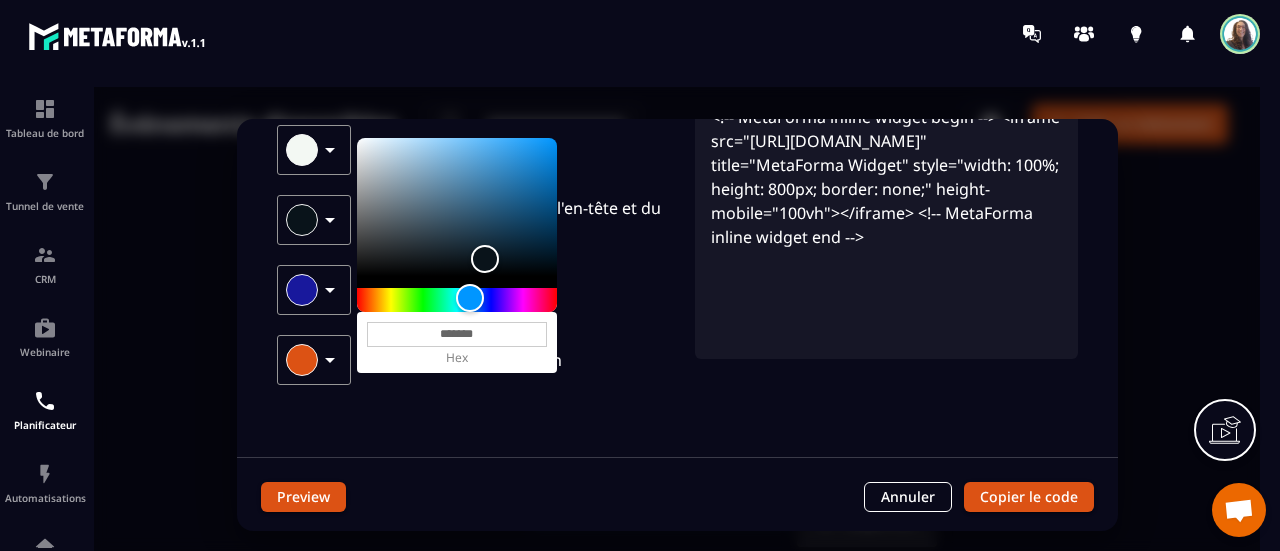 type on "*******" 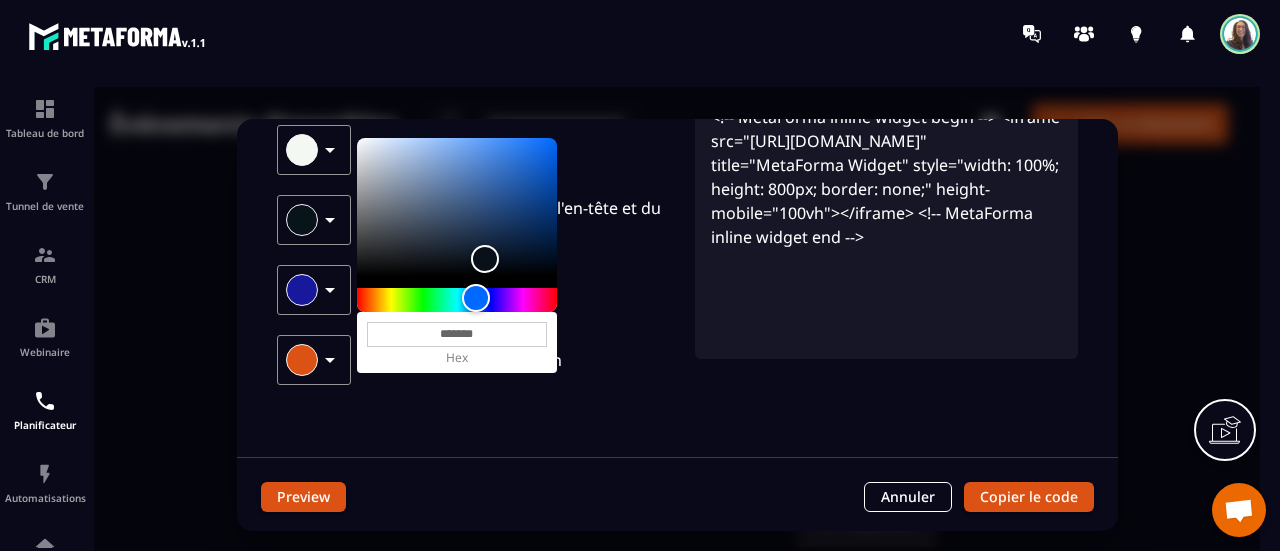 click at bounding box center [476, 298] 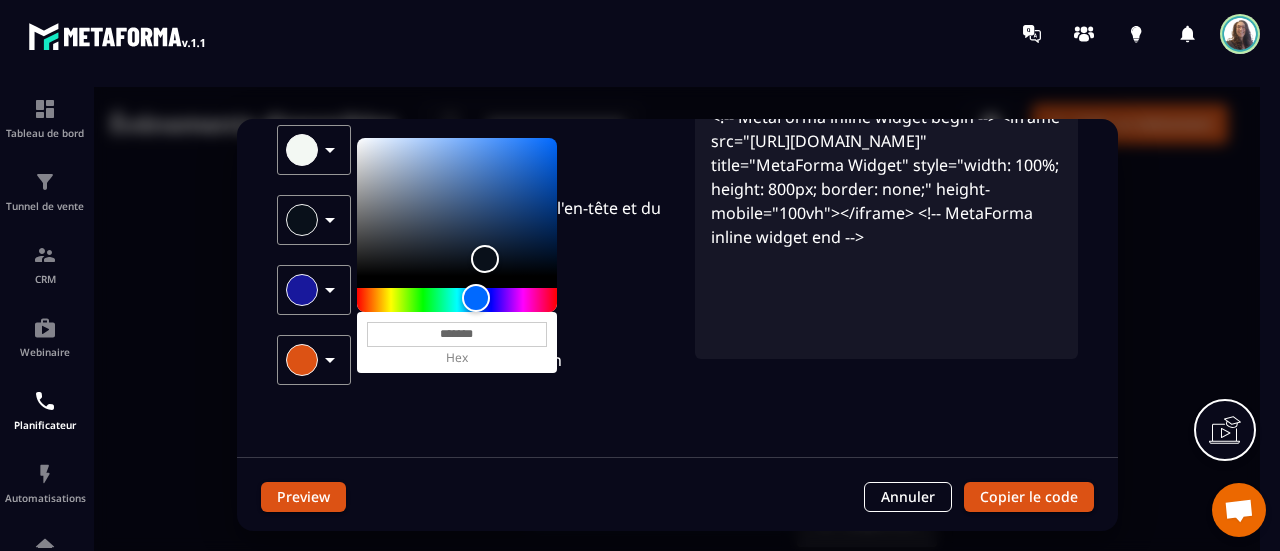 type on "*******" 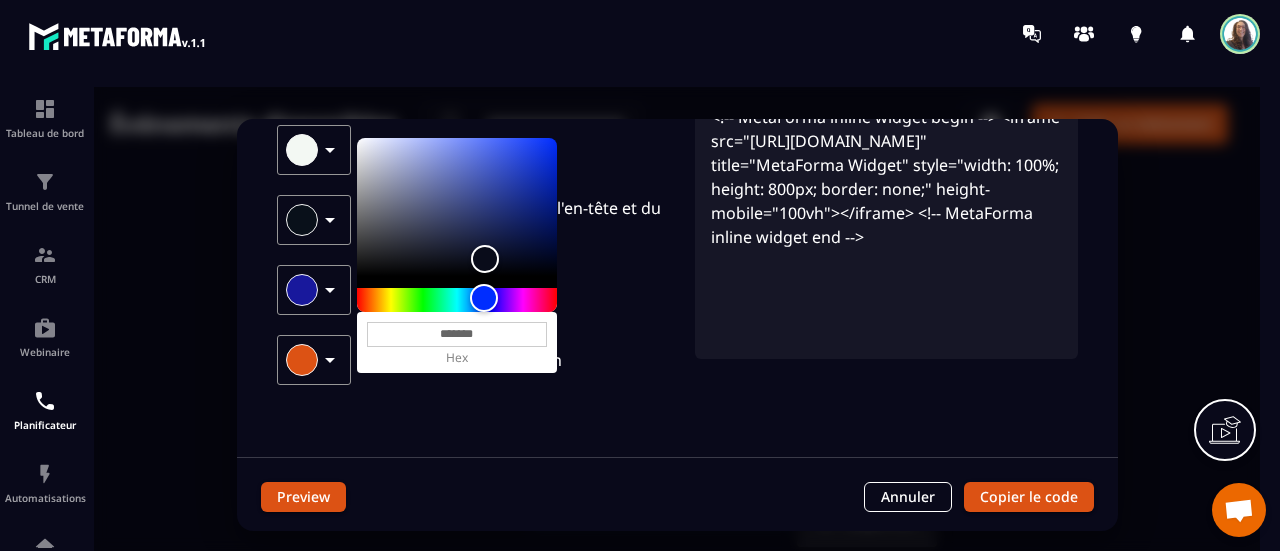 click at bounding box center (484, 298) 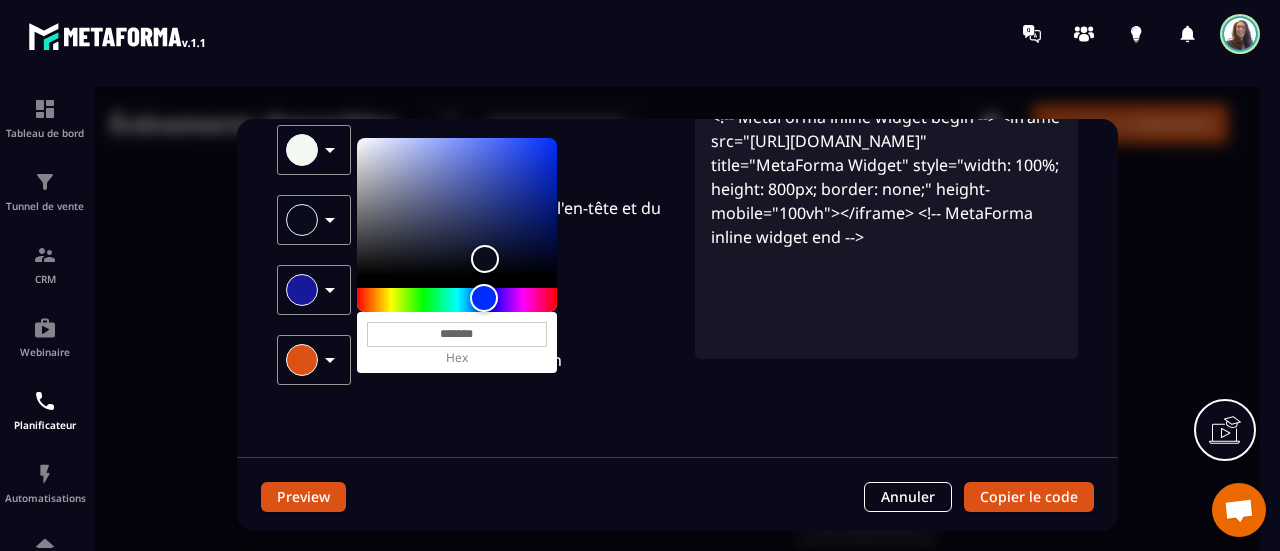 type on "*******" 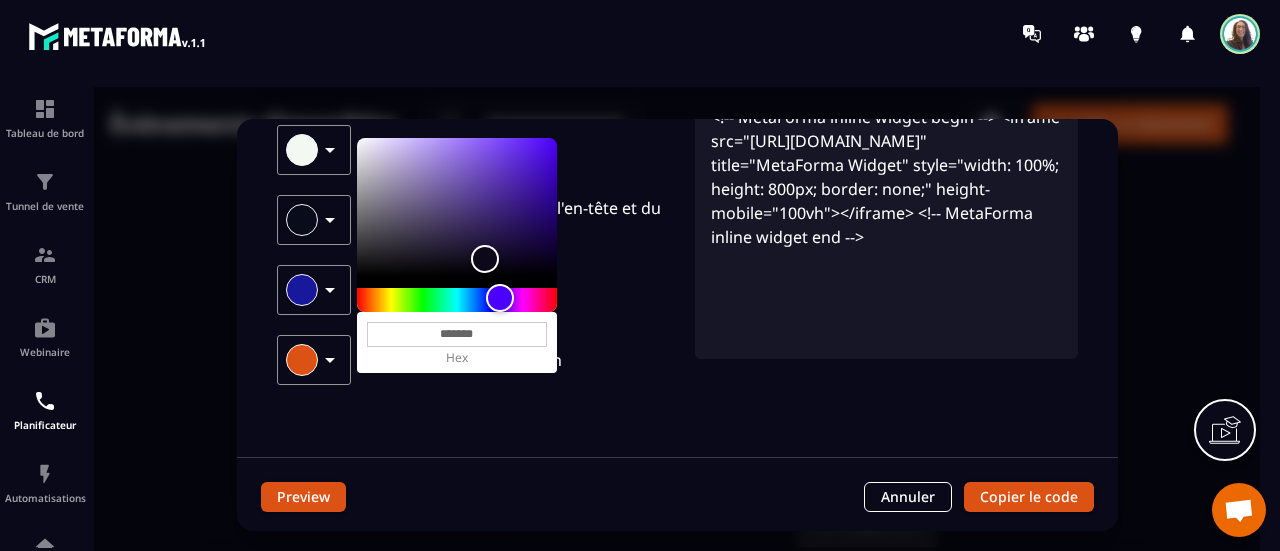 click at bounding box center [457, 300] 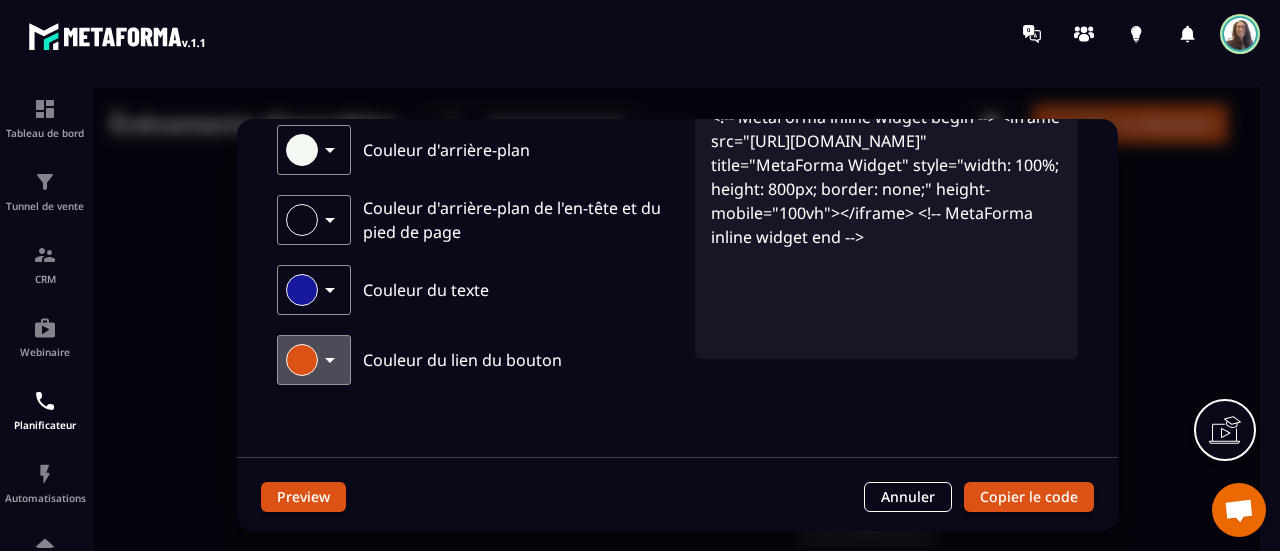 click 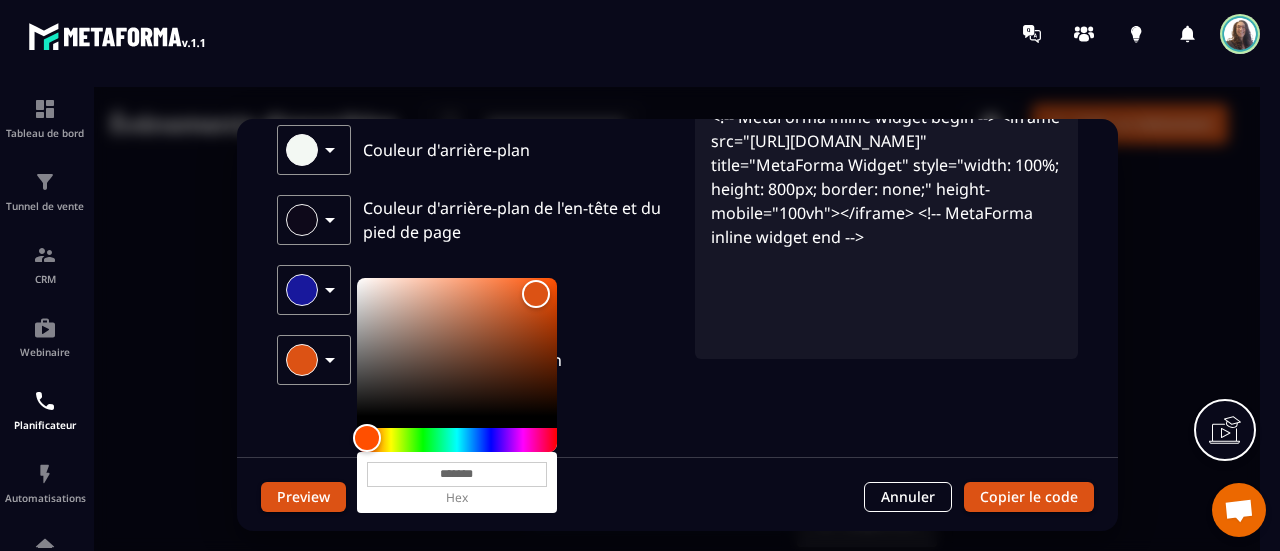 type on "*******" 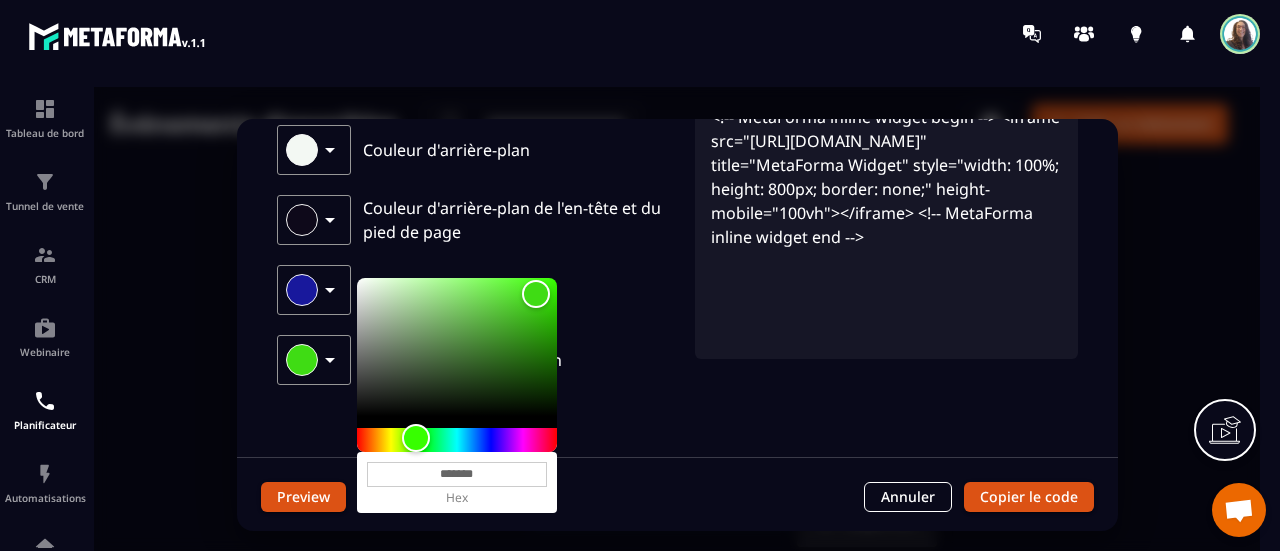 type on "*******" 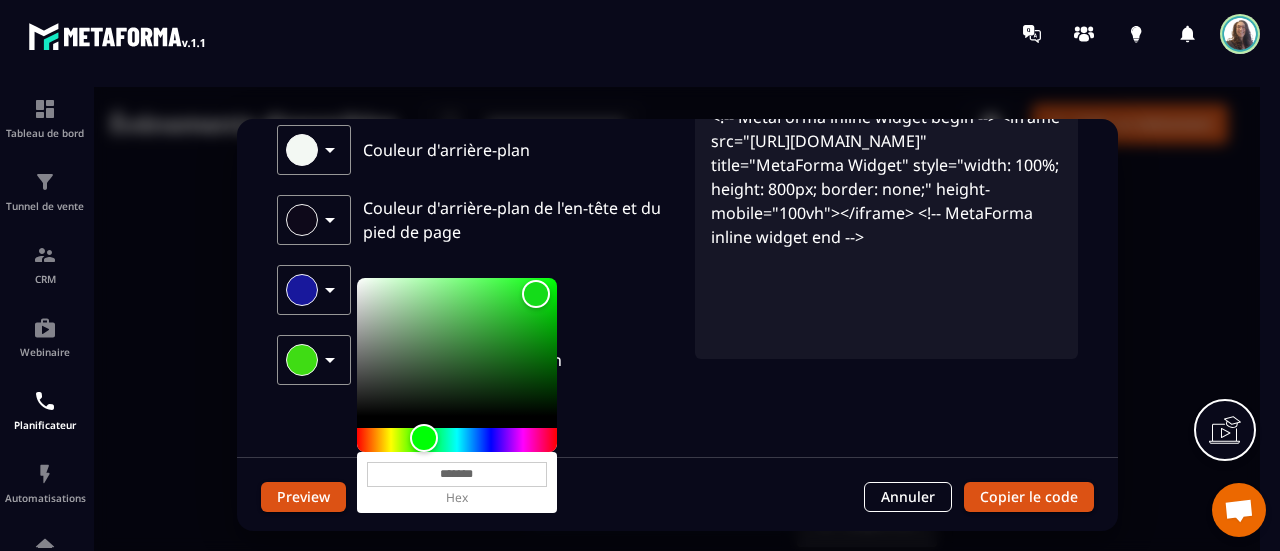 click at bounding box center (424, 438) 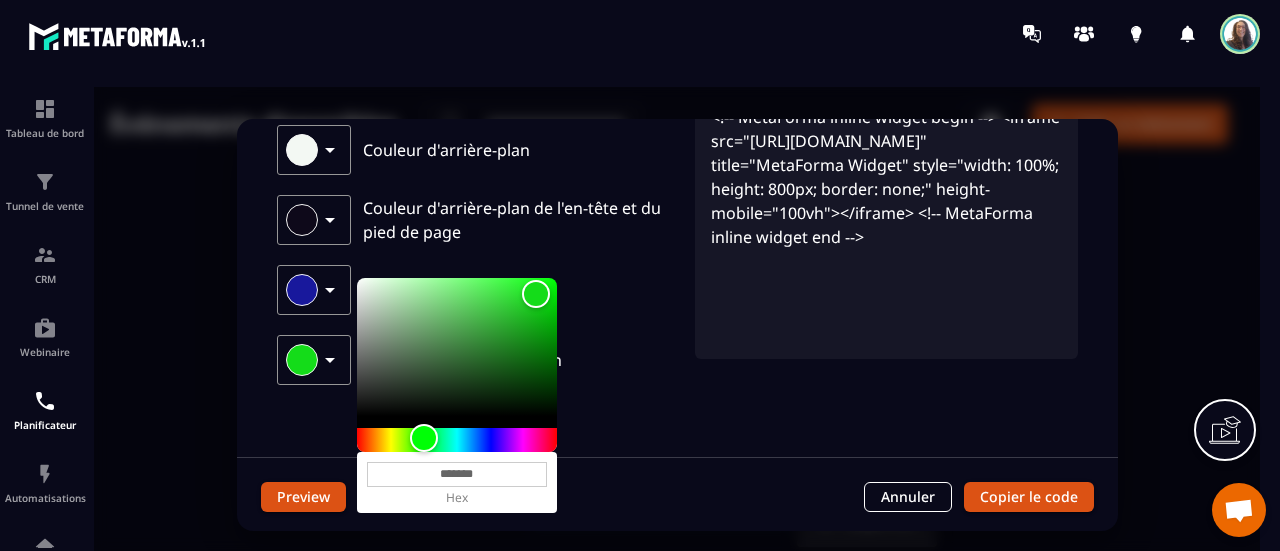 type on "*******" 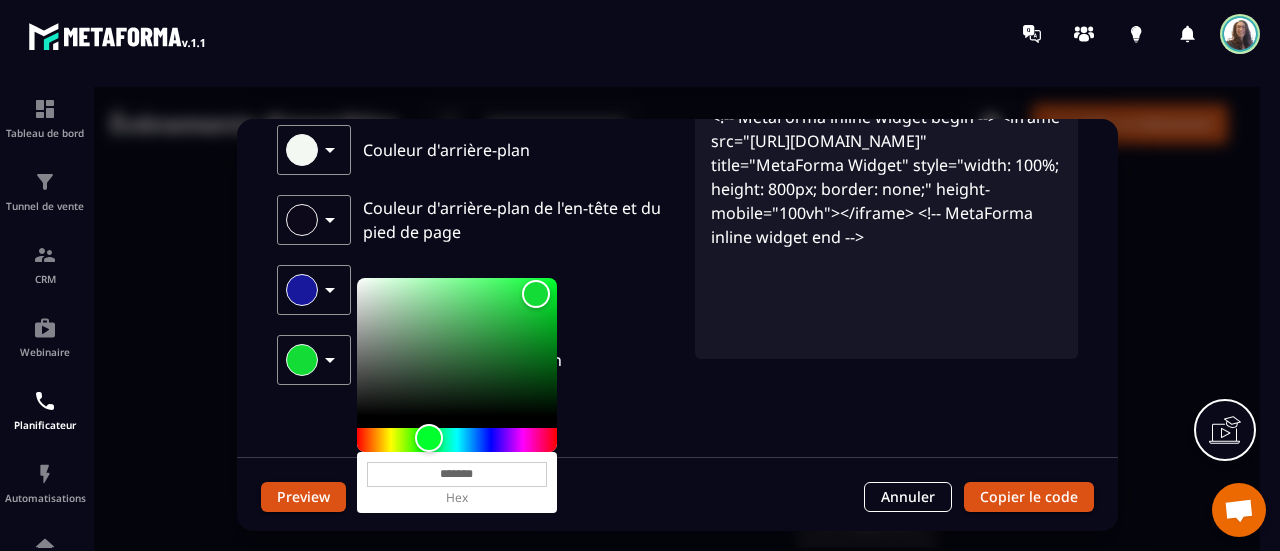 type on "*******" 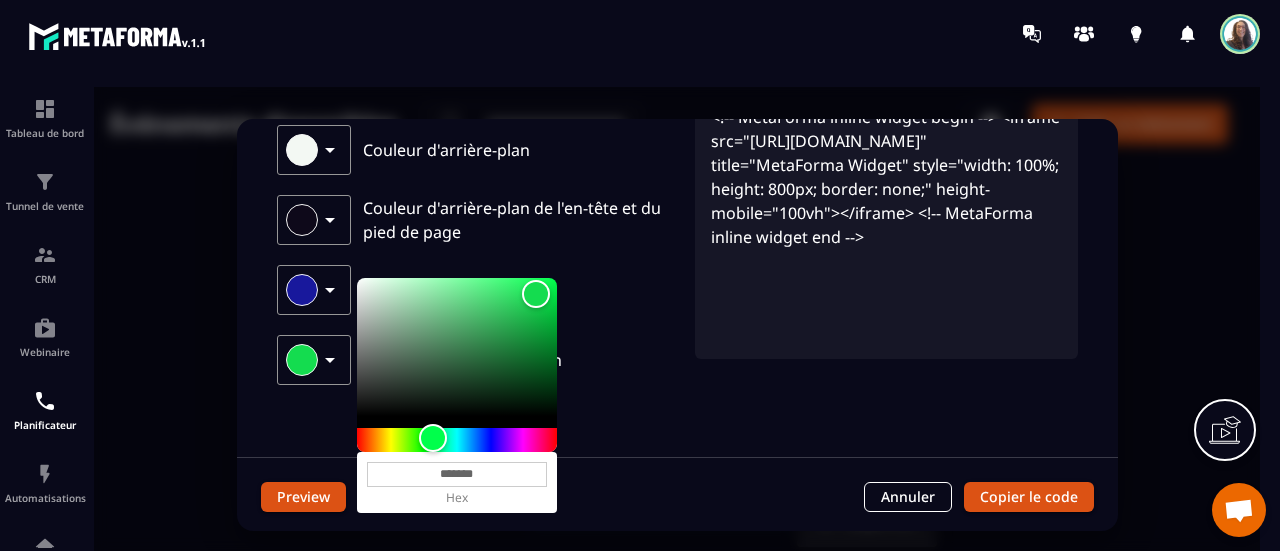 type on "*******" 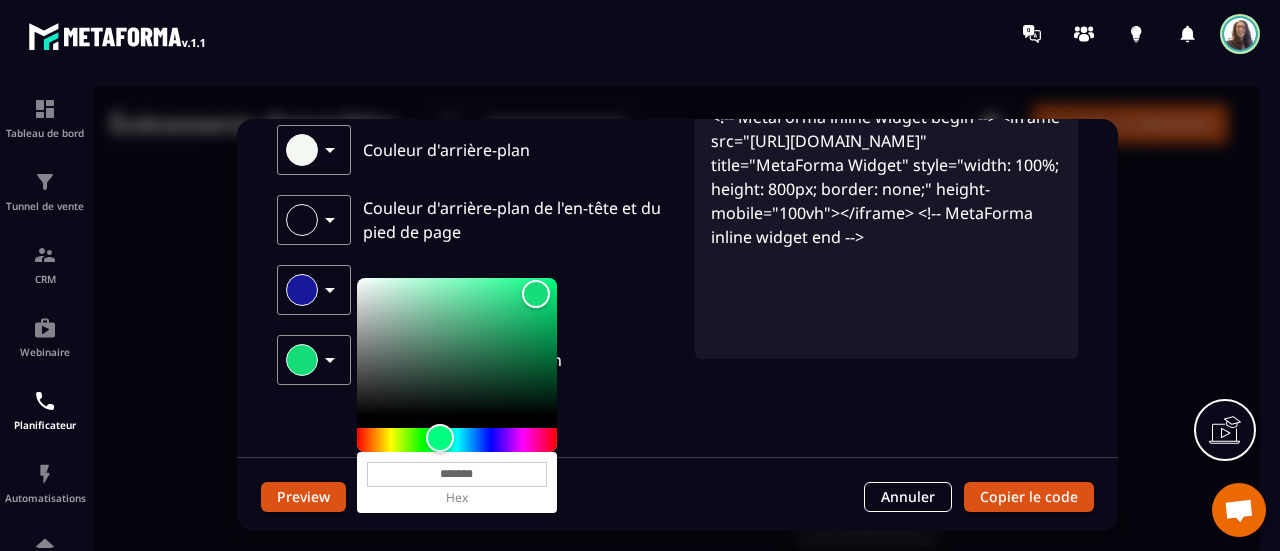click at bounding box center (440, 438) 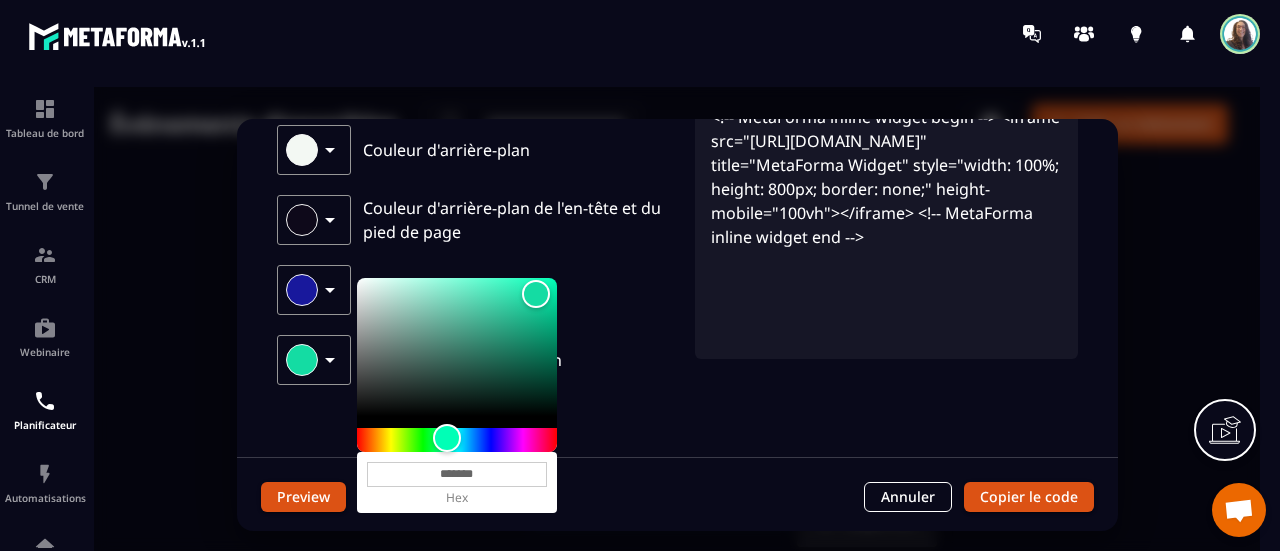 type on "*******" 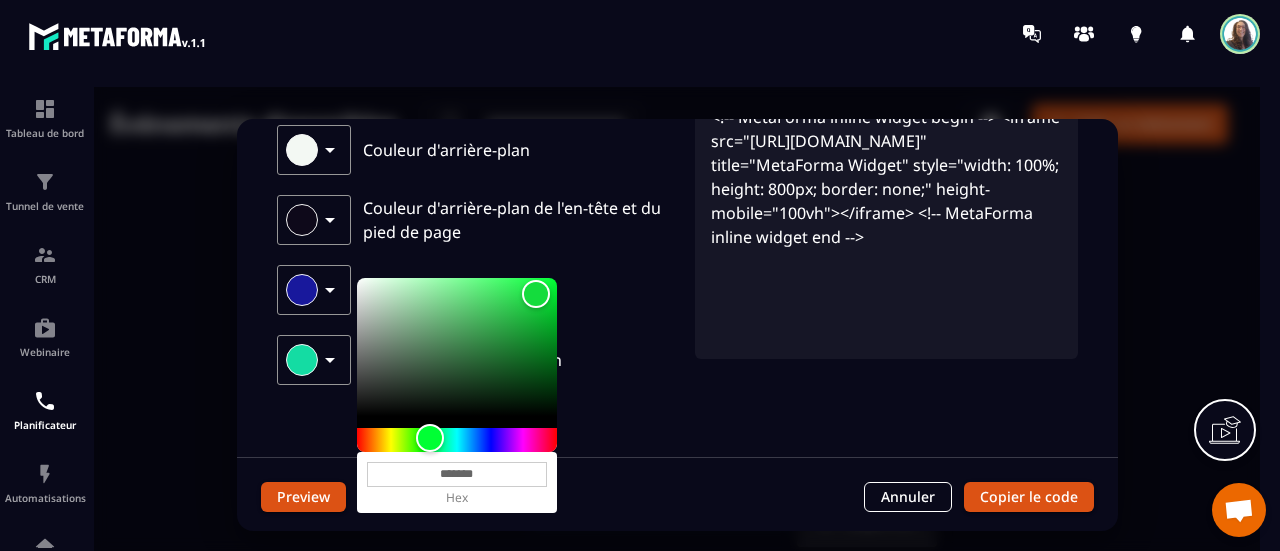 click at bounding box center [457, 440] 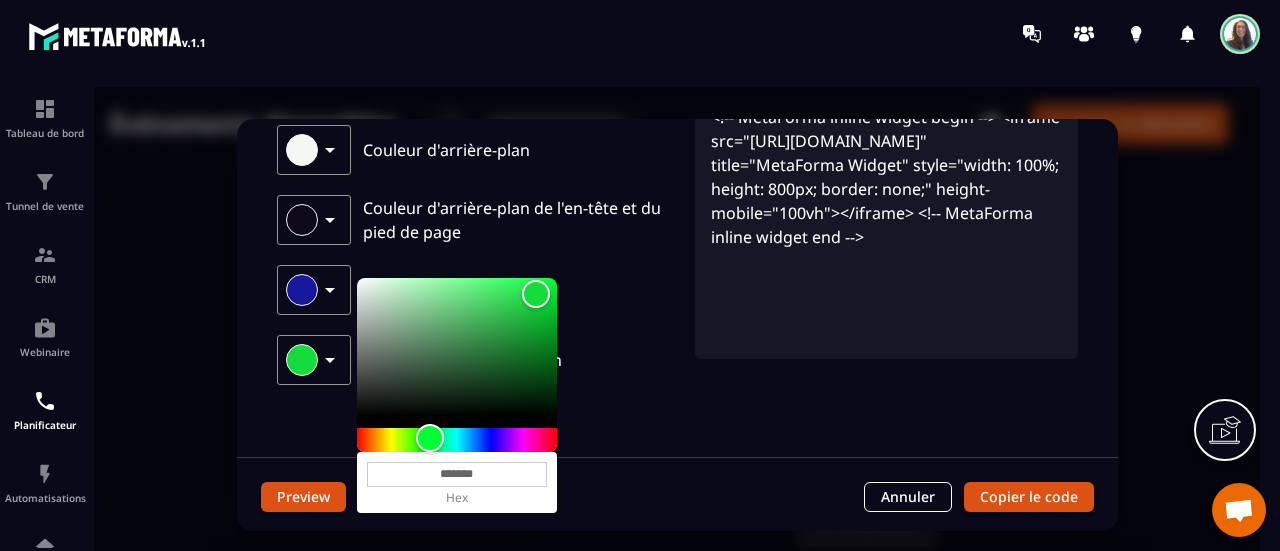 type on "*******" 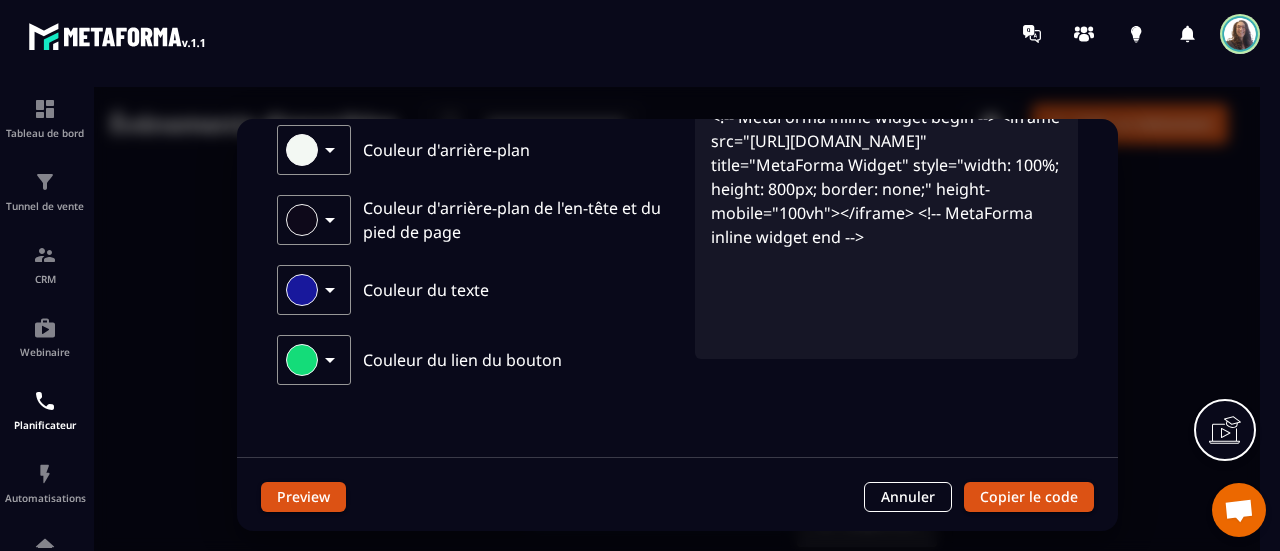 click on "Première rencontre 💚 30 min・ 2025-07-07  -  ・ google-meet Bienvenue chez ADS Formation &amp; Conseil,Vous êtes au bon endroit si vous souhaitez mener votre action, votre entreprise, de façon robuste, perenne et écologique. Alors réservez votre appel : 30 minutes pour faire connaissance et s'assurer de l'opportunité qui se présente à vous.Préparez vos questions en amont pour vous garantir une pleine satisfaction. Paramètres de réservation Masquer les détails du type d'événement Couleur d'arrière-plan Couleur d'arrière-plan de l'en-tête et du pied de page Couleur du texte Couleur du lien du bouton Code d'intégration <!-- MetaForma inline widget begin -->
<iframe src="https://scheduler.metaforma.io/widget/contact/rdvunbordingsuite?background=f3f8f3&text=18189c&button=14dc79&backgroundHeaderFooter=0e091a" title="MetaForma Widget" style="width: 100%; height: 800px; border: none;" height-mobile="100vh"></iframe>
<!-- MetaForma inline widget end -->" at bounding box center (677, 146) 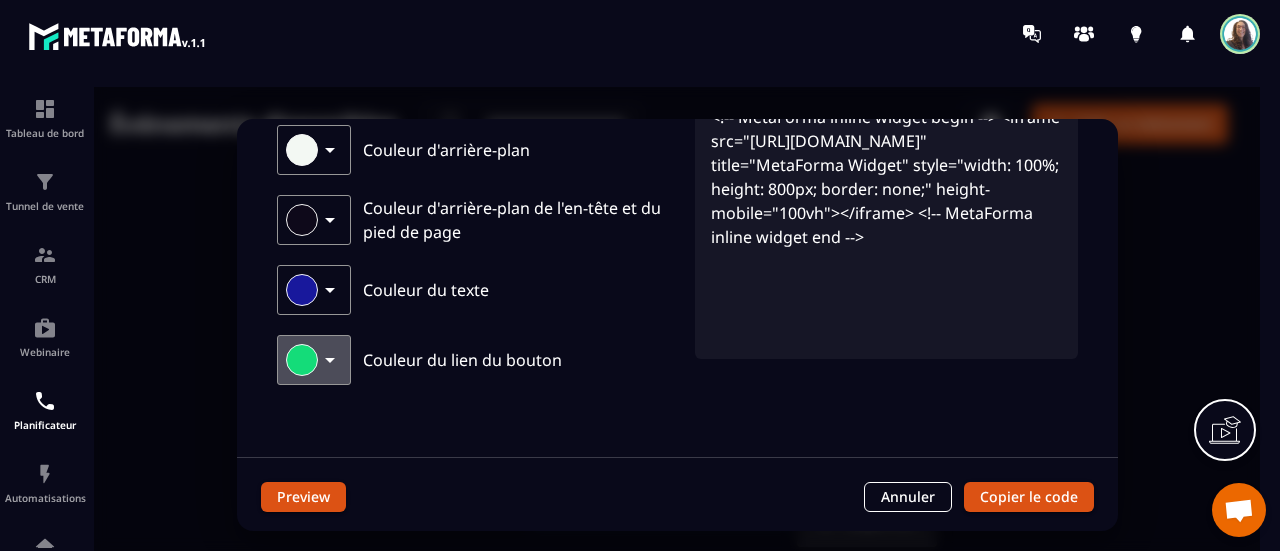 click at bounding box center (302, 360) 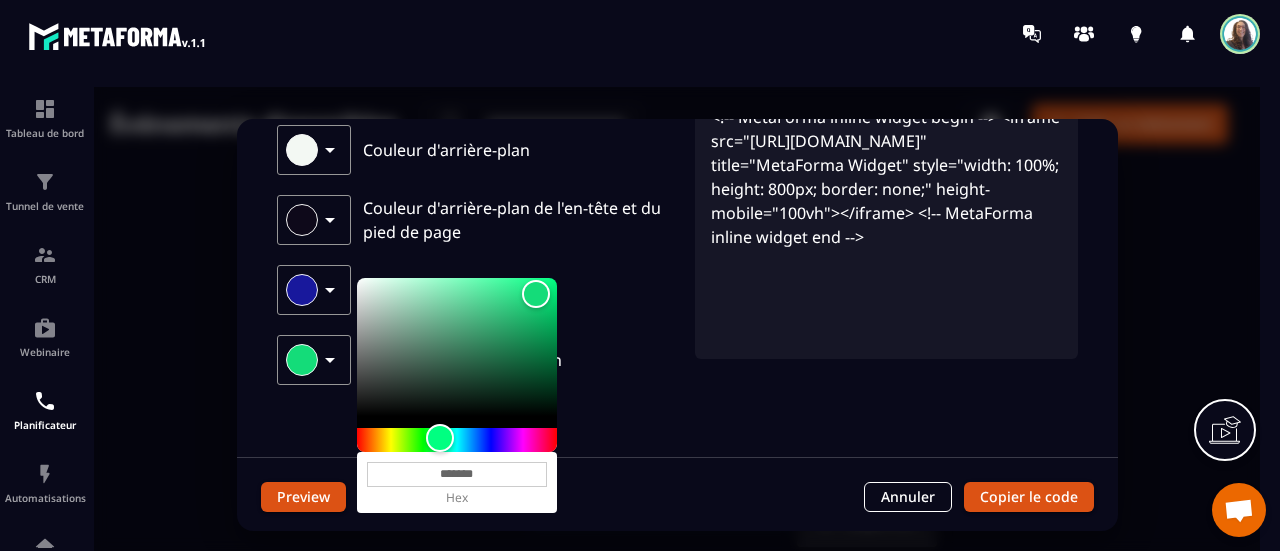 drag, startPoint x: 498, startPoint y: 470, endPoint x: 440, endPoint y: 470, distance: 58 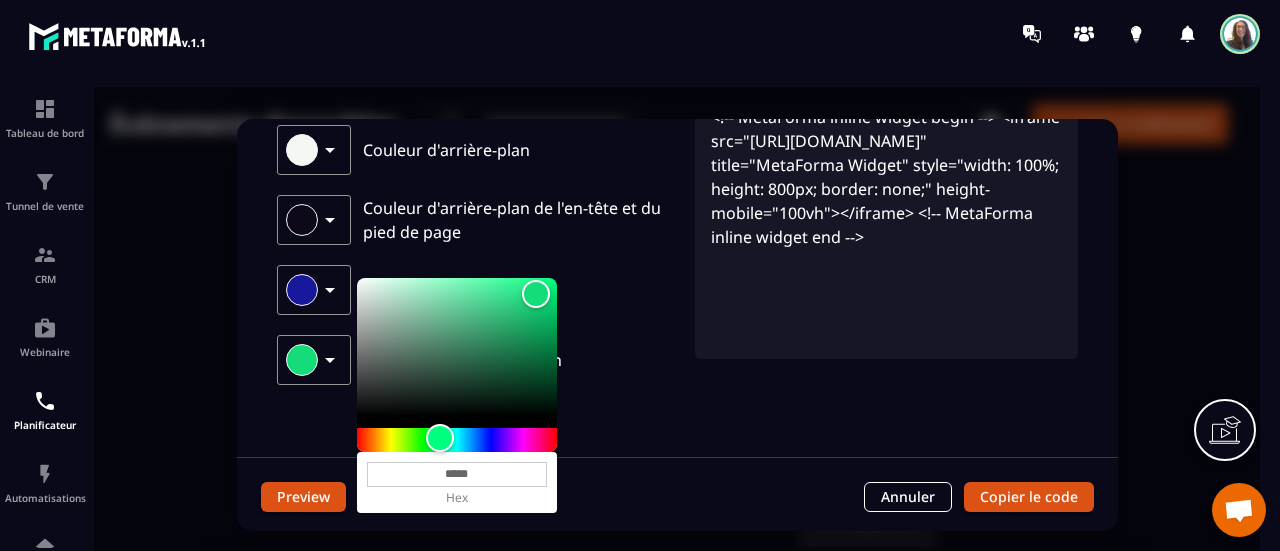 type on "******" 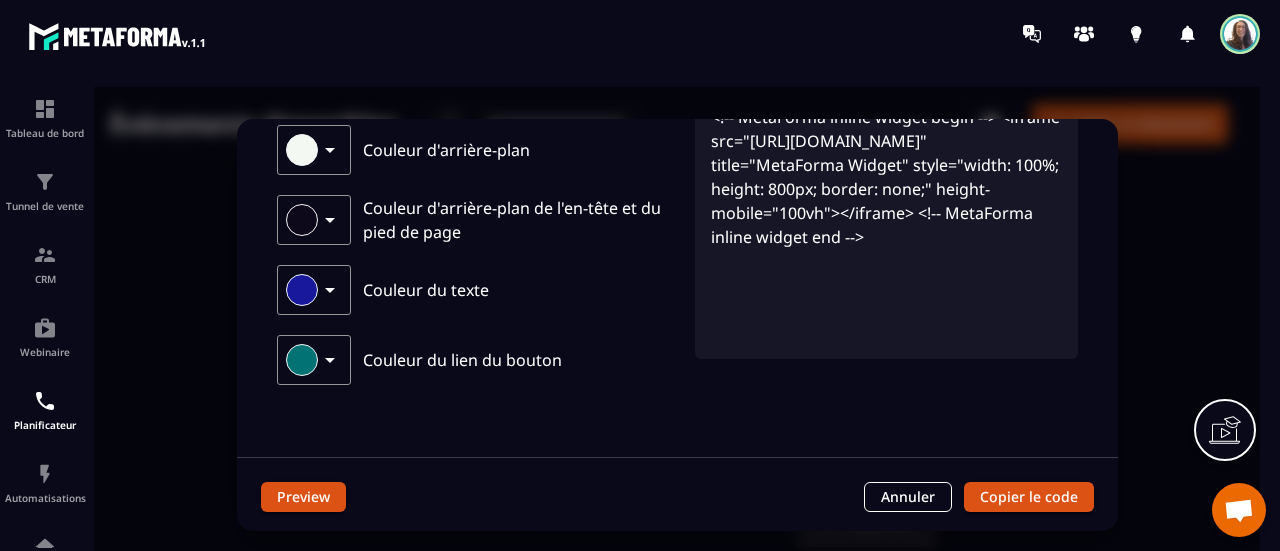 click on "Première rencontre 💚 30 min・ 2025-07-07  -  ・ google-meet Bienvenue chez ADS Formation &amp; Conseil,Vous êtes au bon endroit si vous souhaitez mener votre action, votre entreprise, de façon robuste, perenne et écologique. Alors réservez votre appel : 30 minutes pour faire connaissance et s'assurer de l'opportunité qui se présente à vous.Préparez vos questions en amont pour vous garantir une pleine satisfaction. Paramètres de réservation Masquer les détails du type d'événement Couleur d'arrière-plan Couleur d'arrière-plan de l'en-tête et du pied de page Couleur du texte Couleur du lien du bouton Code d'intégration <!-- MetaForma inline widget begin -->
<iframe src="https://scheduler.metaforma.io/widget/contact/rdvunbordingsuite?background=f3f8f3&text=18189c&button=027275&backgroundHeaderFooter=0e091a" title="MetaForma Widget" style="width: 100%; height: 800px; border: none;" height-mobile="100vh"></iframe>
<!-- MetaForma inline widget end -->" at bounding box center [677, 146] 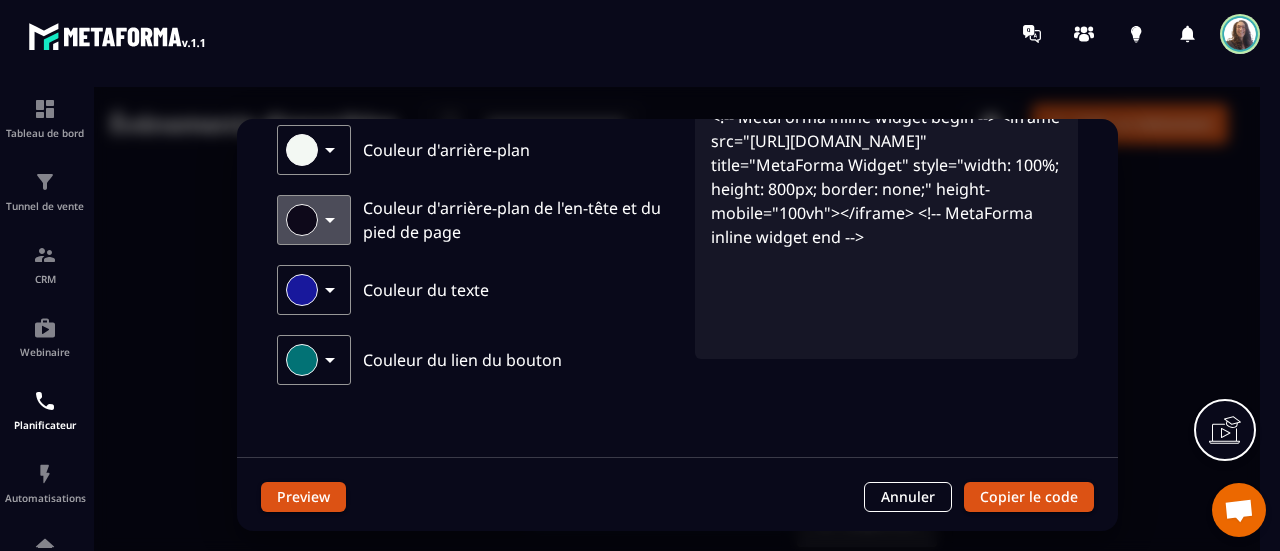 click 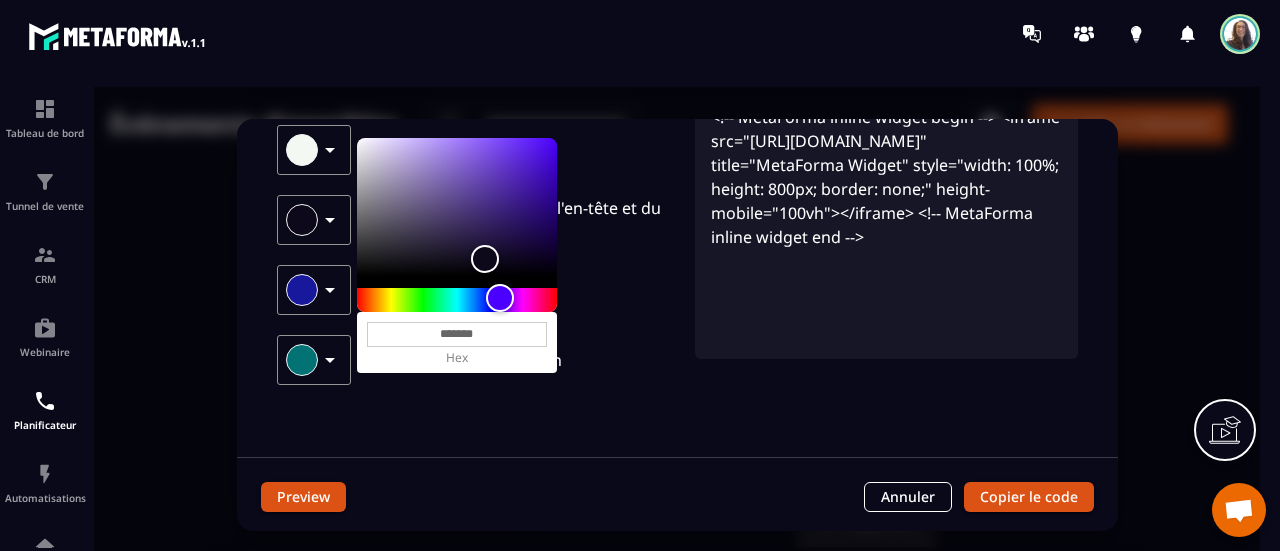 drag, startPoint x: 500, startPoint y: 333, endPoint x: 368, endPoint y: 317, distance: 132.96616 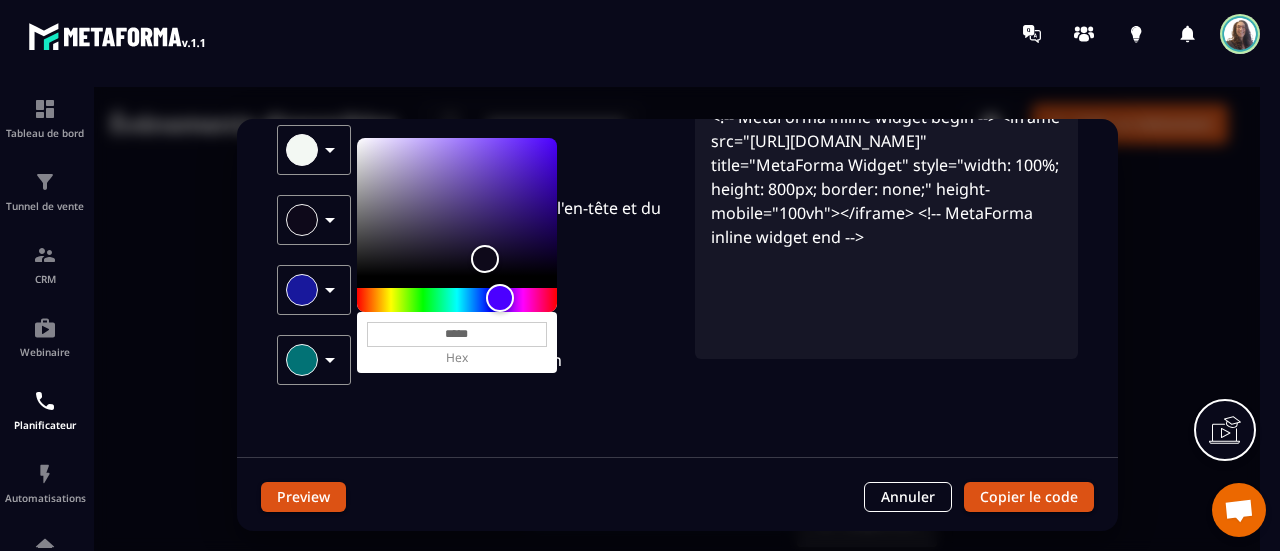 type on "******" 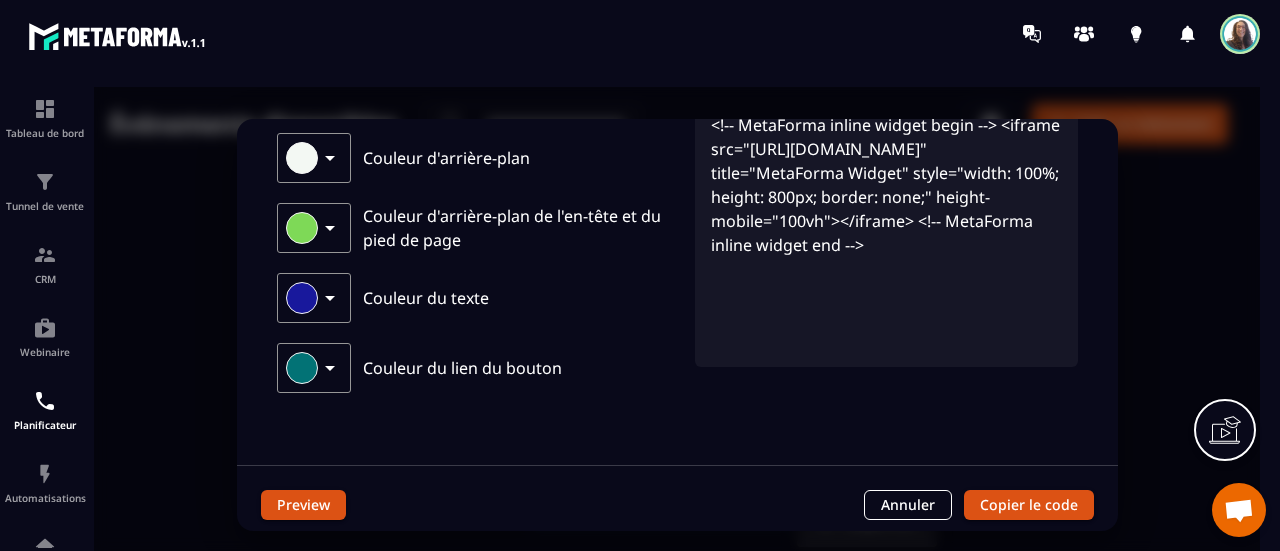 scroll, scrollTop: 284, scrollLeft: 0, axis: vertical 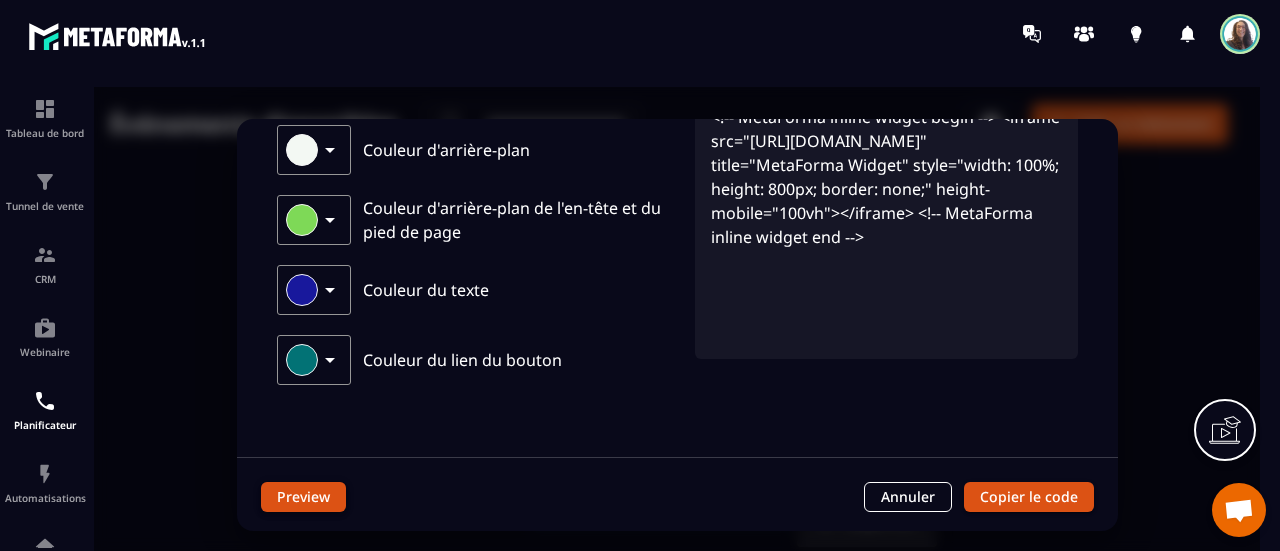 click on "Preview" at bounding box center (303, 497) 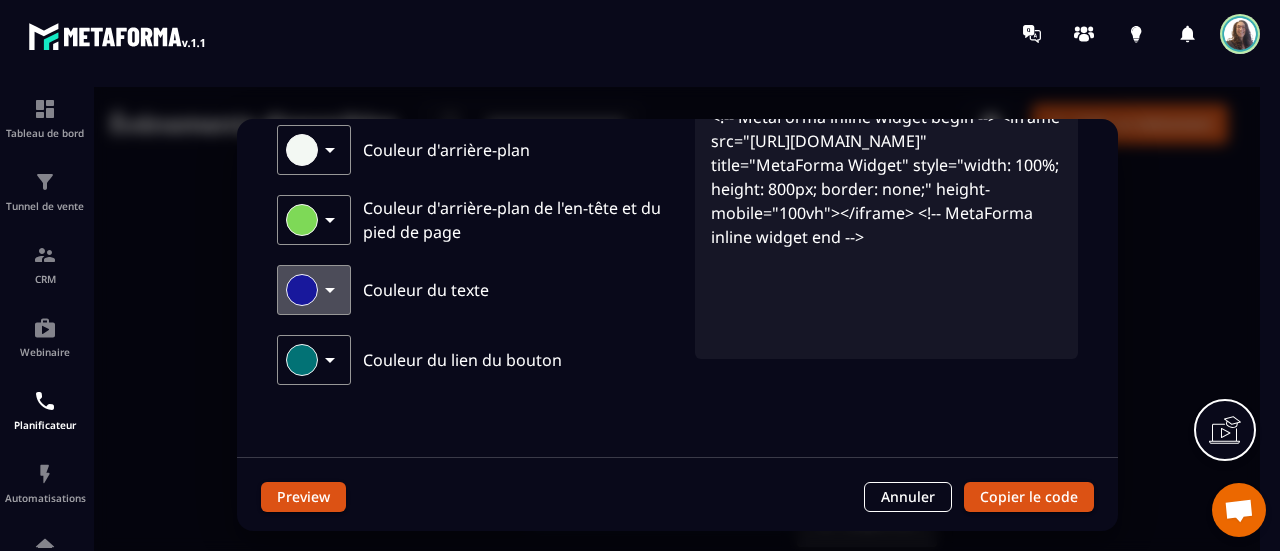 click 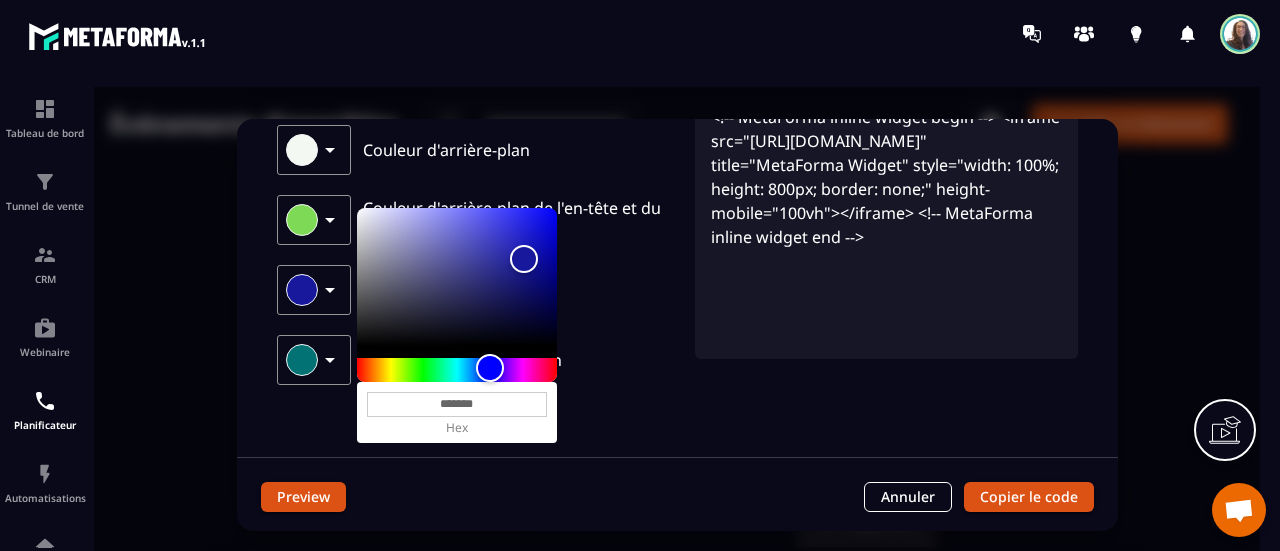 click on "Paramètres de réservation Masquer les détails du type d'événement Couleur d'arrière-plan Couleur d'arrière-plan de l'en-tête et du pied de page Couleur du texte ******* hex Couleur du lien du bouton" at bounding box center [486, 211] 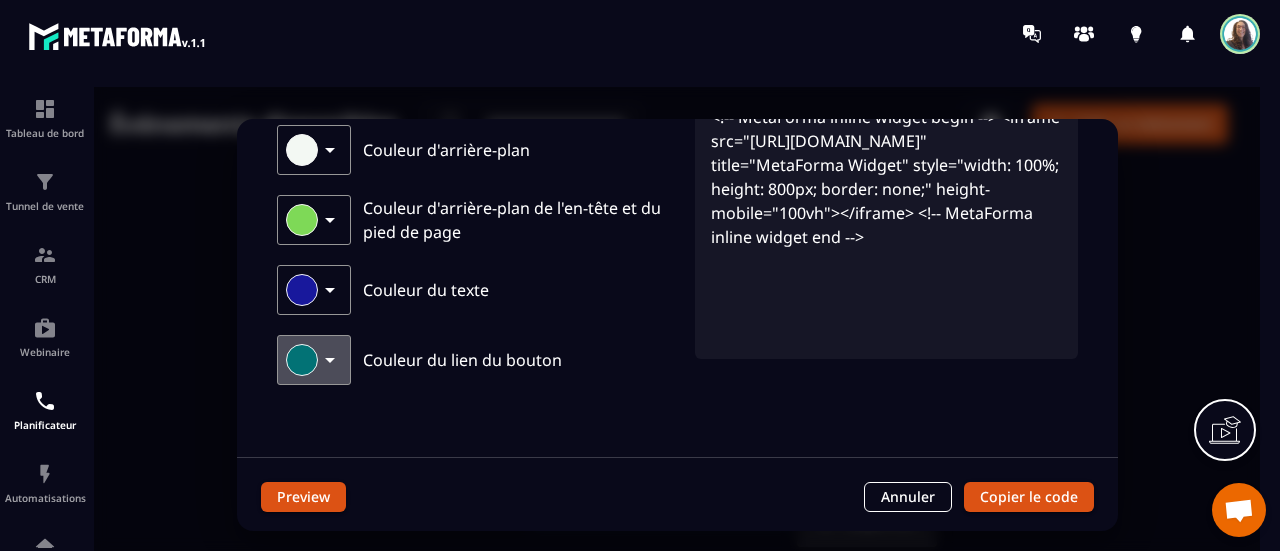 click 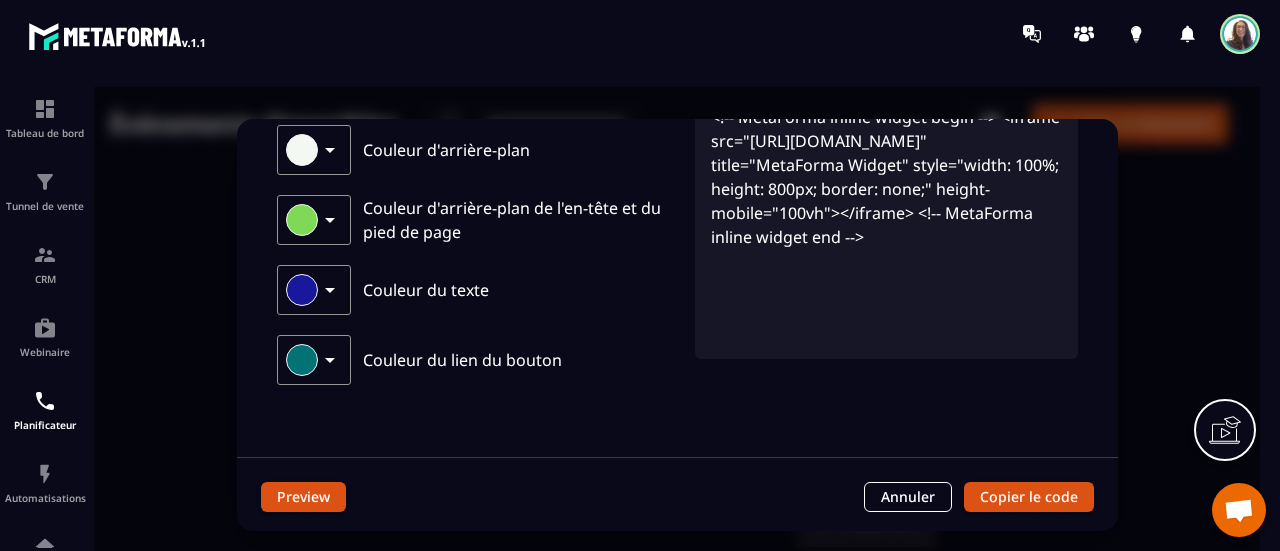 click 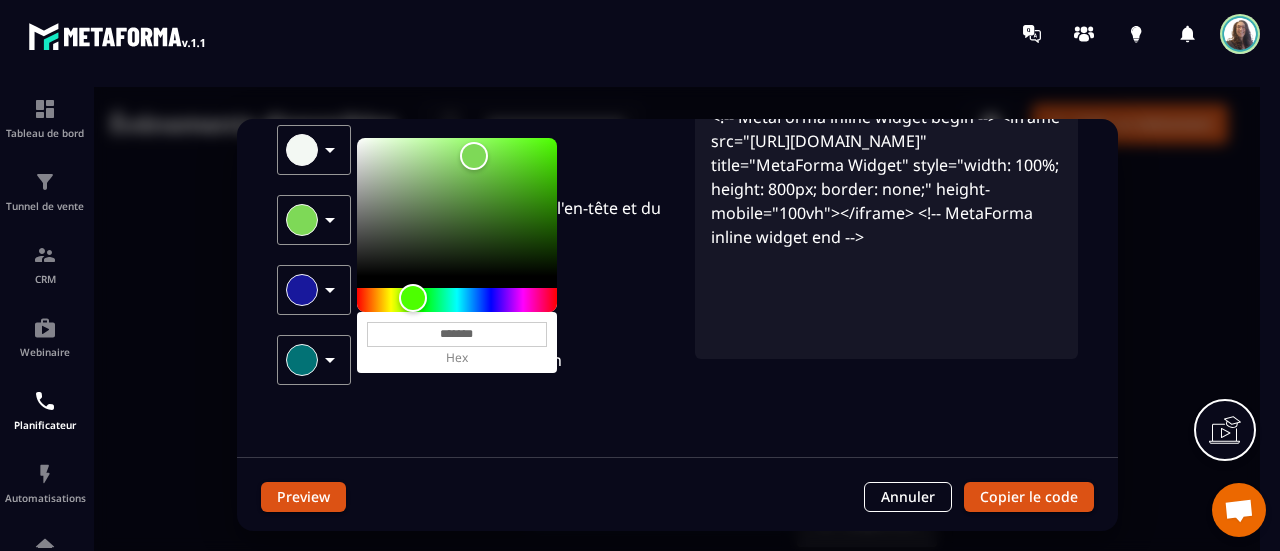 click on "Paramètres de réservation Masquer les détails du type d'événement Couleur d'arrière-plan Couleur d'arrière-plan de l'en-tête et du pied de page ******* hex Couleur du texte Couleur du lien du bouton" at bounding box center [486, 211] 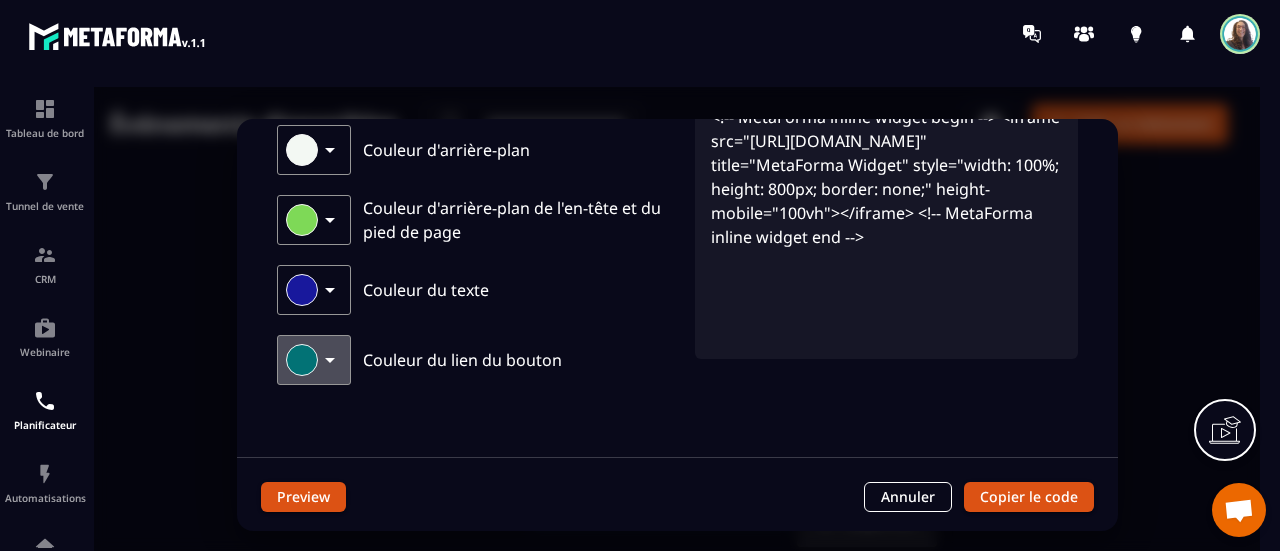 click at bounding box center [302, 360] 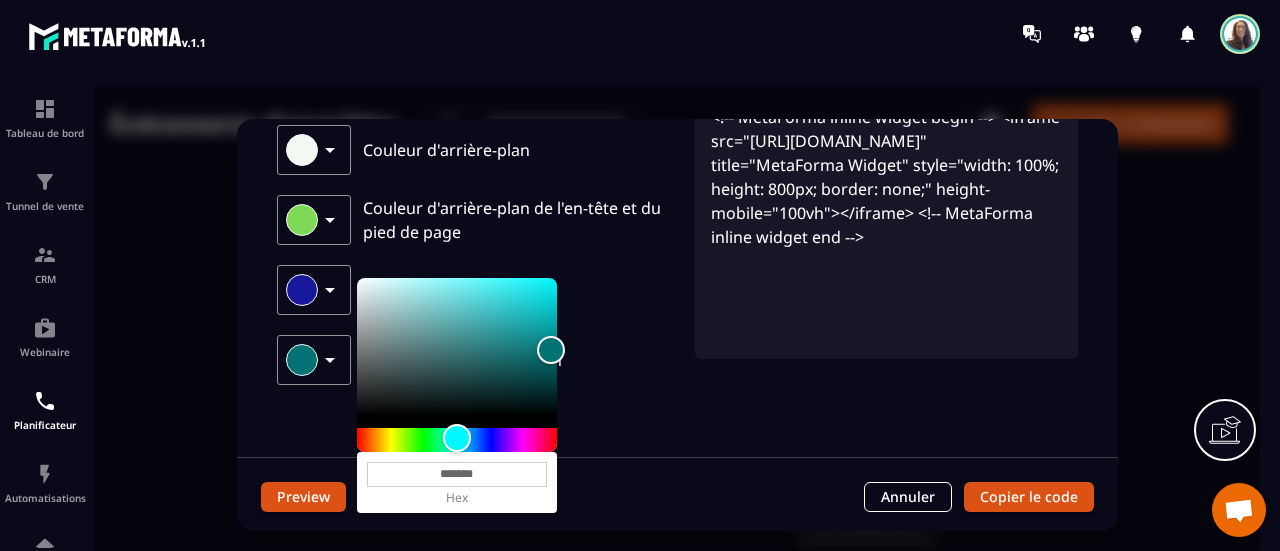 drag, startPoint x: 516, startPoint y: 468, endPoint x: 442, endPoint y: 469, distance: 74.00676 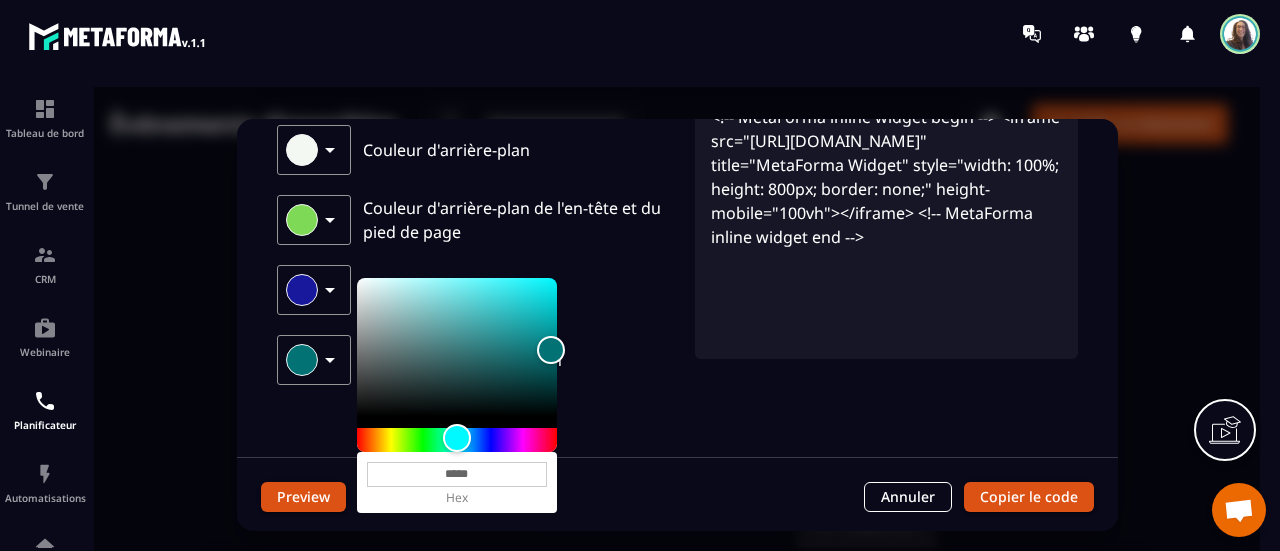 type on "******" 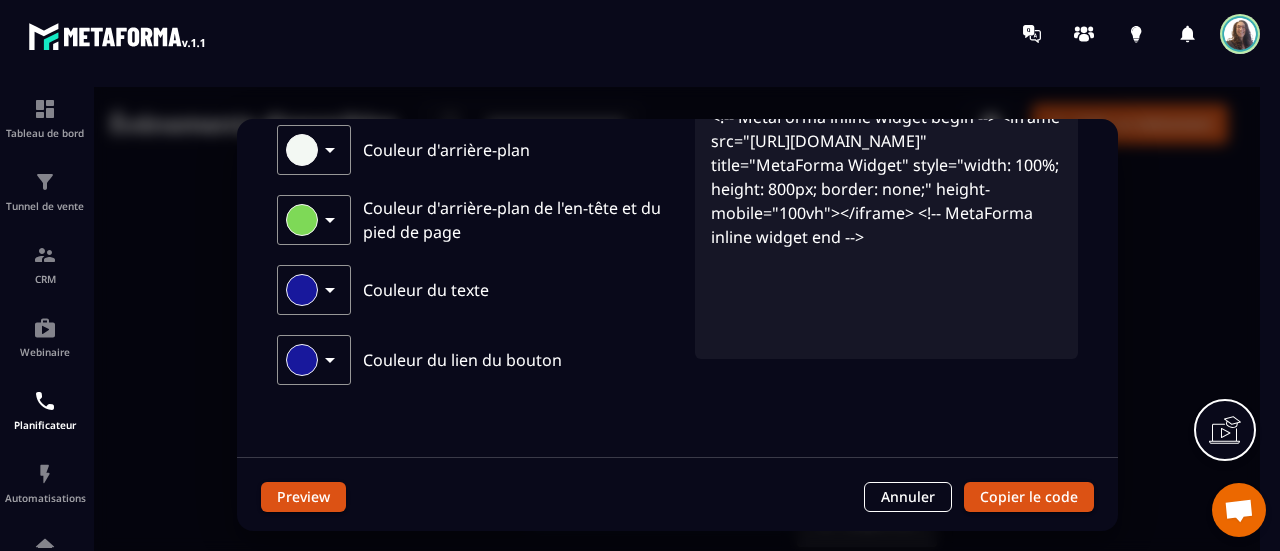 click on "Couleur du texte" at bounding box center (486, 290) 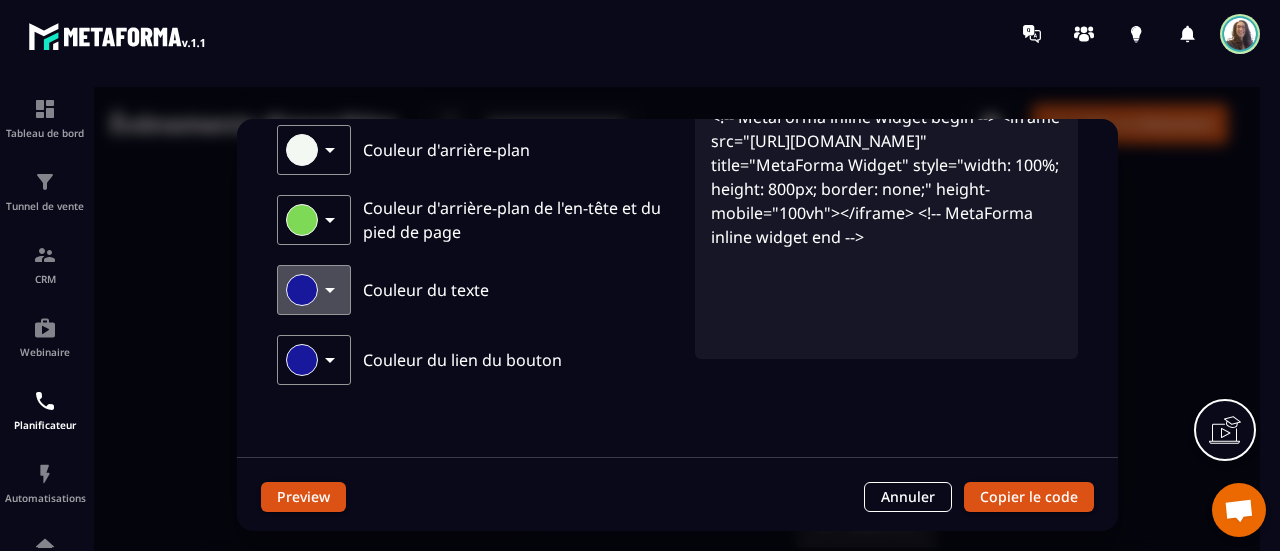 click at bounding box center (302, 290) 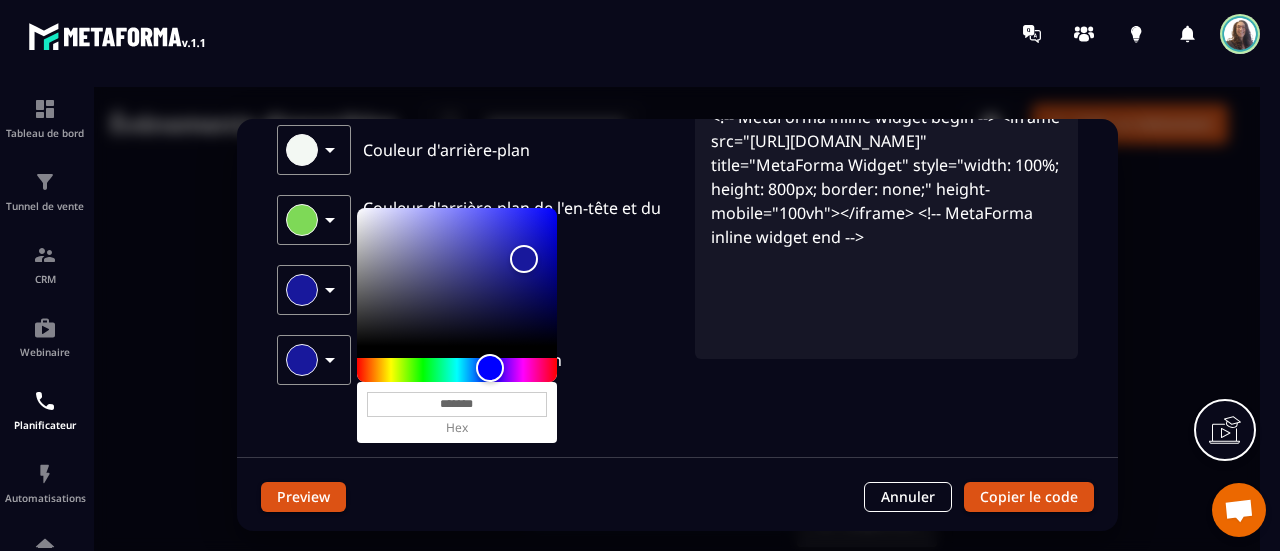 drag, startPoint x: 493, startPoint y: 400, endPoint x: 439, endPoint y: 400, distance: 54 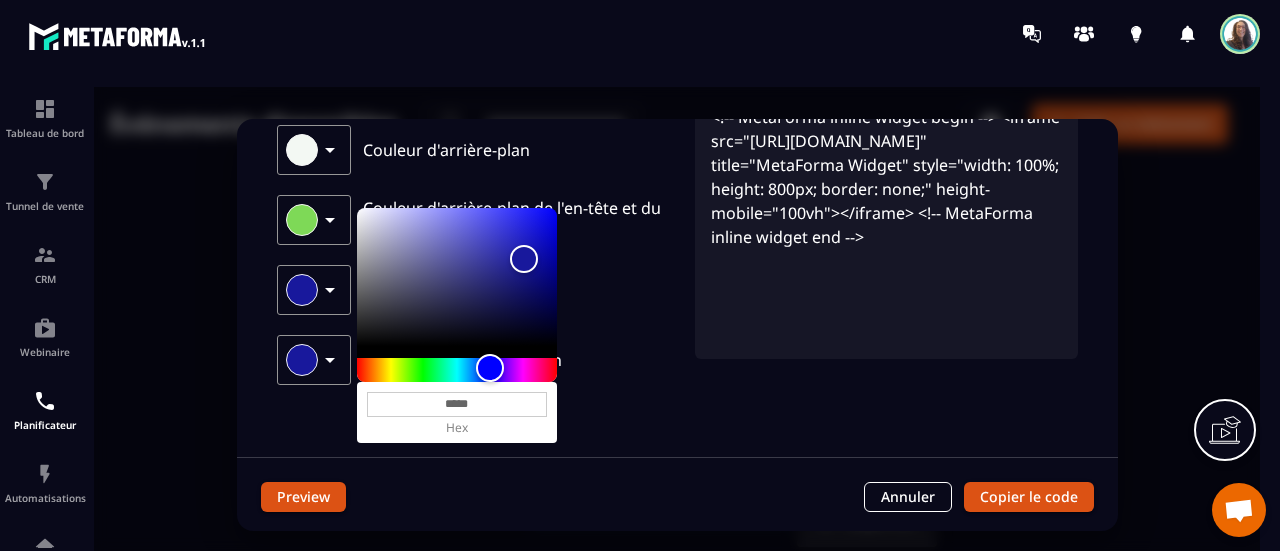 type on "******" 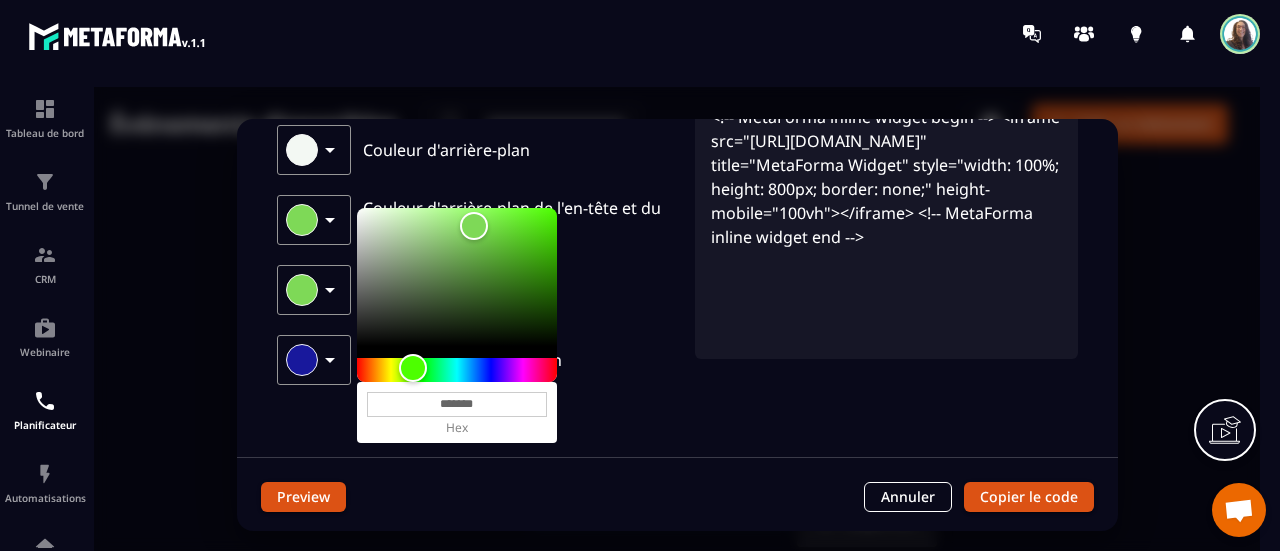 click on "Première rencontre 💚 30 min・ 2025-07-07  -  ・ google-meet Bienvenue chez ADS Formation &amp; Conseil,Vous êtes au bon endroit si vous souhaitez mener votre action, votre entreprise, de façon robuste, perenne et écologique. Alors réservez votre appel : 30 minutes pour faire connaissance et s'assurer de l'opportunité qui se présente à vous.Préparez vos questions en amont pour vous garantir une pleine satisfaction. Paramètres de réservation Masquer les détails du type d'événement Couleur d'arrière-plan Couleur d'arrière-plan de l'en-tête et du pied de page Couleur du texte ******* hex Couleur du lien du bouton Code d'intégration <!-- MetaForma inline widget begin -->
<iframe src="https://scheduler.metaforma.io/widget/contact/rdvunbordingsuite?background=f3f8f3&text=7ed957&button=18189C&backgroundHeaderFooter=7ed957" title="MetaForma Widget" style="width: 100%; height: 800px; border: none;" height-mobile="100vh"></iframe>
<!-- MetaForma inline widget end -->" at bounding box center (677, 146) 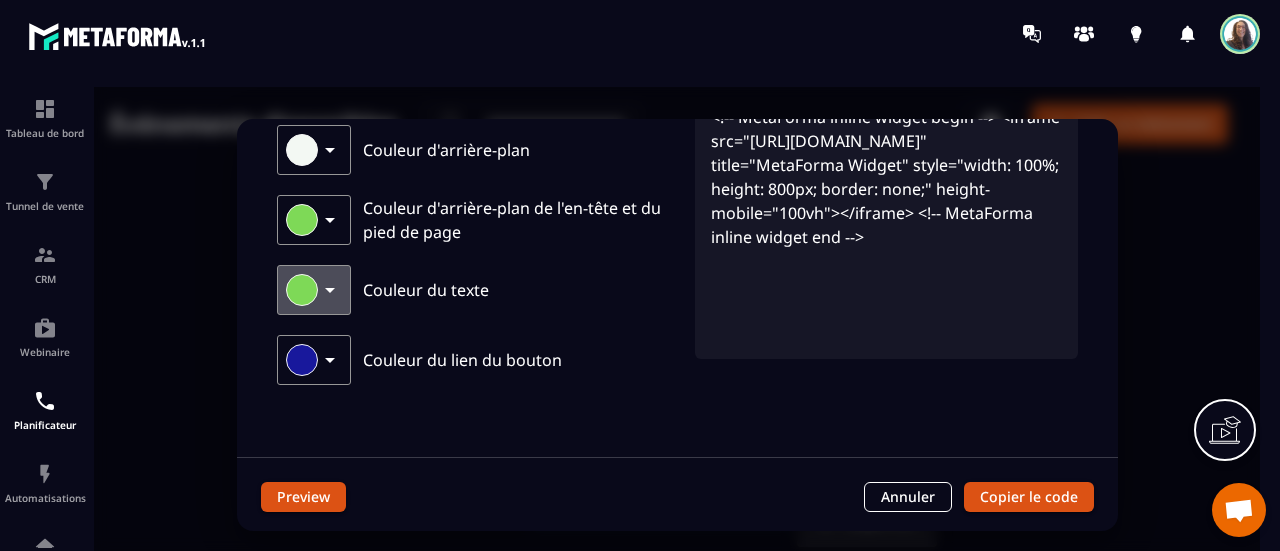 click 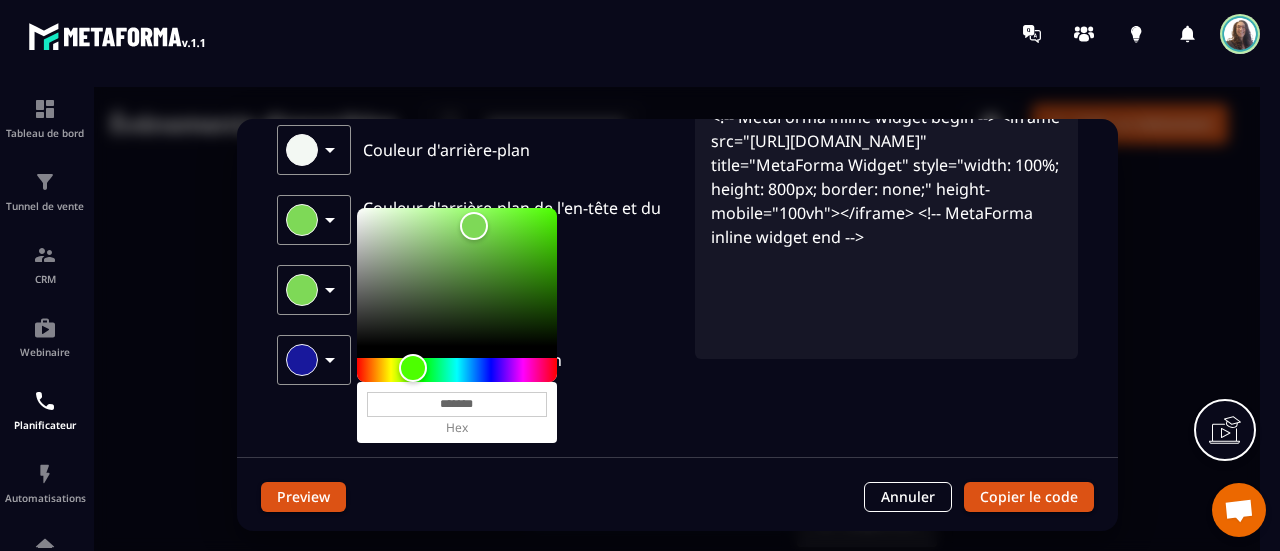drag, startPoint x: 502, startPoint y: 395, endPoint x: 441, endPoint y: 395, distance: 61 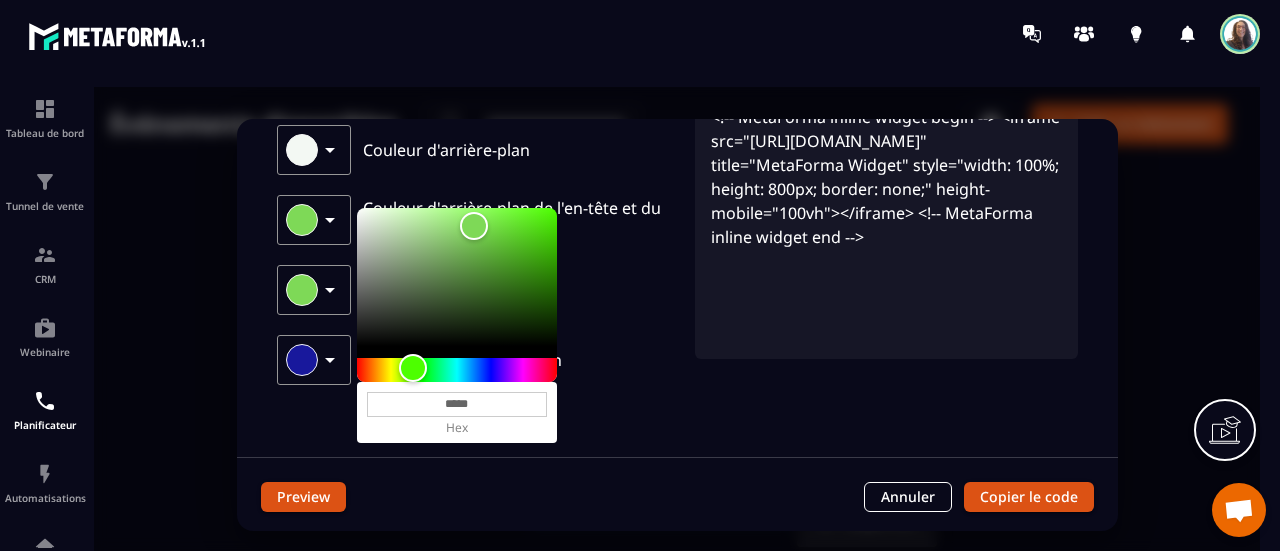 type on "******" 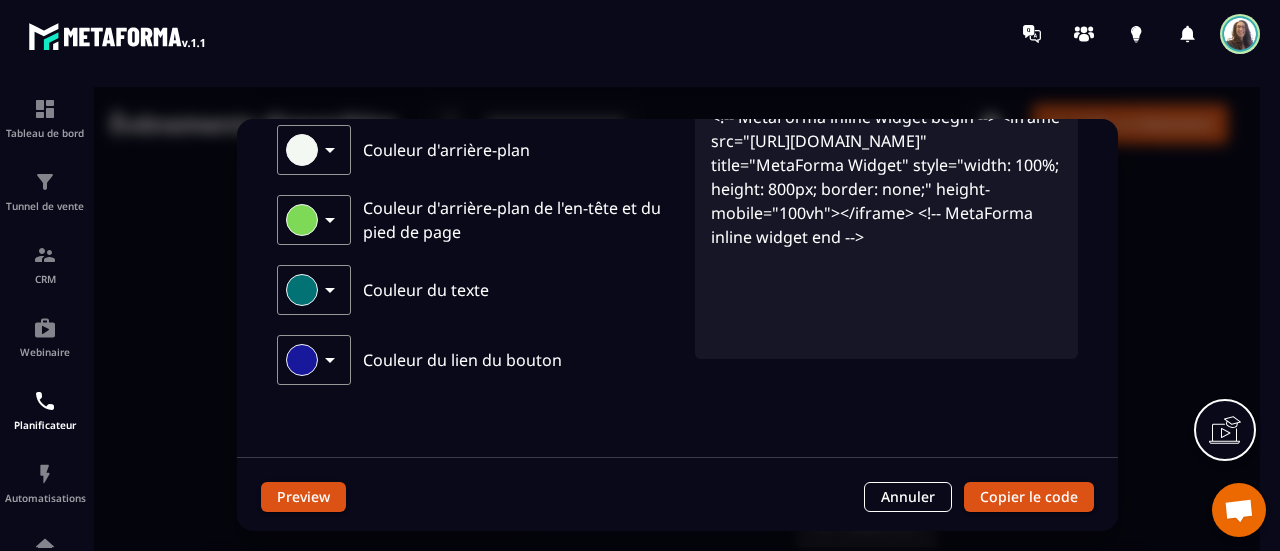 click on "Première rencontre 💚 30 min・ 2025-07-07  -  ・ google-meet Bienvenue chez ADS Formation &amp; Conseil,Vous êtes au bon endroit si vous souhaitez mener votre action, votre entreprise, de façon robuste, perenne et écologique. Alors réservez votre appel : 30 minutes pour faire connaissance et s'assurer de l'opportunité qui se présente à vous.Préparez vos questions en amont pour vous garantir une pleine satisfaction. Paramètres de réservation Masquer les détails du type d'événement Couleur d'arrière-plan Couleur d'arrière-plan de l'en-tête et du pied de page Couleur du texte Couleur du lien du bouton Code d'intégration <!-- MetaForma inline widget begin -->
<iframe src="https://scheduler.metaforma.io/widget/contact/rdvunbordingsuite?background=f3f8f3&text=027275&button=18189C&backgroundHeaderFooter=7ed957" title="MetaForma Widget" style="width: 100%; height: 800px; border: none;" height-mobile="100vh"></iframe>
<!-- MetaForma inline widget end -->" at bounding box center [677, 146] 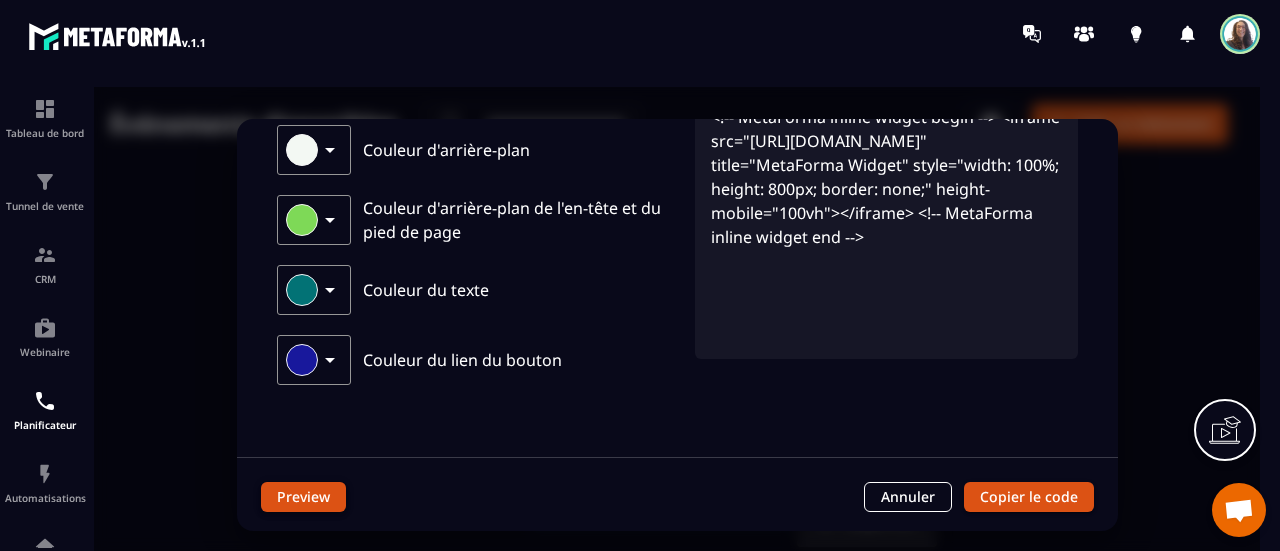 click on "Preview" at bounding box center [303, 497] 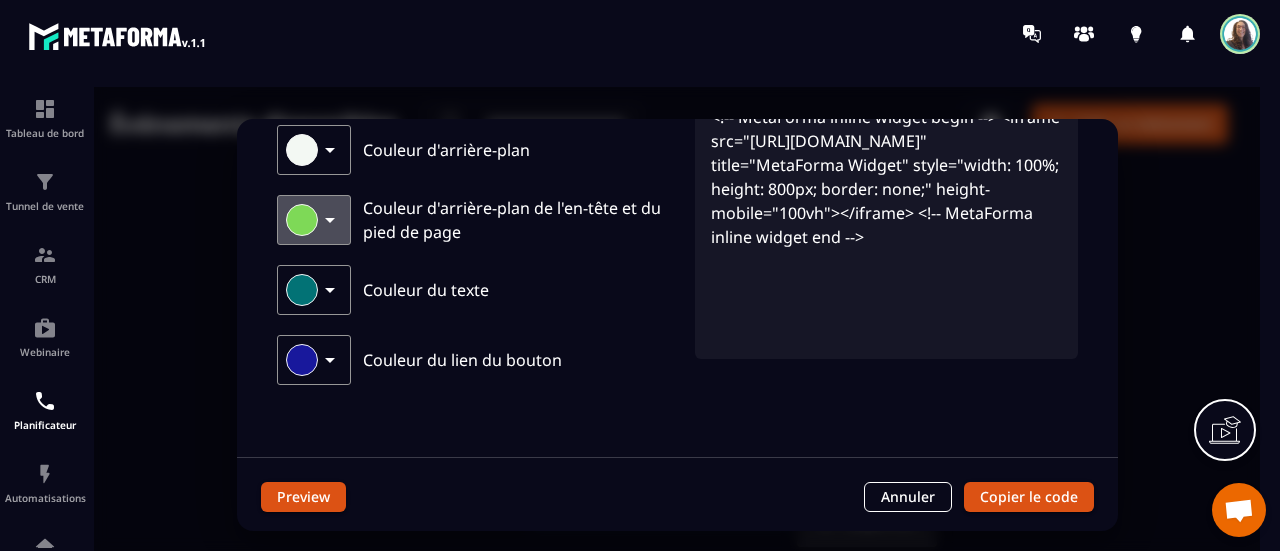 click 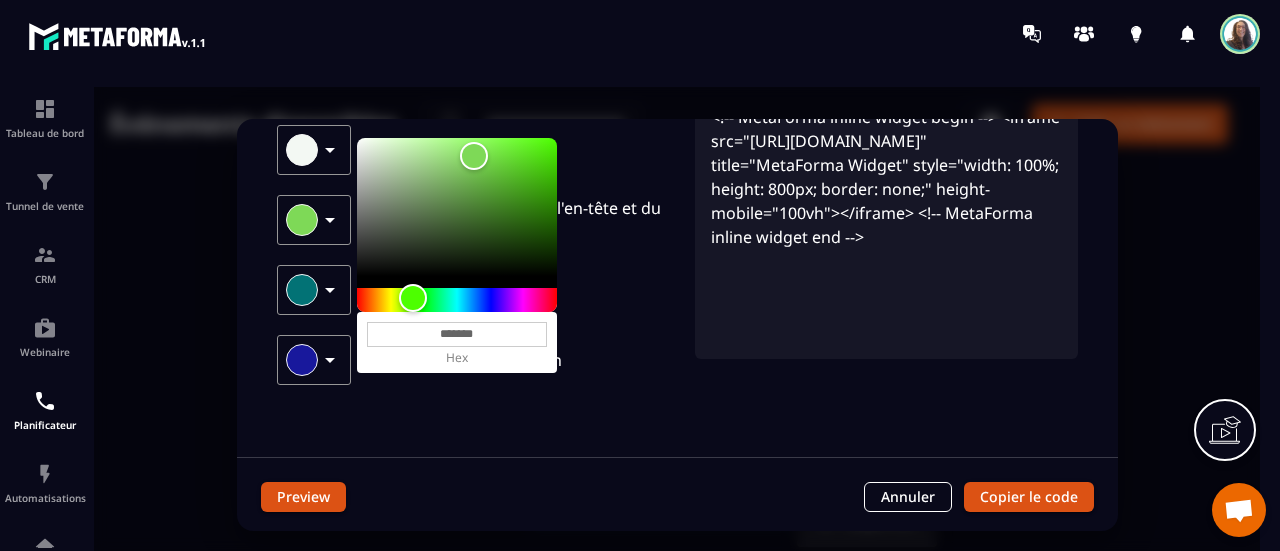 type on "*******" 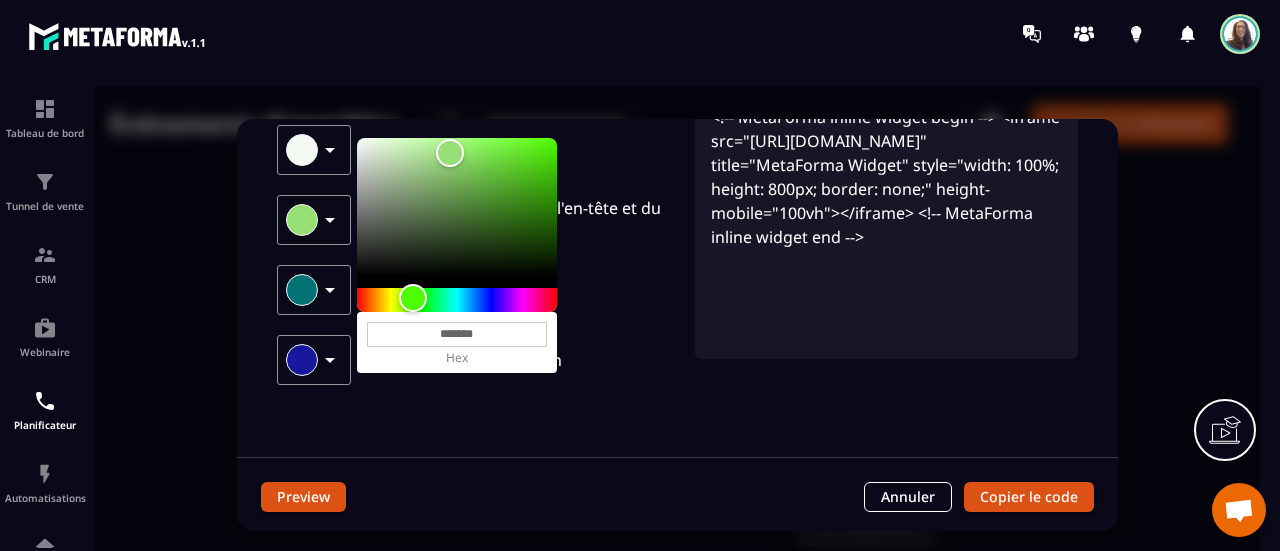 type on "*******" 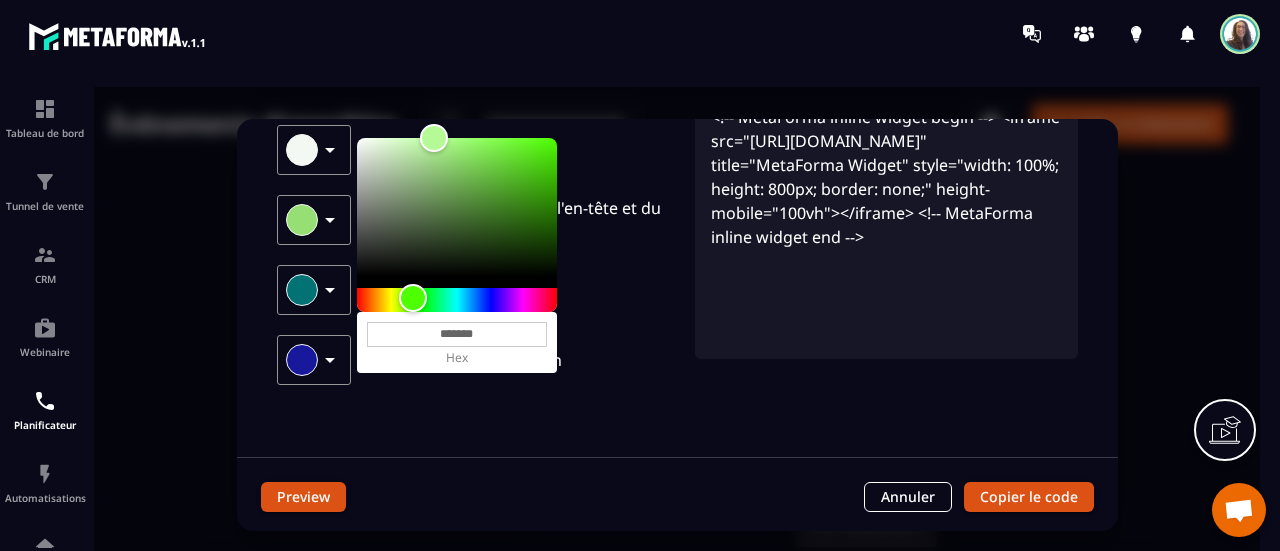 click at bounding box center [457, 213] 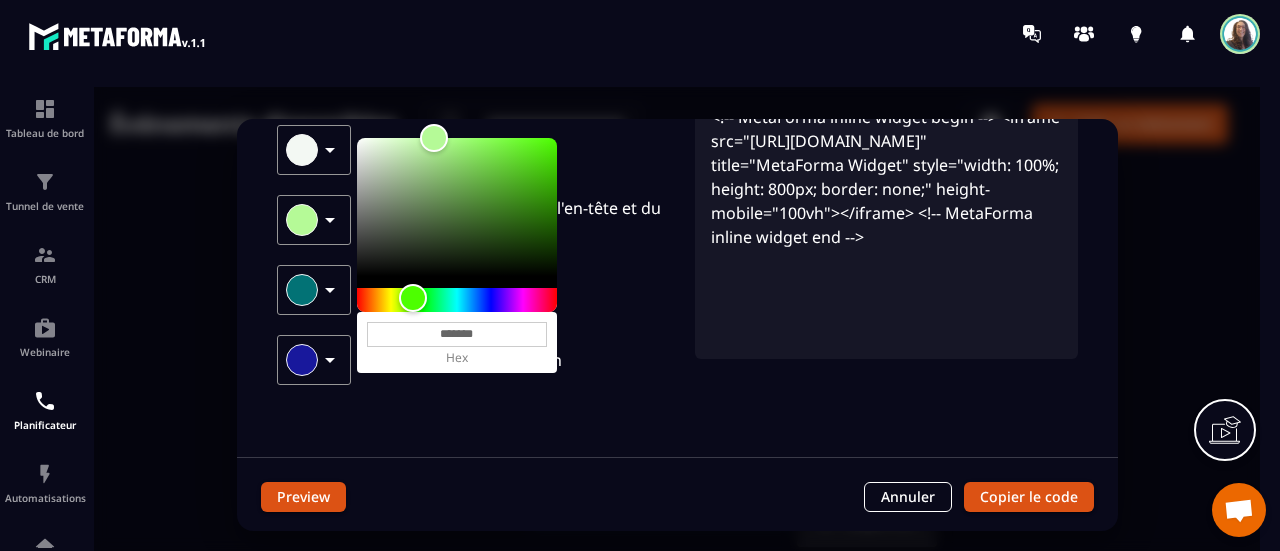 type on "*******" 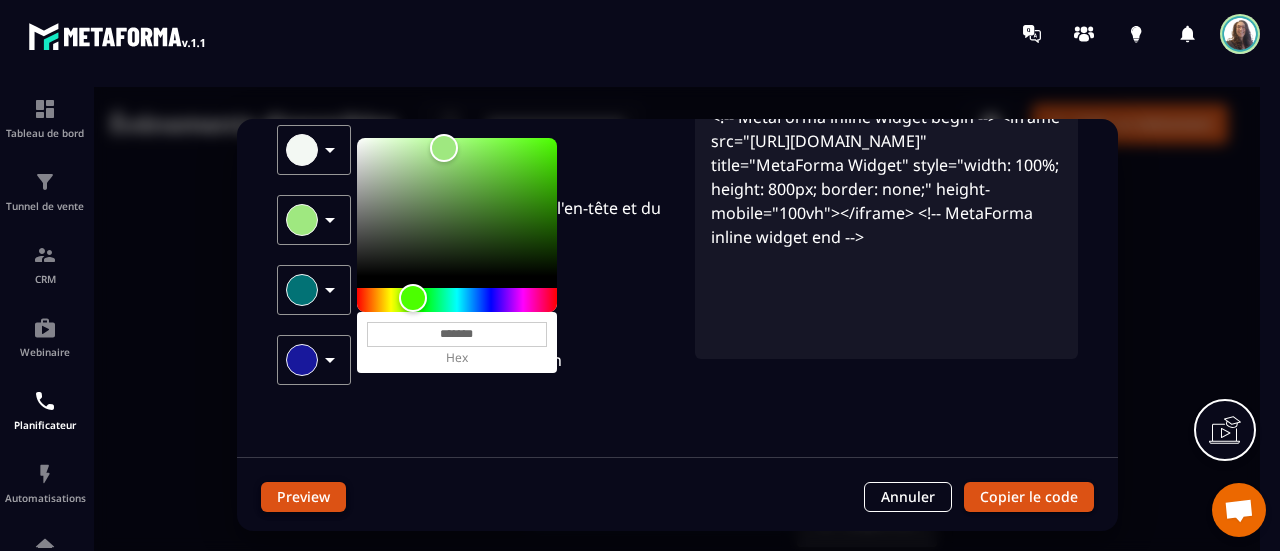 click on "Preview" at bounding box center (303, 497) 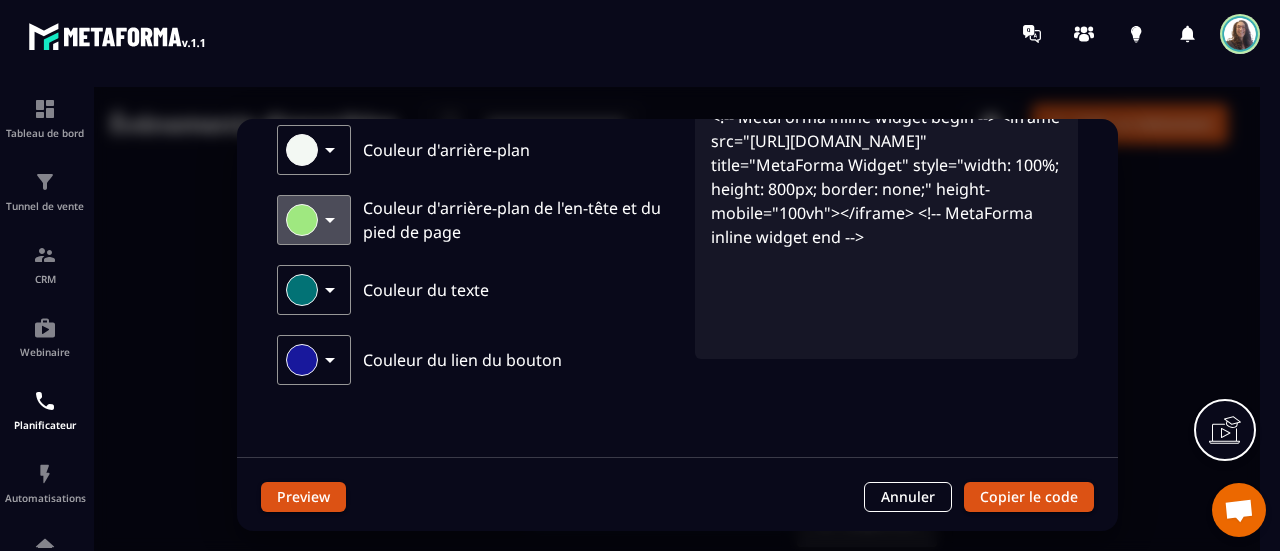 click at bounding box center [314, 220] 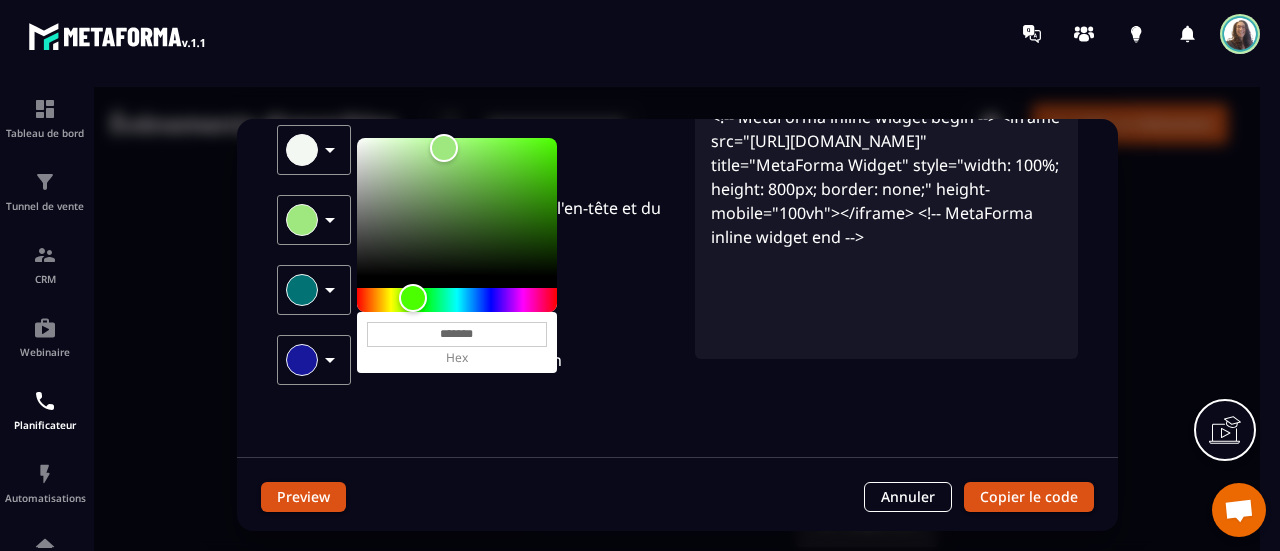 click on "Première rencontre 💚 30 min・ 2025-07-07  -  ・ google-meet Bienvenue chez ADS Formation &amp; Conseil,Vous êtes au bon endroit si vous souhaitez mener votre action, votre entreprise, de façon robuste, perenne et écologique. Alors réservez votre appel : 30 minutes pour faire connaissance et s'assurer de l'opportunité qui se présente à vous.Préparez vos questions en amont pour vous garantir une pleine satisfaction. Paramètres de réservation Masquer les détails du type d'événement Couleur d'arrière-plan Couleur d'arrière-plan de l'en-tête et du pied de page ******* hex Couleur du texte Couleur du lien du bouton Code d'intégration <!-- MetaForma inline widget begin -->
<iframe src="https://scheduler.metaforma.io/widget/contact/rdvunbordingsuite?background=f3f8f3&text=027275&button=18189C&backgroundHeaderFooter=9fe880" title="MetaForma Widget" style="width: 100%; height: 800px; border: none;" height-mobile="100vh"></iframe>
<!-- MetaForma inline widget end --> Preview Annuler" at bounding box center [677, 325] 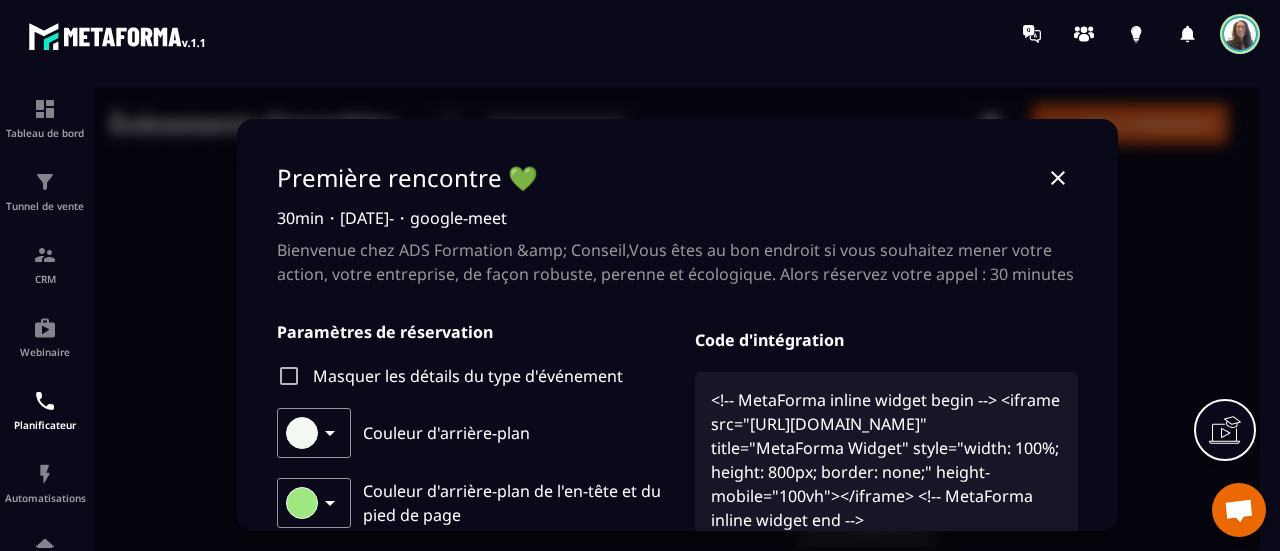 scroll, scrollTop: 0, scrollLeft: 0, axis: both 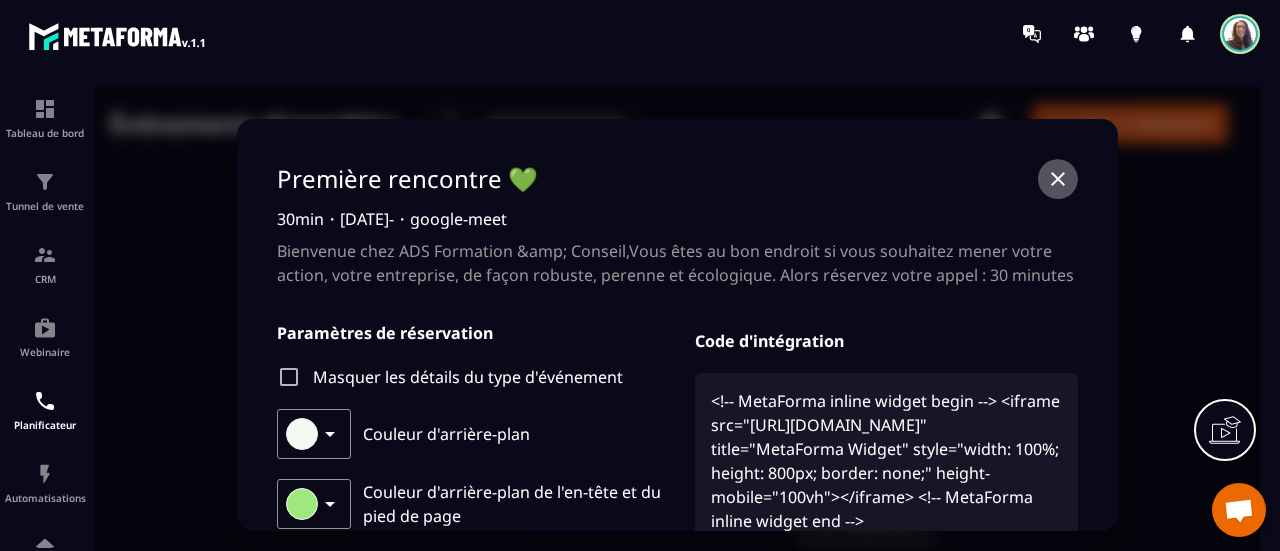 click 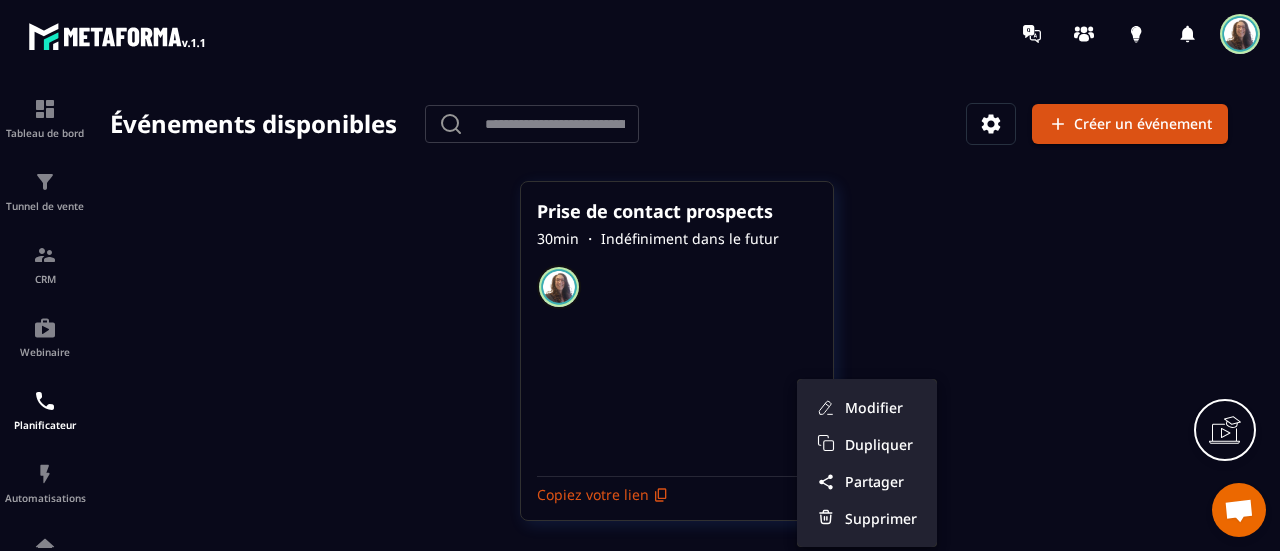 click 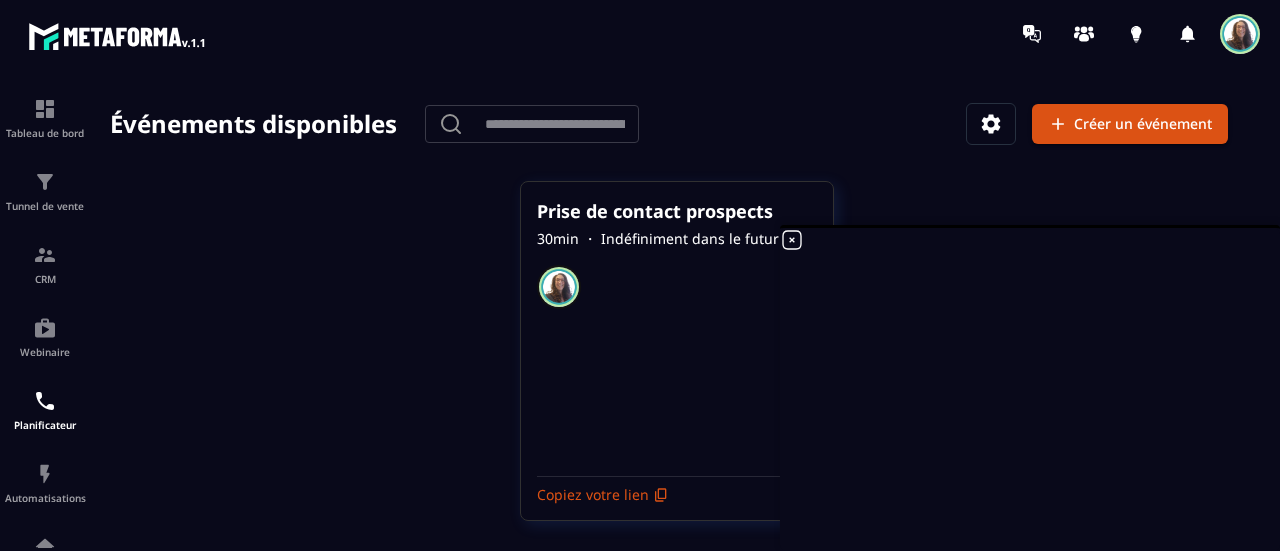 click 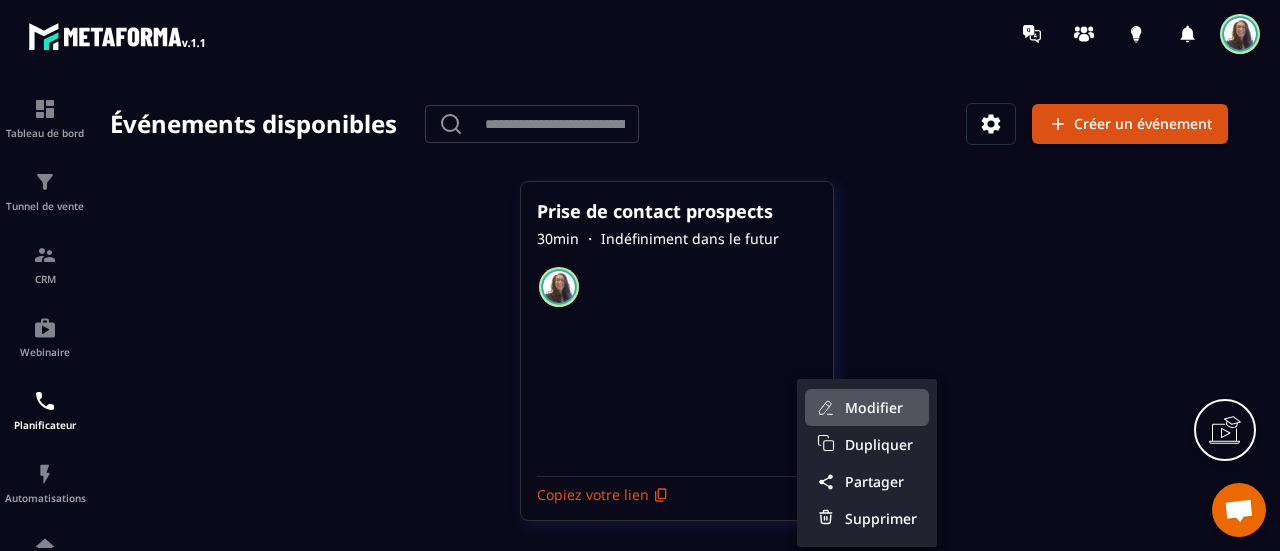 click on "Modifier" at bounding box center [881, 407] 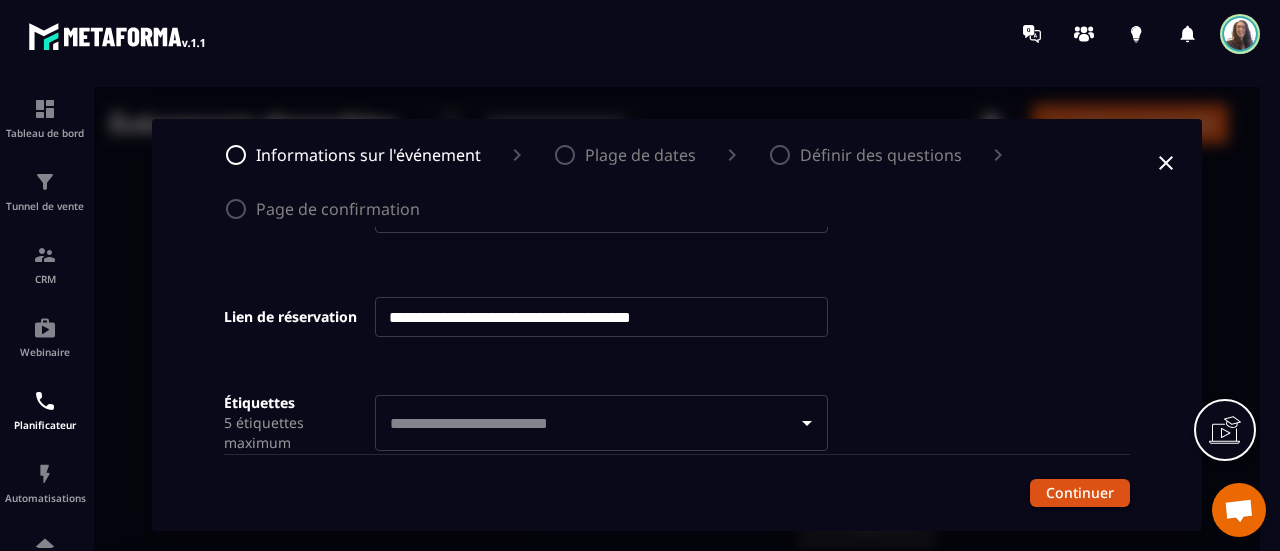 scroll, scrollTop: 1100, scrollLeft: 0, axis: vertical 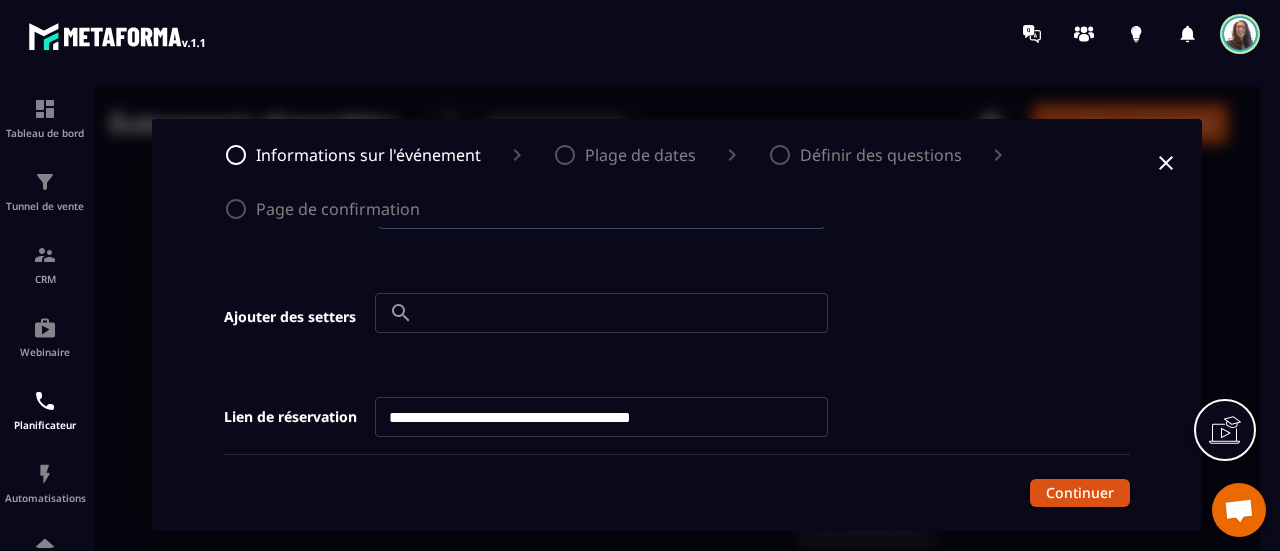 click at bounding box center (624, 313) 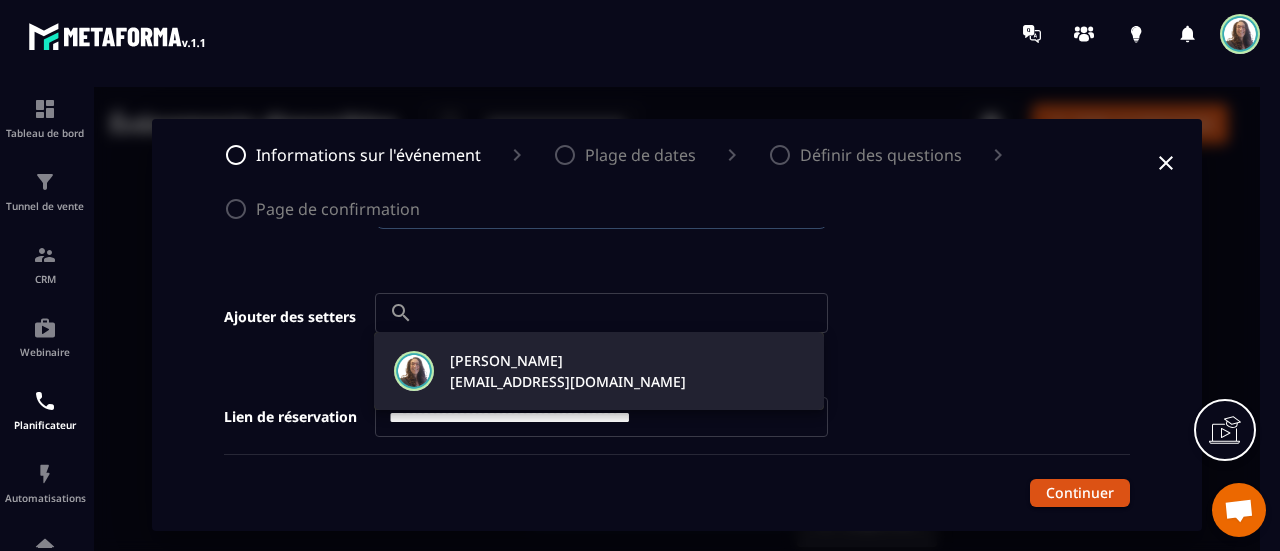 click on "contact@asd-oc.fr" at bounding box center (568, 381) 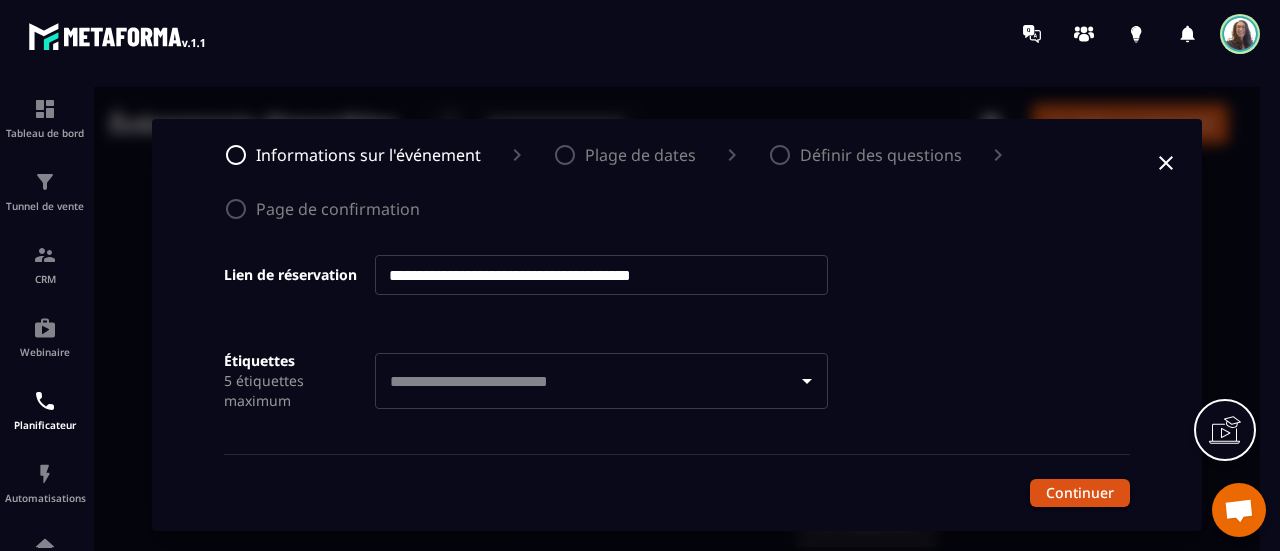 scroll, scrollTop: 1314, scrollLeft: 0, axis: vertical 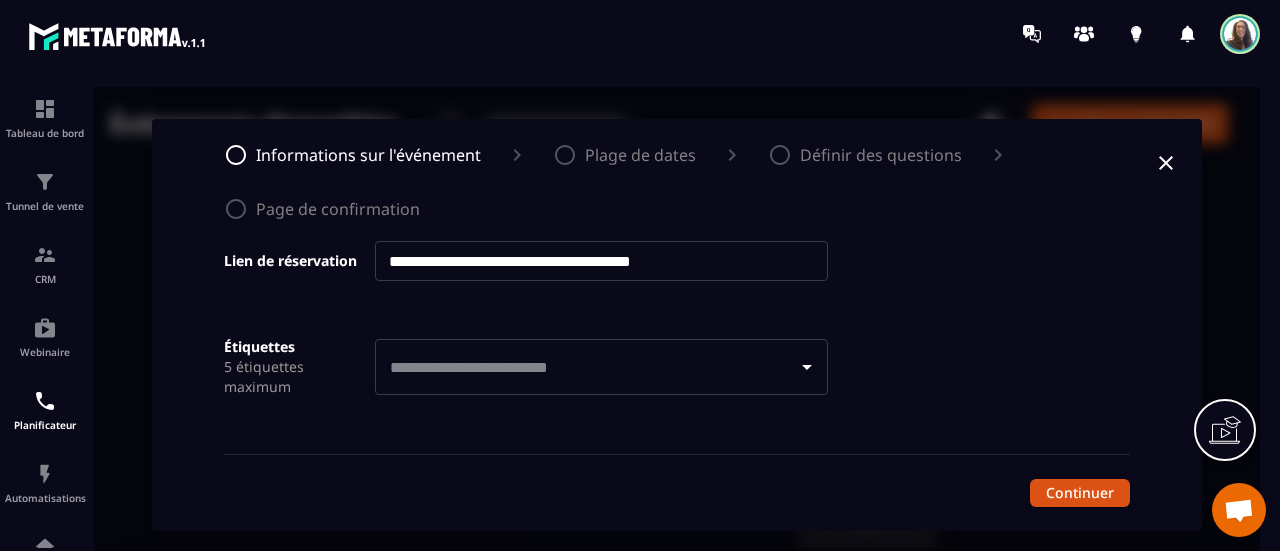 click on "Continuer" at bounding box center (1080, 493) 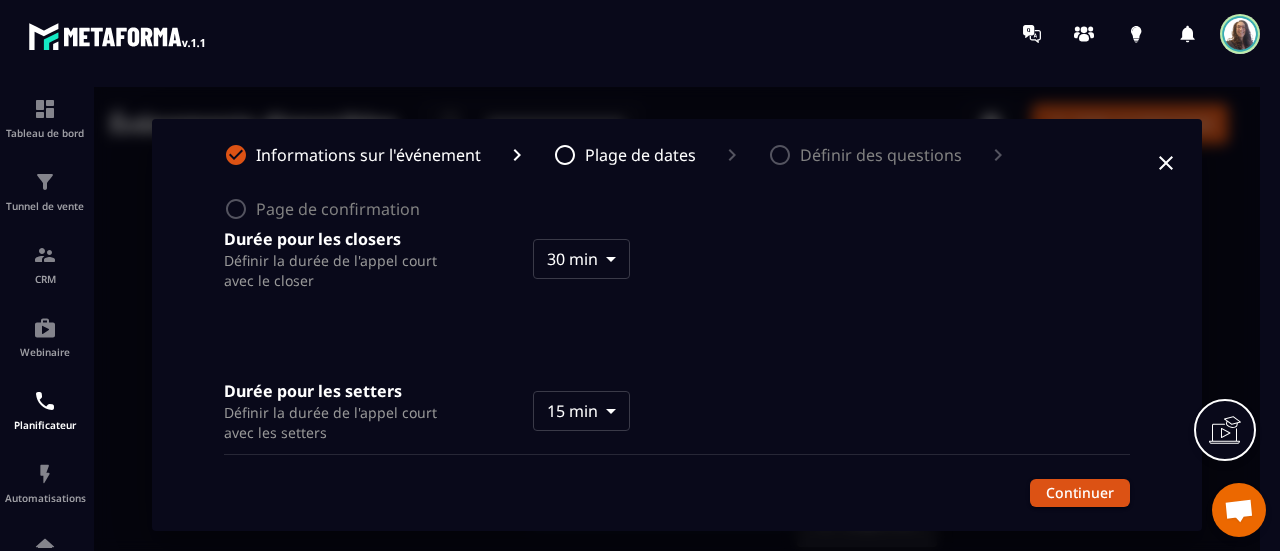 scroll, scrollTop: 200, scrollLeft: 0, axis: vertical 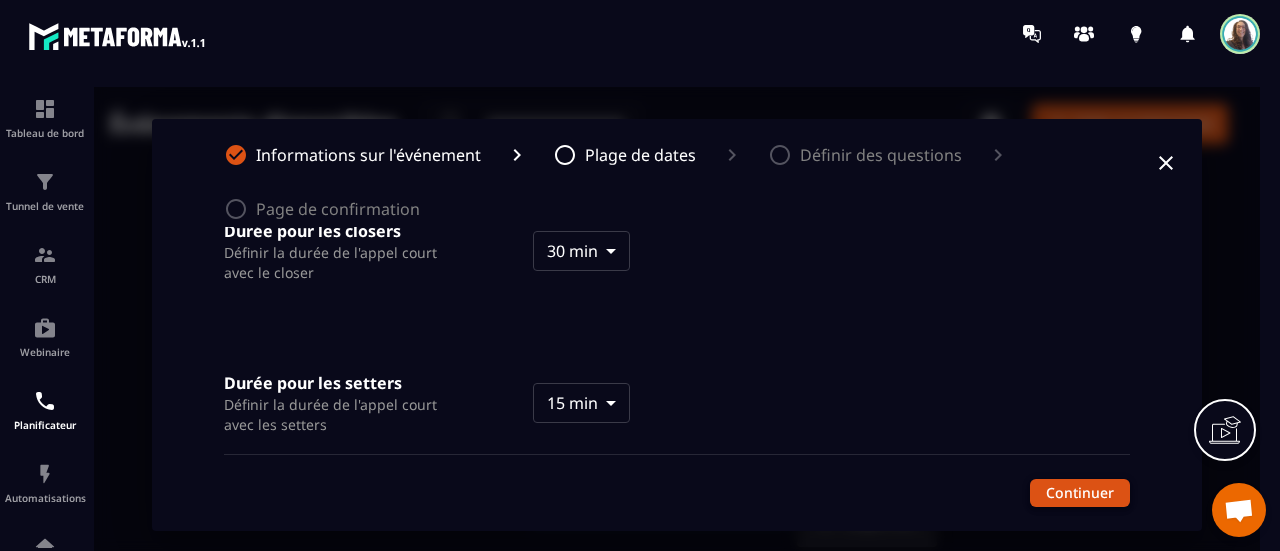 click on "Continuer" at bounding box center (1080, 493) 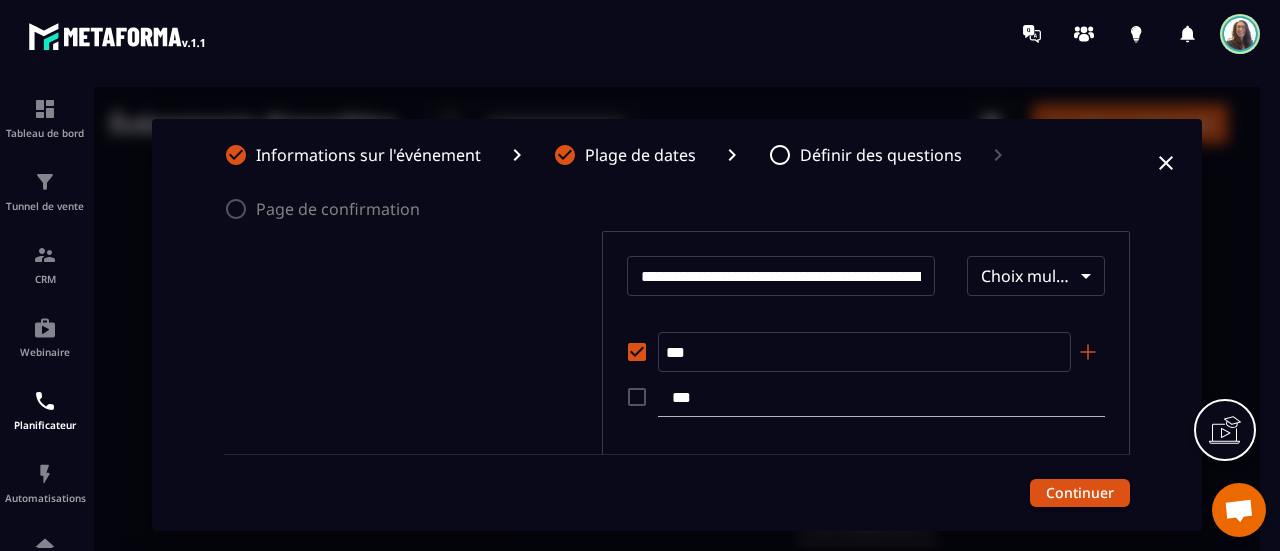 scroll, scrollTop: 647, scrollLeft: 0, axis: vertical 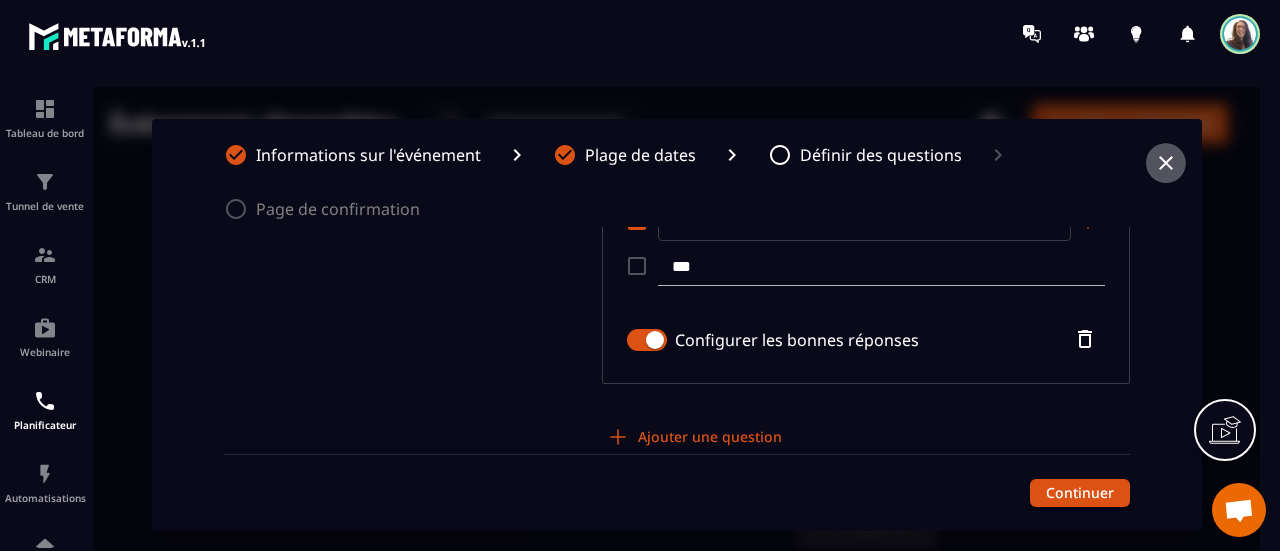 click 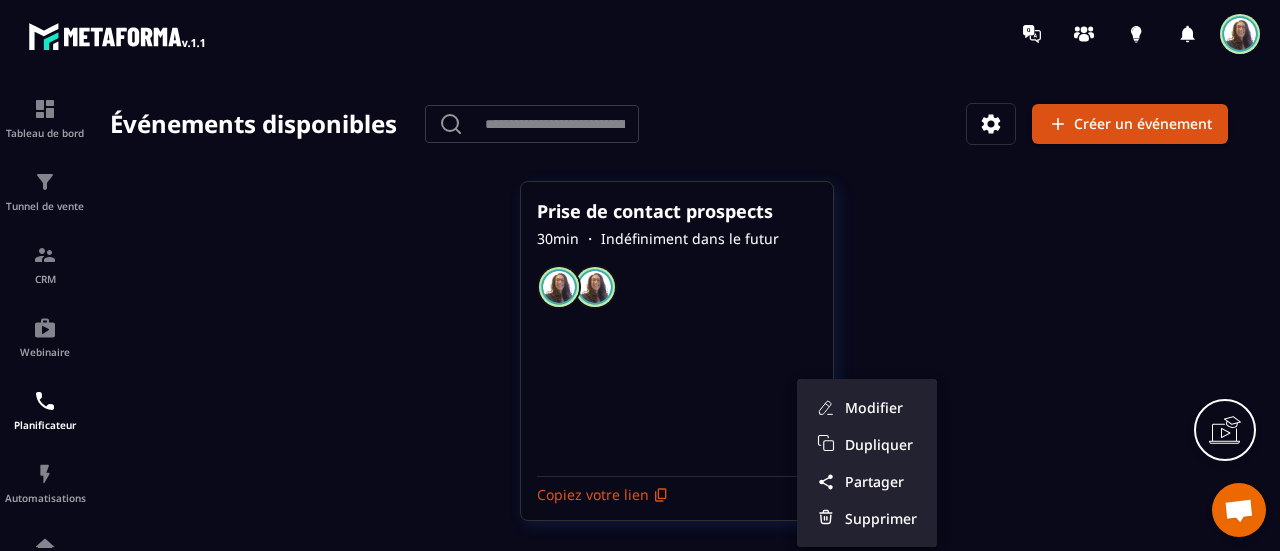 click at bounding box center [677, 325] 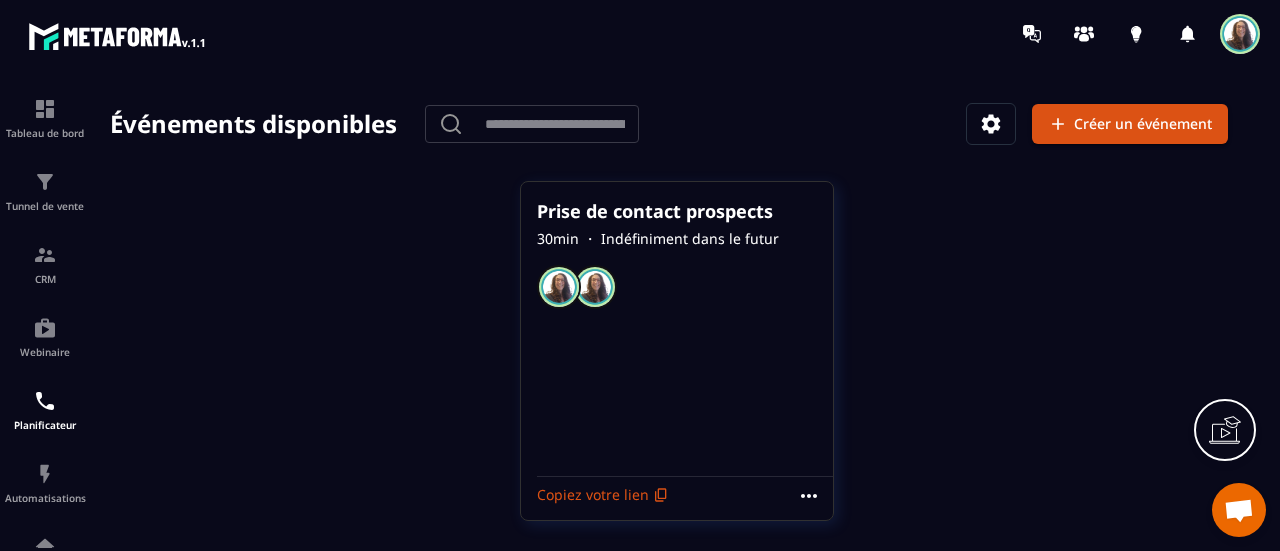 click on "Copiez votre lien" at bounding box center (681, 494) 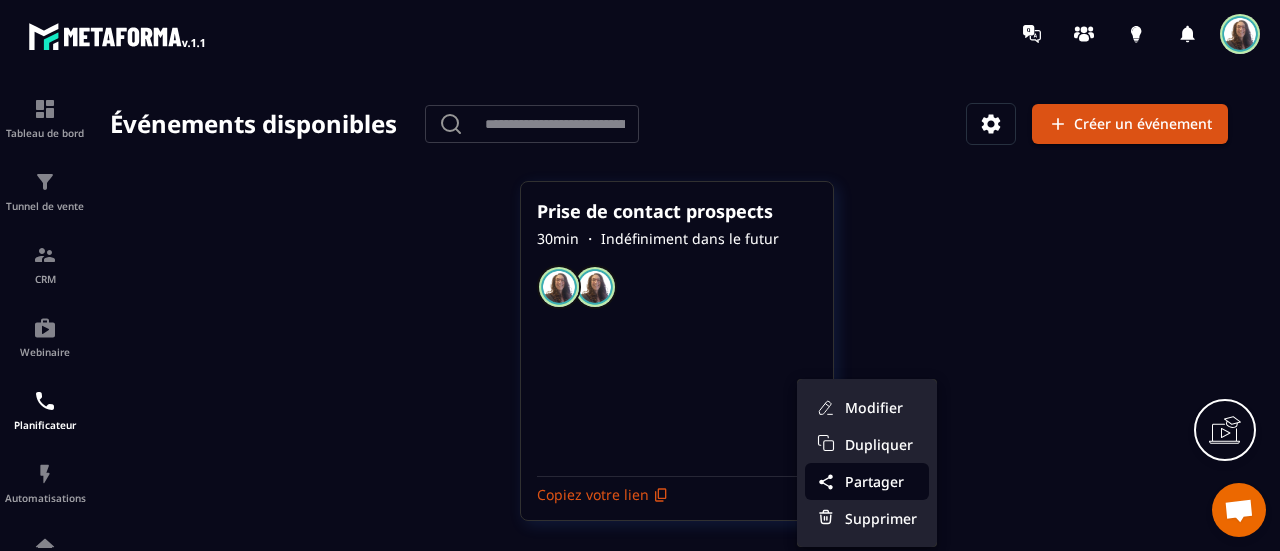 click on "Partager" at bounding box center (881, 481) 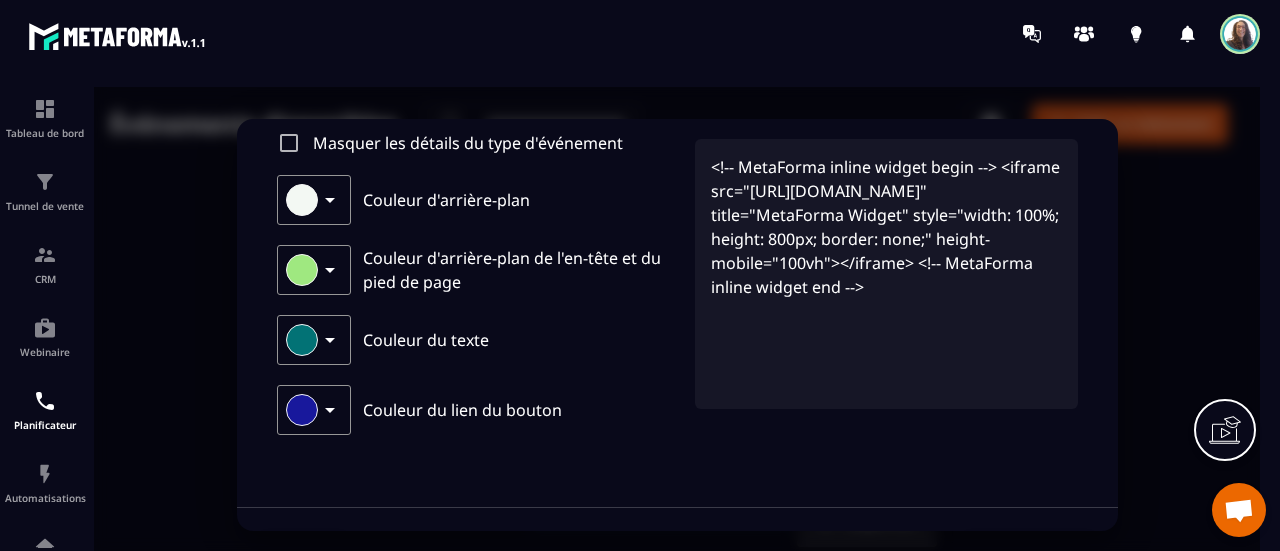 scroll, scrollTop: 284, scrollLeft: 0, axis: vertical 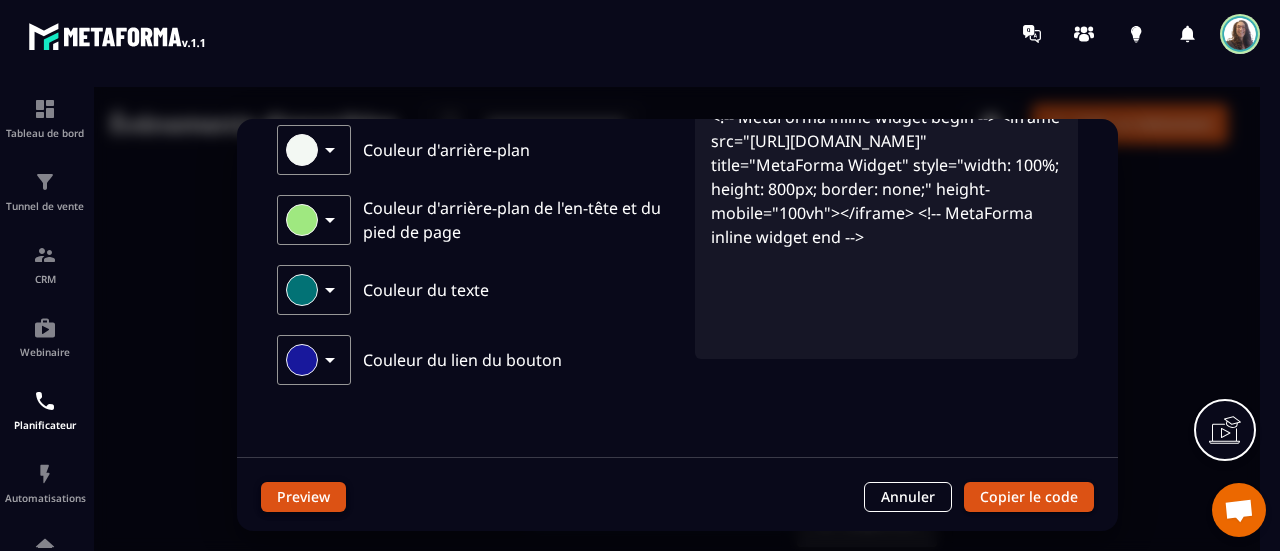 click on "Preview" at bounding box center (303, 497) 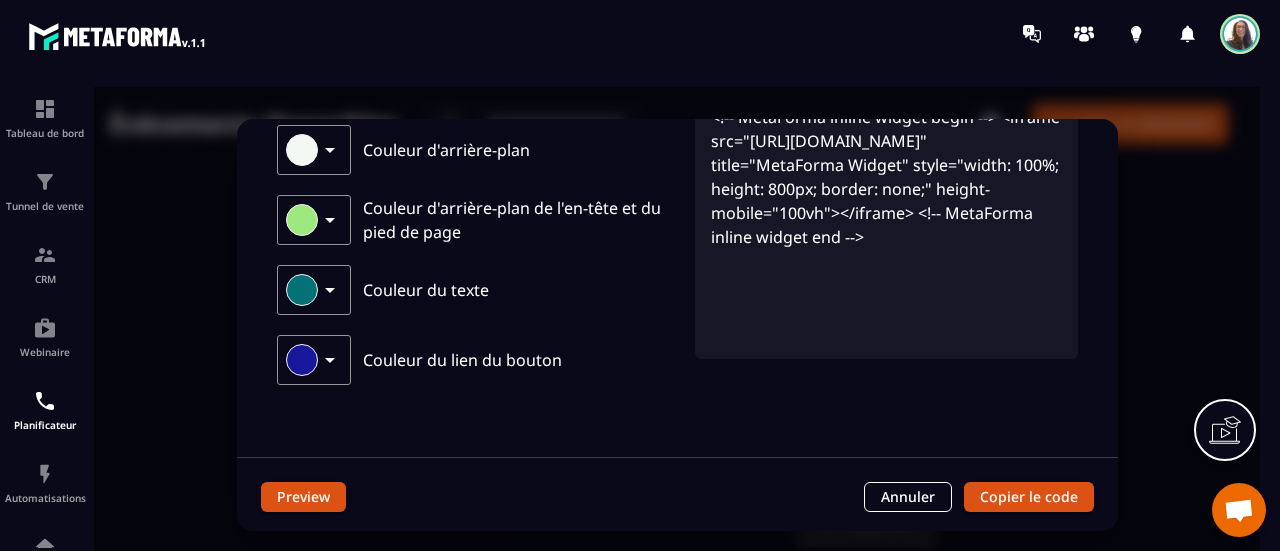 click on "Première rencontre 💚 30 min・ 2025-07-07  -  ・ google-meet Bienvenue chez ADS Formation &amp; Conseil,Vous êtes au bon endroit si vous souhaitez mener votre action, votre entreprise, de façon robuste, perenne et écologique. Alors réservez votre appel : 30 minutes pour faire connaissance et s'assurer de l'opportunité qui se présente à vous.Préparez vos questions en amont pour vous garantir une pleine satisfaction. Paramètres de réservation Masquer les détails du type d'événement Couleur d'arrière-plan Couleur d'arrière-plan de l'en-tête et du pied de page Couleur du texte Couleur du lien du bouton Code d'intégration <!-- MetaForma inline widget begin -->
<iframe src="https://scheduler.metaforma.io/widget/contact/rdvunbordingsuite?background=f3f8f3&text=027275&button=18189C&backgroundHeaderFooter=9fe880" title="MetaForma Widget" style="width: 100%; height: 800px; border: none;" height-mobile="100vh"></iframe>
<!-- MetaForma inline widget end --> Preview Annuler Copier le code" at bounding box center [677, 325] 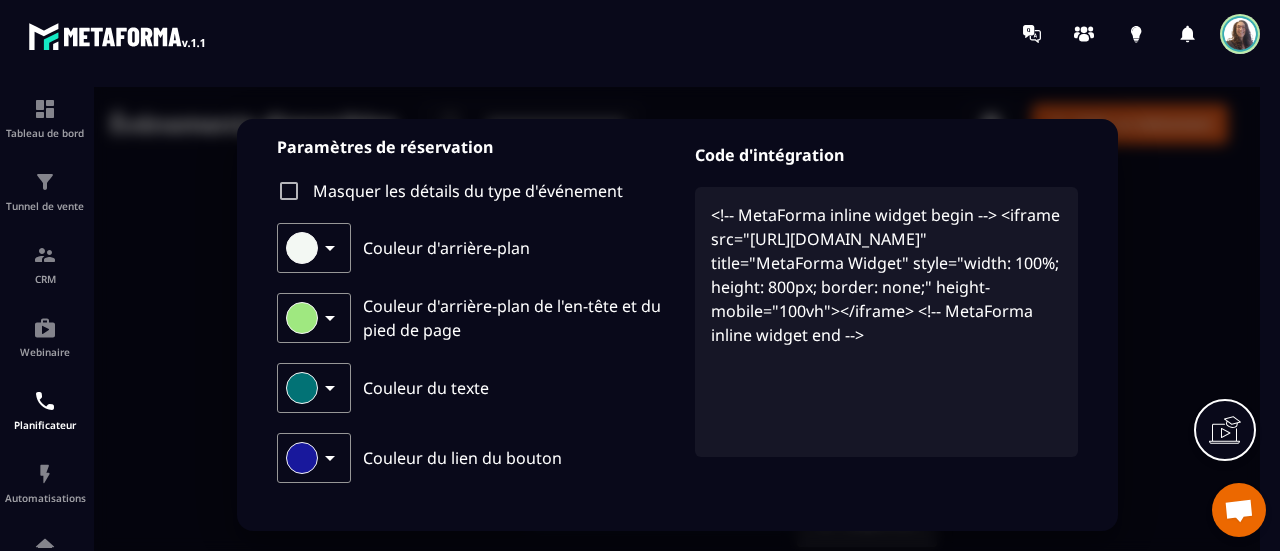 scroll, scrollTop: 284, scrollLeft: 0, axis: vertical 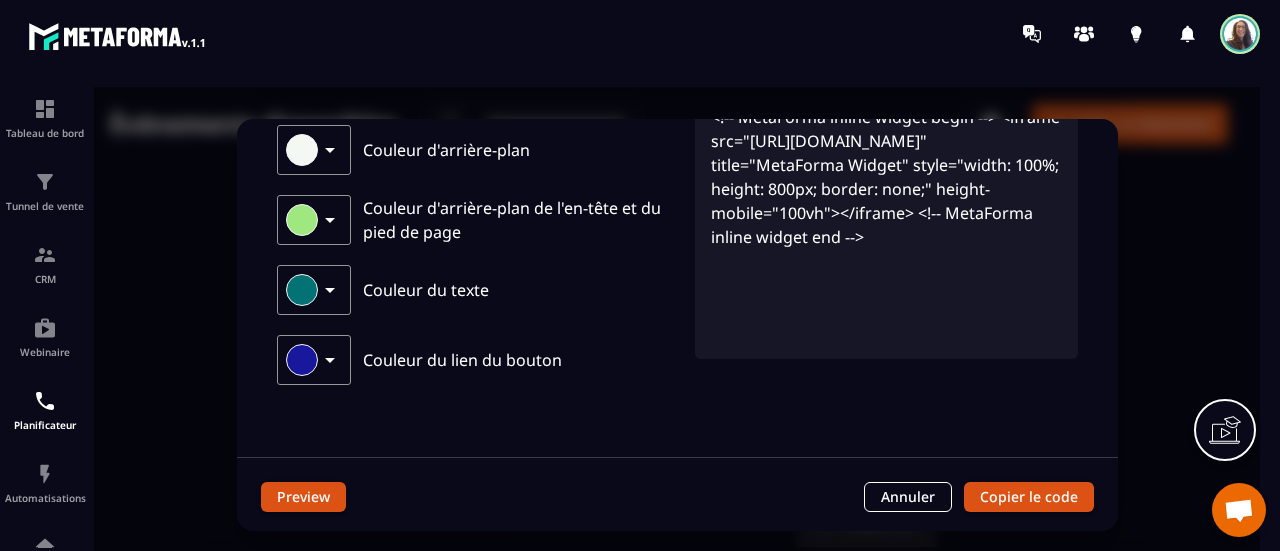 click on "Première rencontre 💚 30 min・ 2025-07-07  -  ・ google-meet Bienvenue chez ADS Formation &amp; Conseil,Vous êtes au bon endroit si vous souhaitez mener votre action, votre entreprise, de façon robuste, perenne et écologique. Alors réservez votre appel : 30 minutes pour faire connaissance et s'assurer de l'opportunité qui se présente à vous.Préparez vos questions en amont pour vous garantir une pleine satisfaction. Paramètres de réservation Masquer les détails du type d'événement Couleur d'arrière-plan Couleur d'arrière-plan de l'en-tête et du pied de page Couleur du texte Couleur du lien du bouton Code d'intégration <!-- MetaForma inline widget begin -->
<iframe src="https://scheduler.metaforma.io/widget/contact/rdvunbordingsuite?background=f3f8f3&text=027275&button=18189C&backgroundHeaderFooter=9fe880" title="MetaForma Widget" style="width: 100%; height: 800px; border: none;" height-mobile="100vh"></iframe>
<!-- MetaForma inline widget end --> Preview Annuler Copier le code" at bounding box center [677, 325] 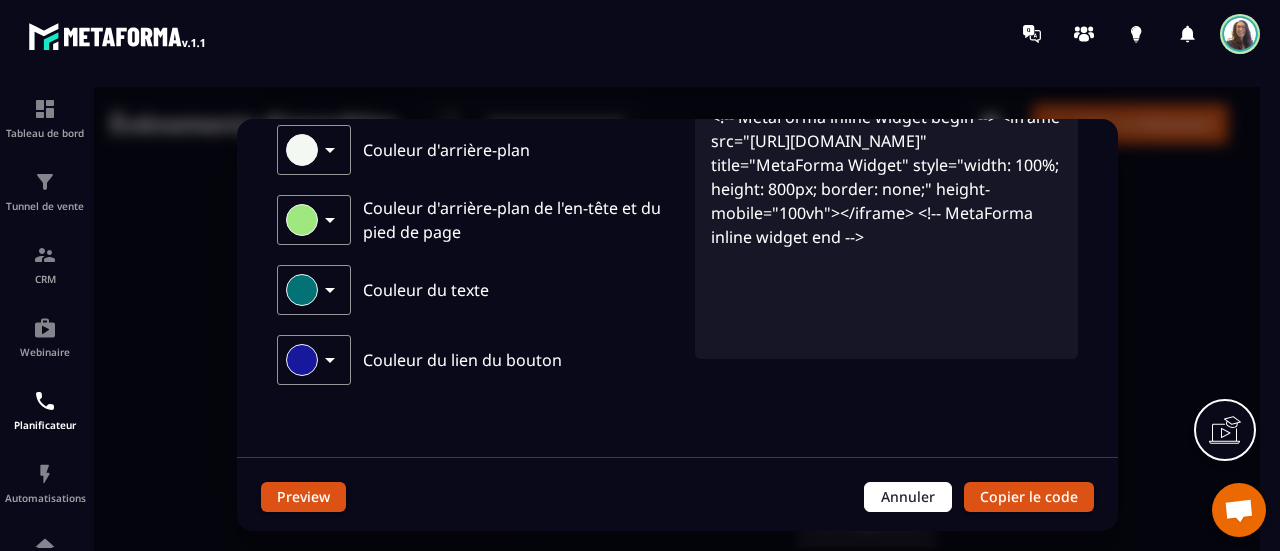 click on "Annuler" at bounding box center (908, 497) 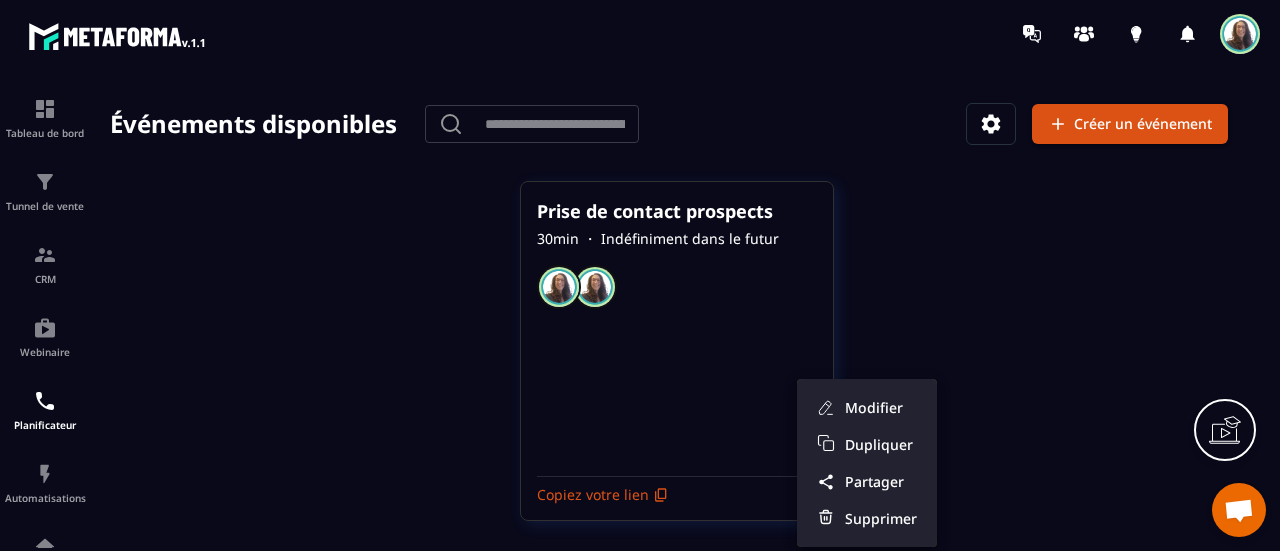 click at bounding box center [677, 325] 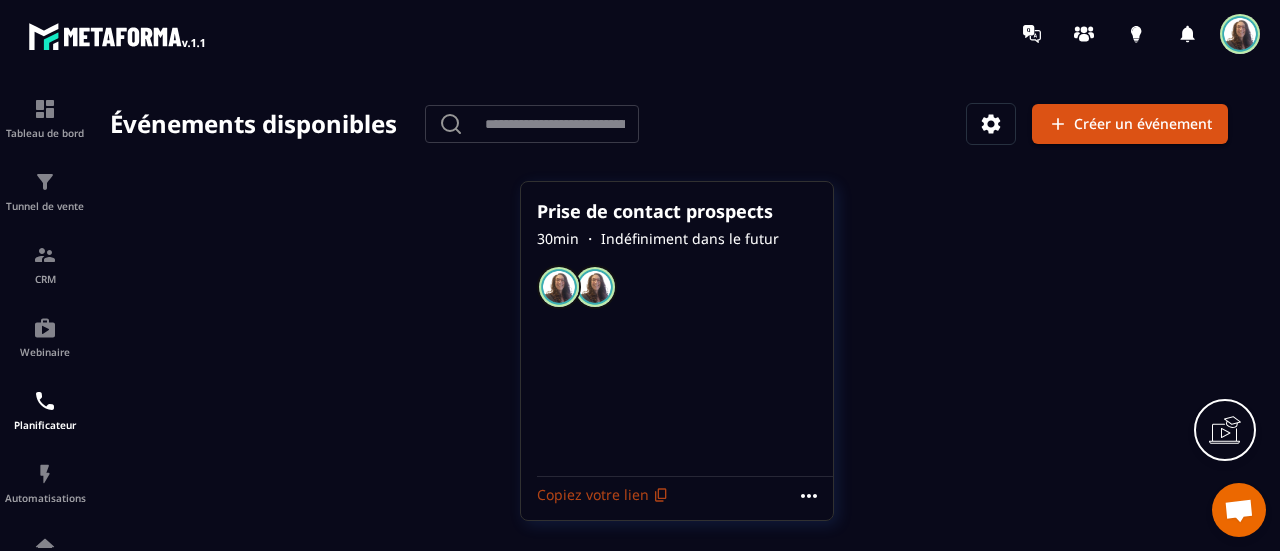 click on "Copiez votre lien" at bounding box center (603, 495) 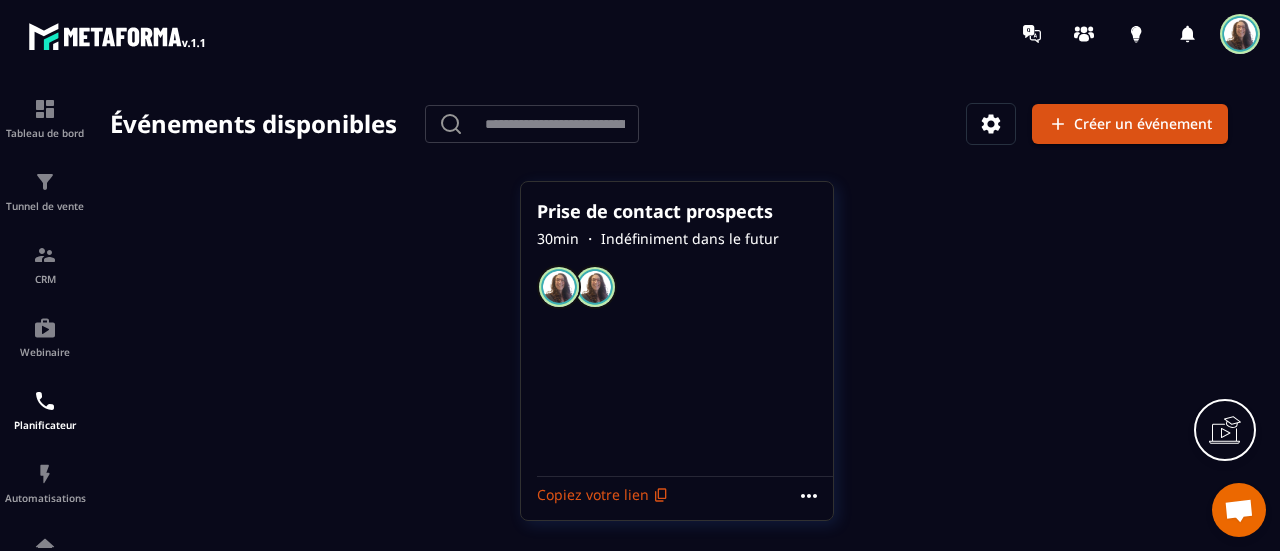 click at bounding box center (1239, 512) 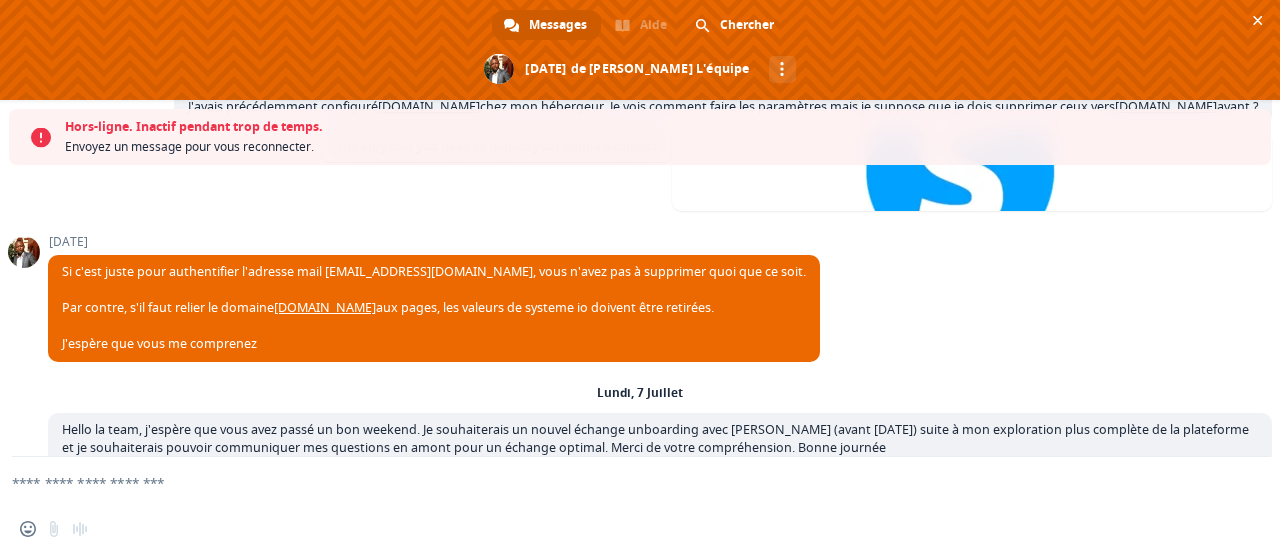scroll, scrollTop: 2216, scrollLeft: 0, axis: vertical 